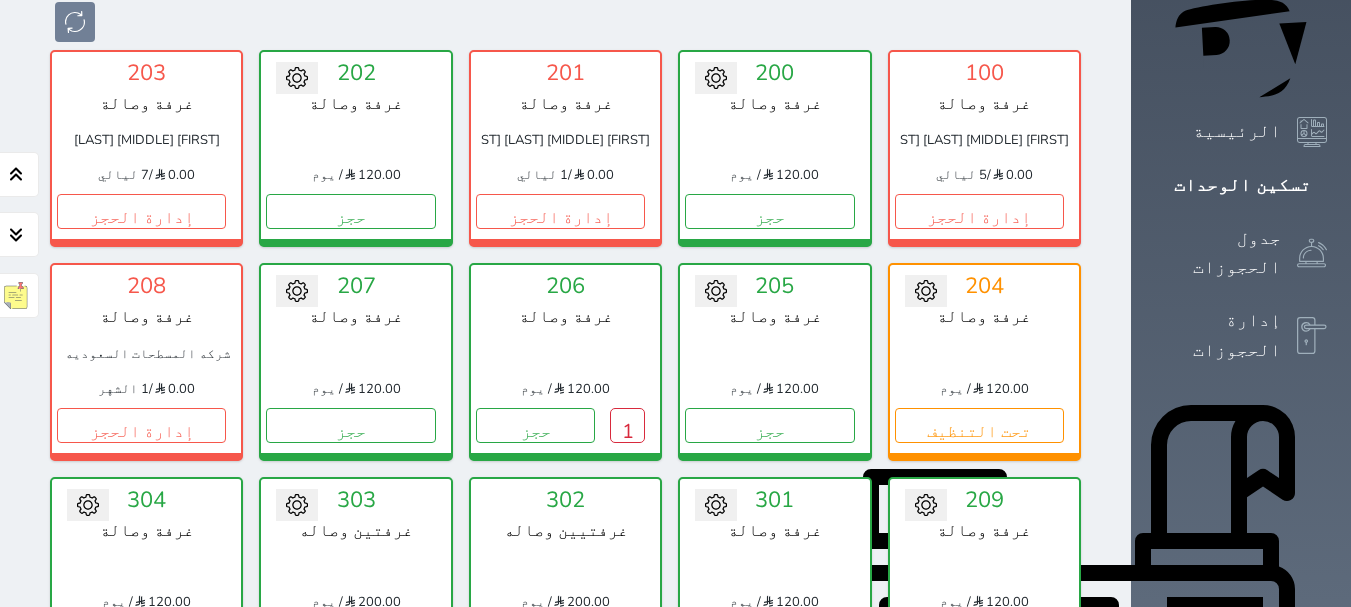 scroll, scrollTop: 378, scrollLeft: 0, axis: vertical 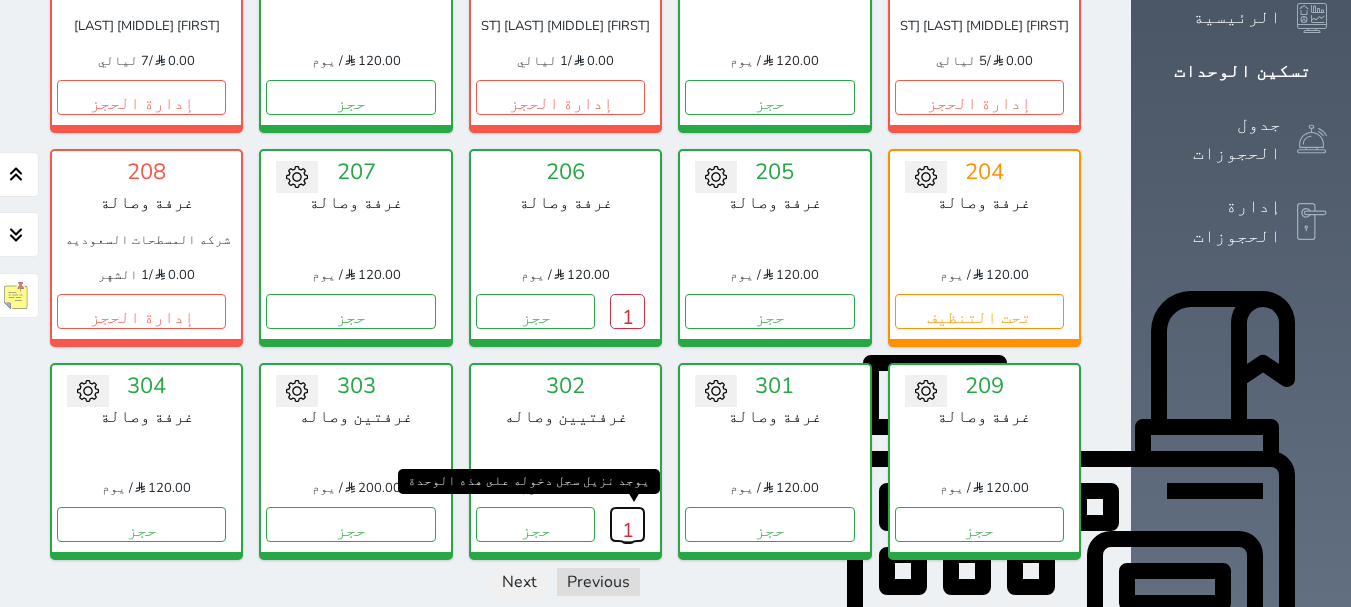 click on "1" at bounding box center (627, 524) 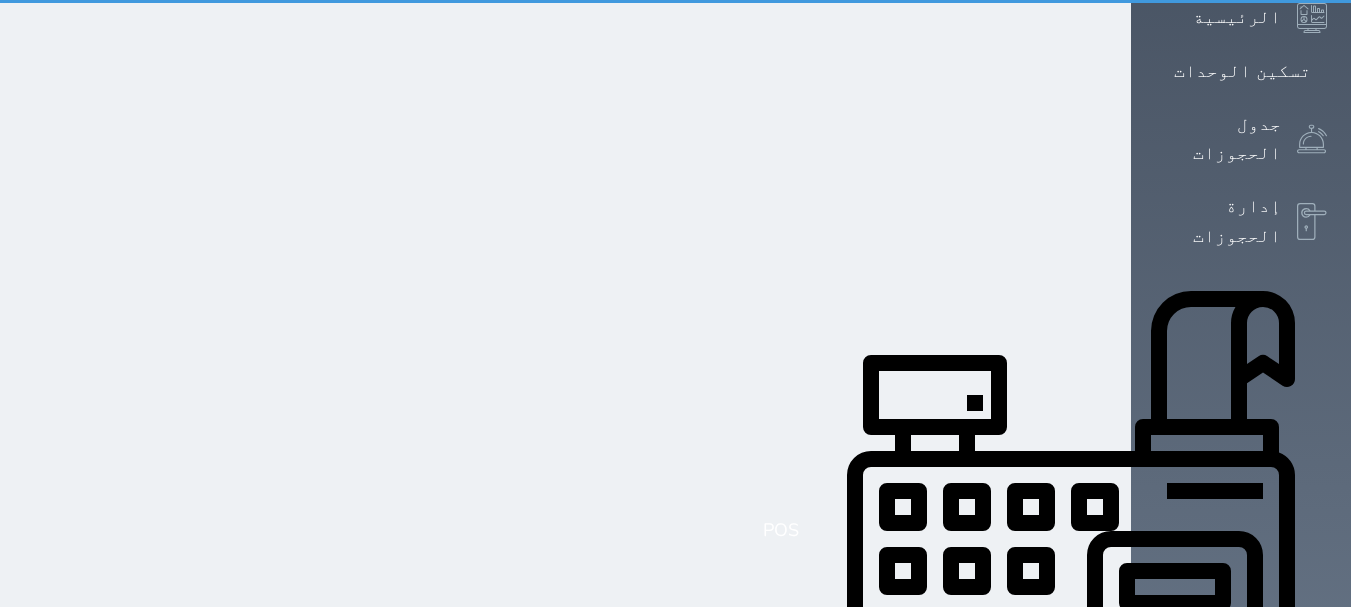 scroll, scrollTop: 0, scrollLeft: 0, axis: both 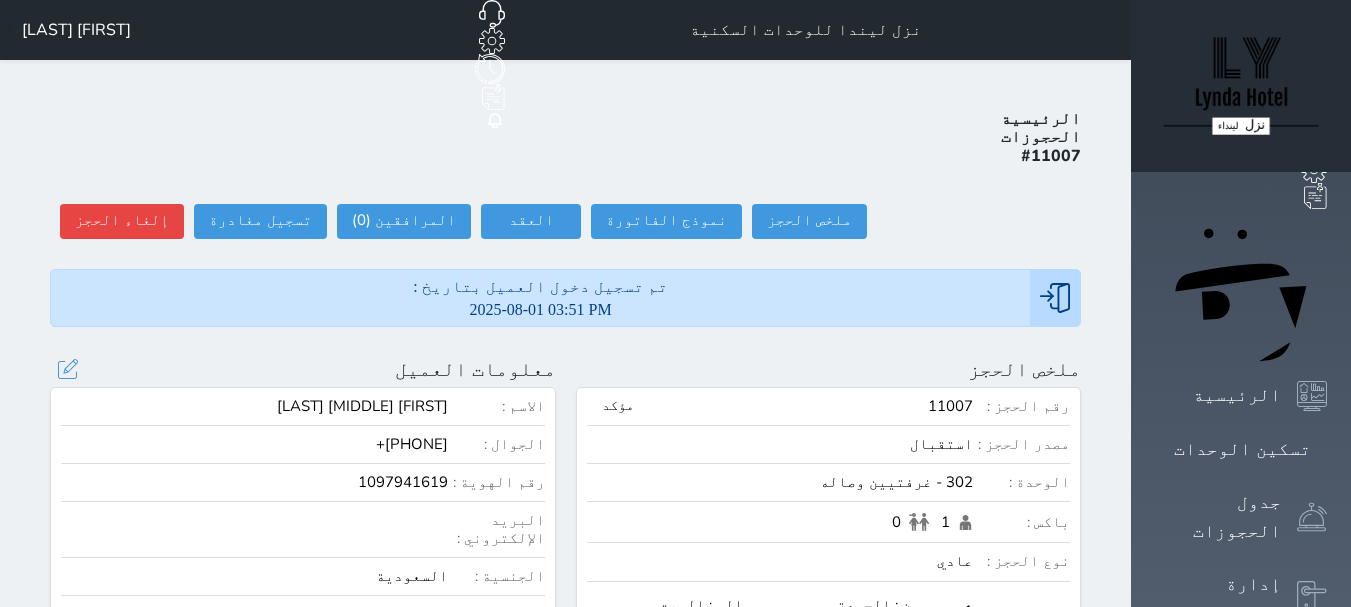click on "1097941619" at bounding box center [254, 482] 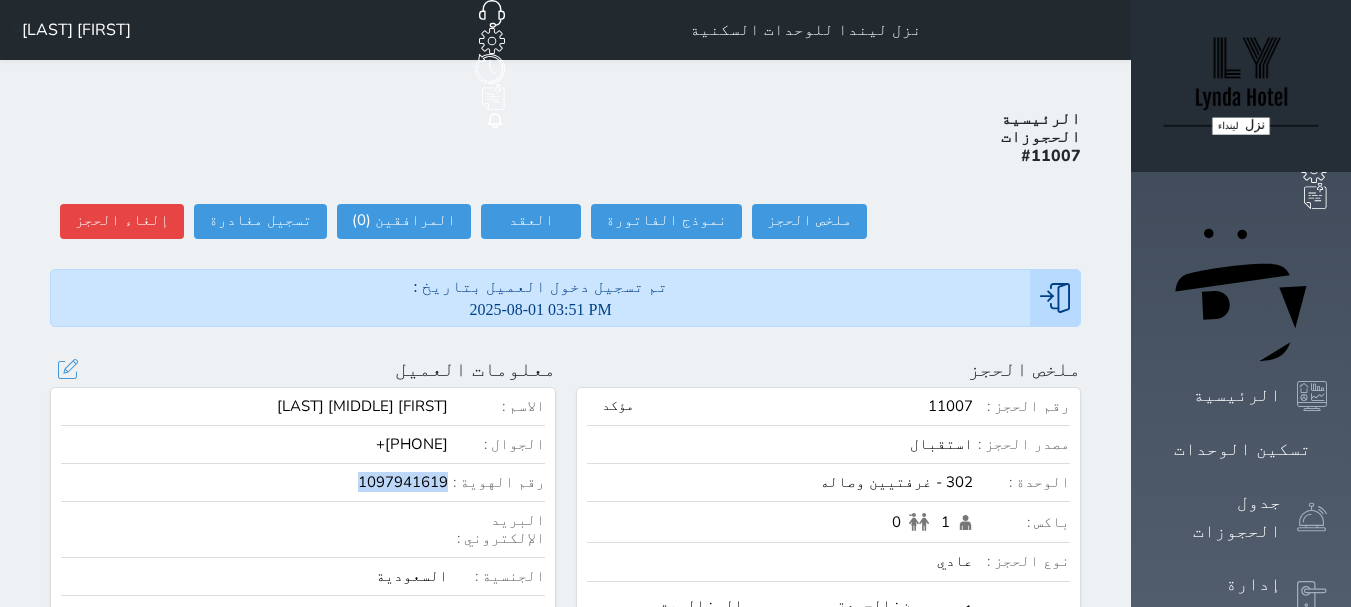 click on "1097941619" at bounding box center [254, 482] 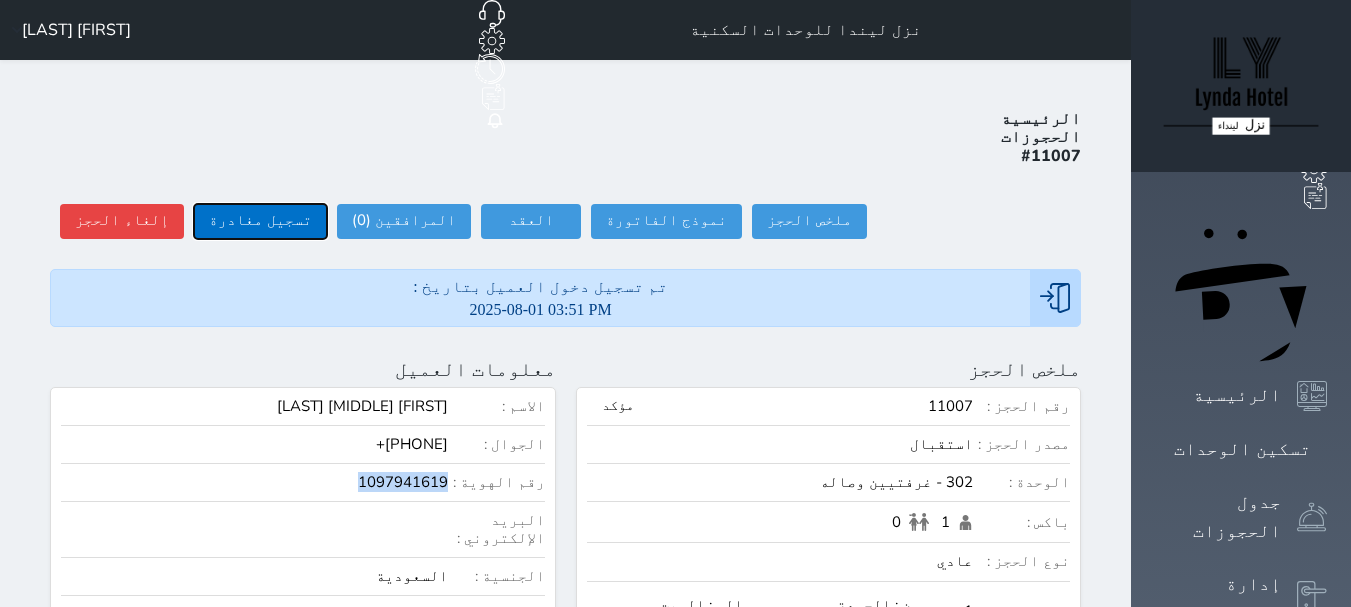 click on "تسجيل مغادرة" at bounding box center (260, 221) 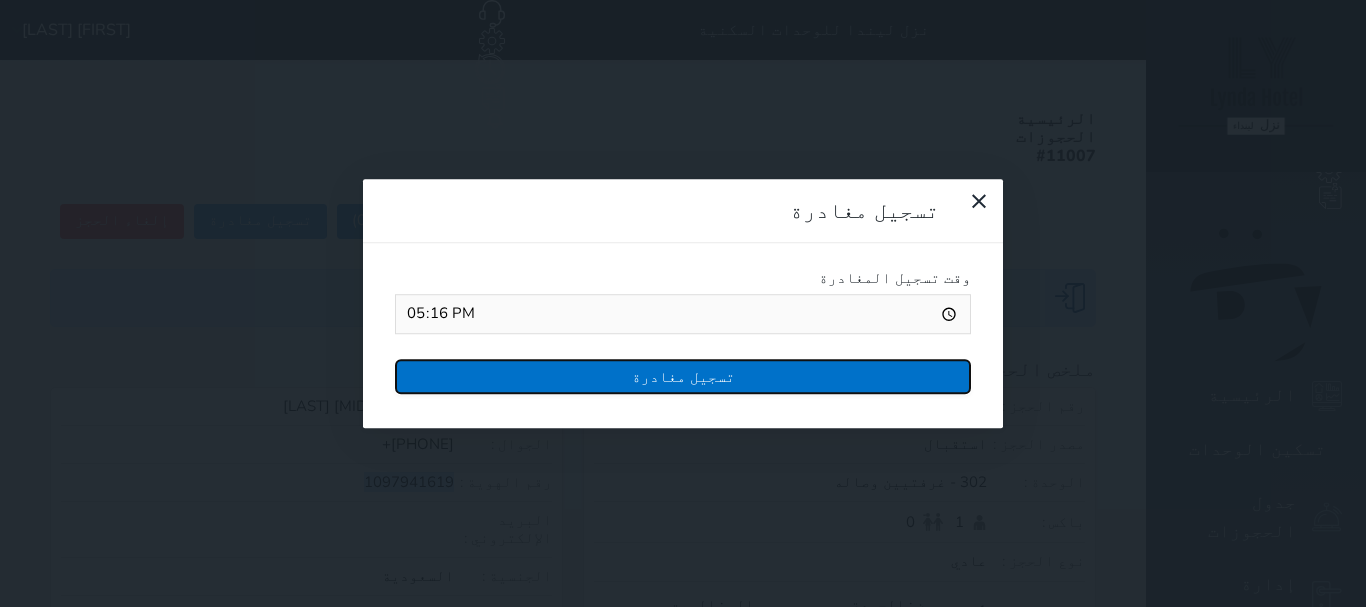click on "تسجيل مغادرة" at bounding box center [683, 376] 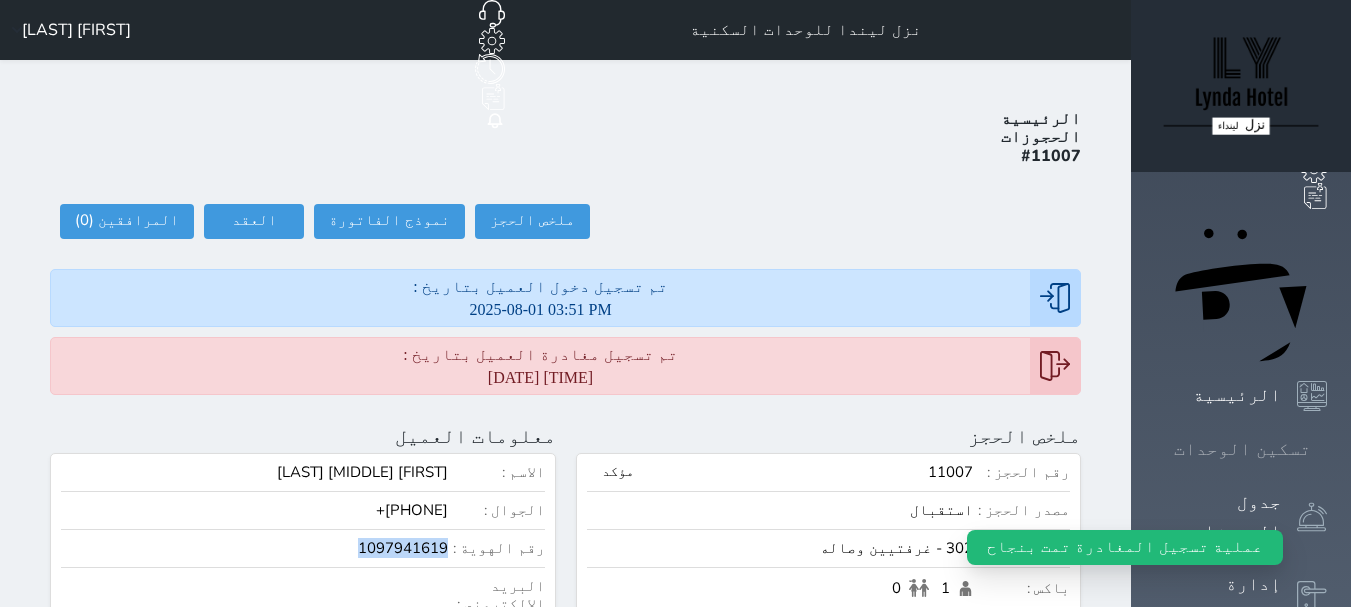 click 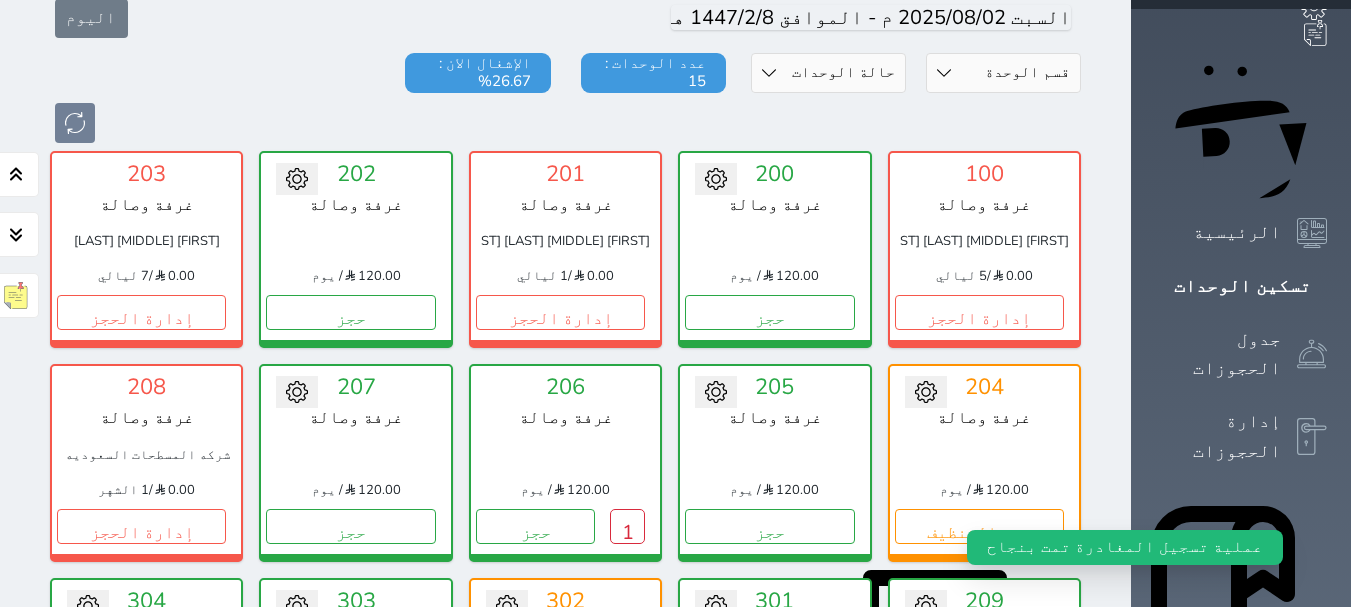 scroll, scrollTop: 378, scrollLeft: 0, axis: vertical 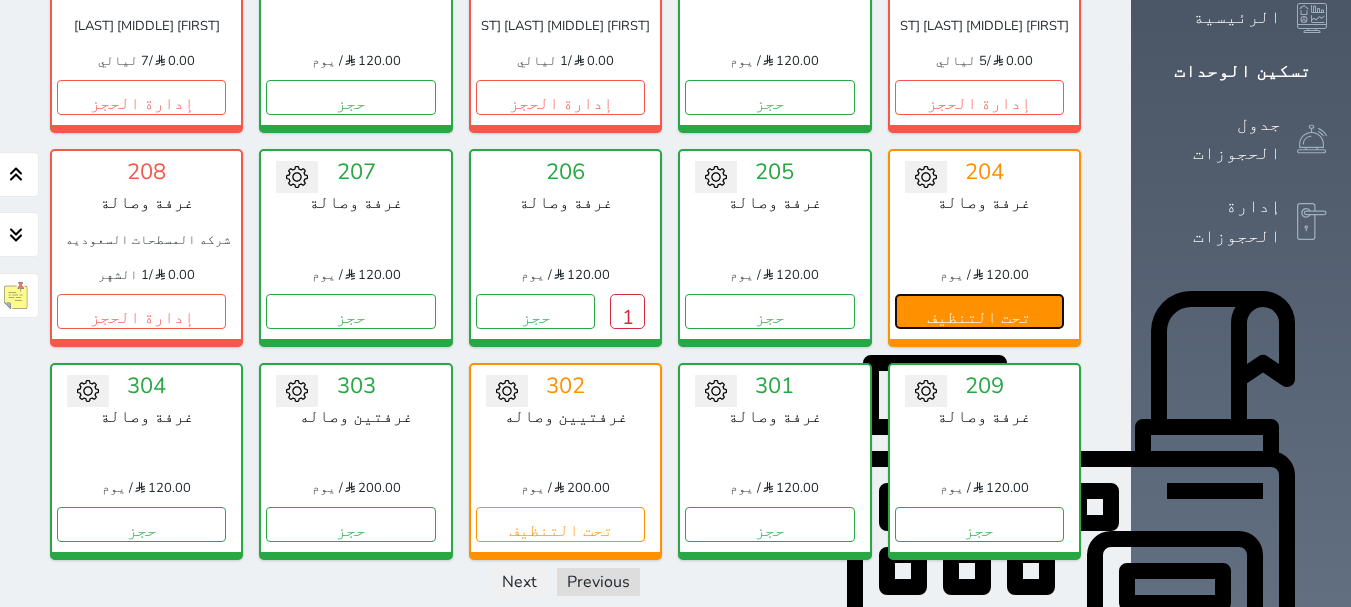 click on "تحت التنظيف" at bounding box center (979, 311) 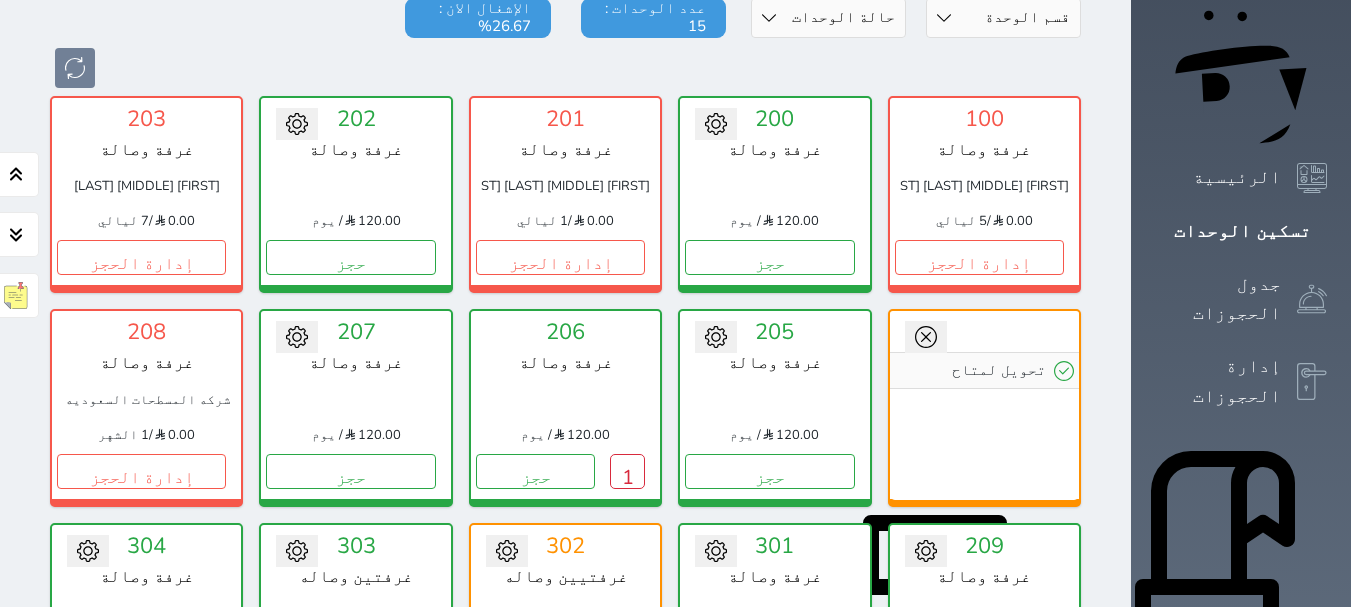 scroll, scrollTop: 178, scrollLeft: 0, axis: vertical 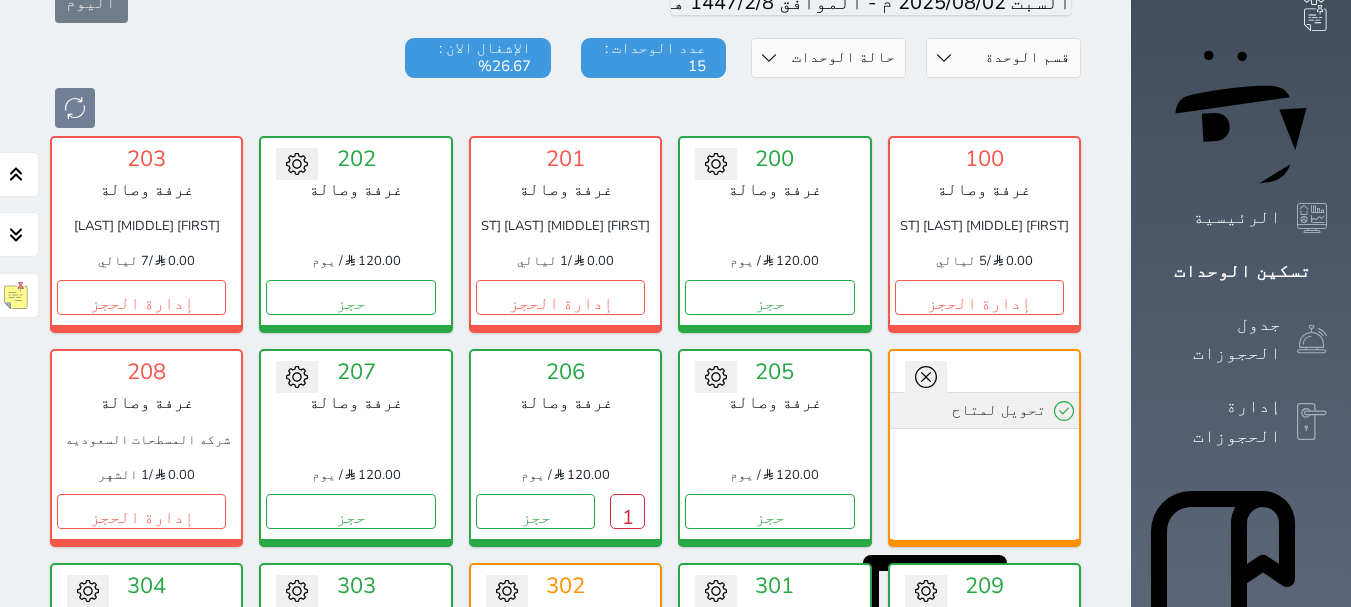 click on "تحويل لمتاح" at bounding box center [984, 410] 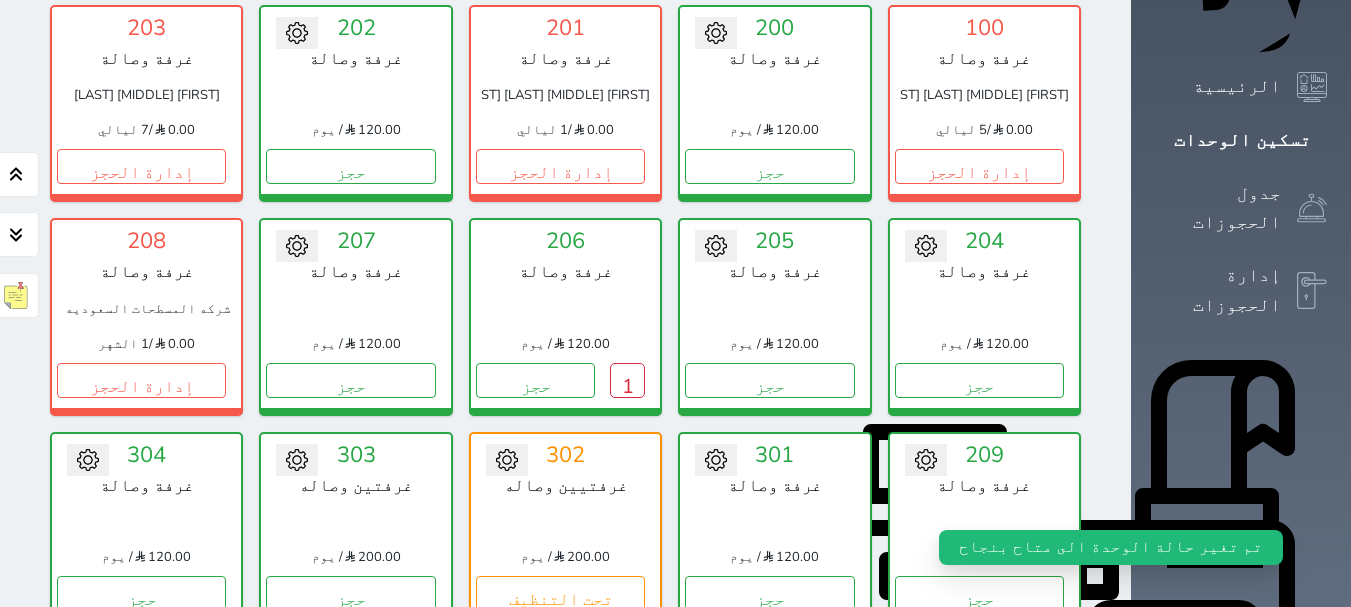 scroll, scrollTop: 478, scrollLeft: 0, axis: vertical 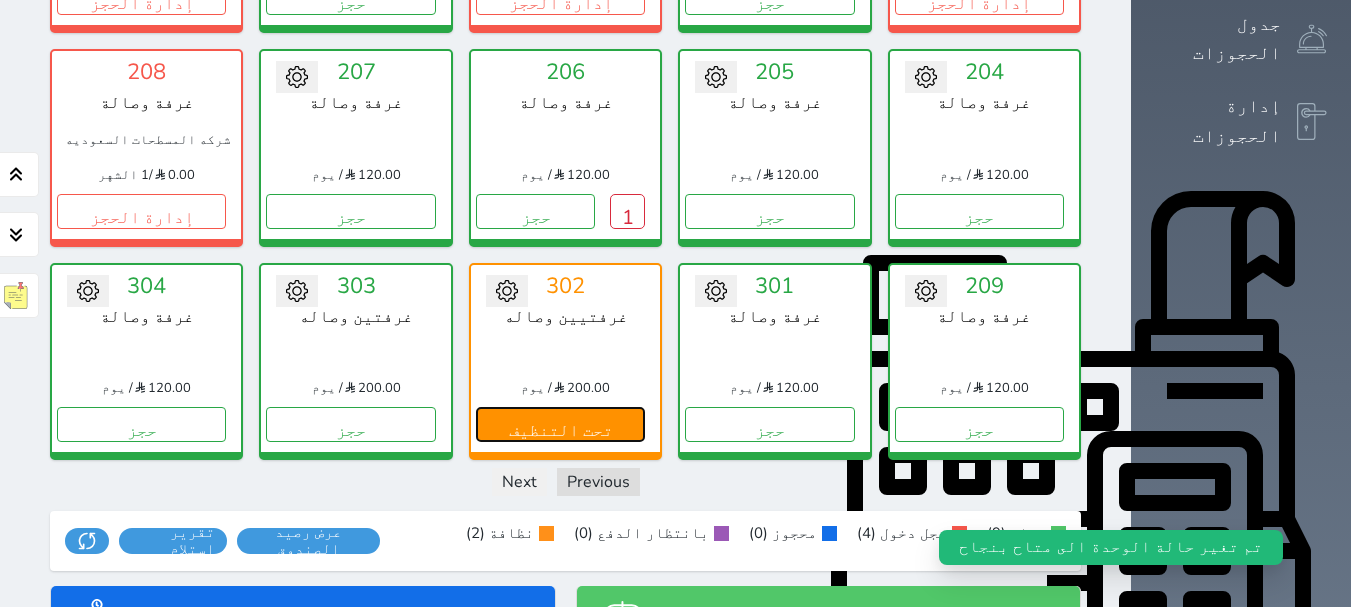 click on "تحت التنظيف" at bounding box center [560, 424] 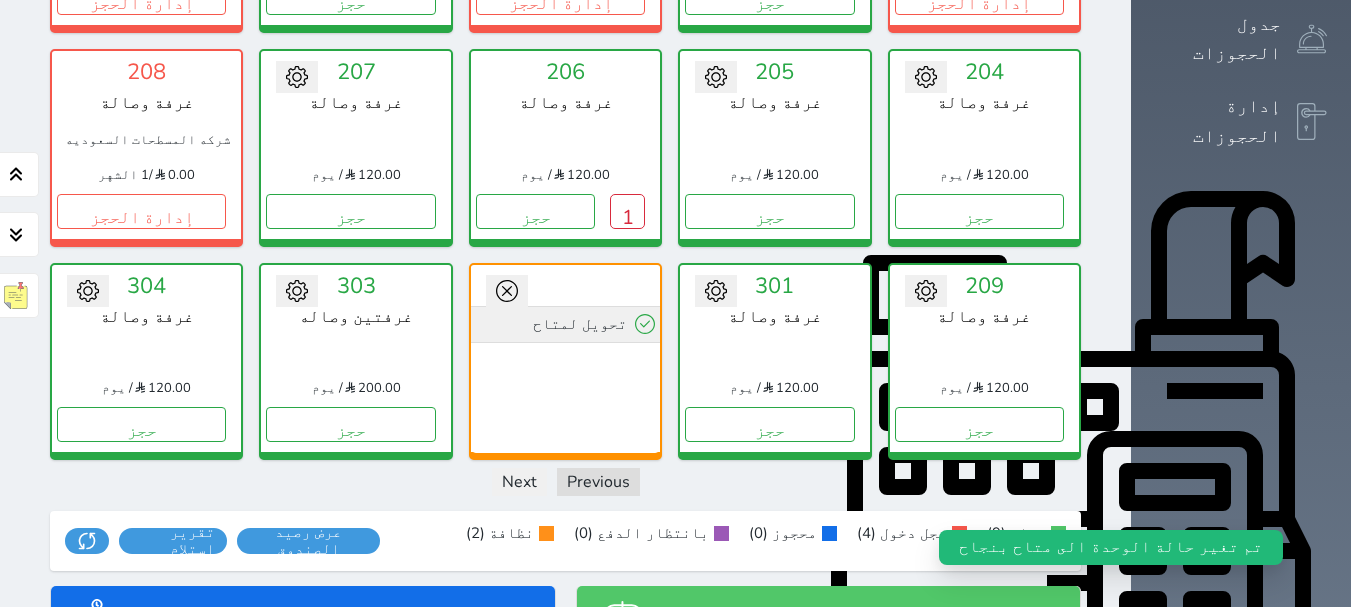click on "تحويل لمتاح" at bounding box center (565, 324) 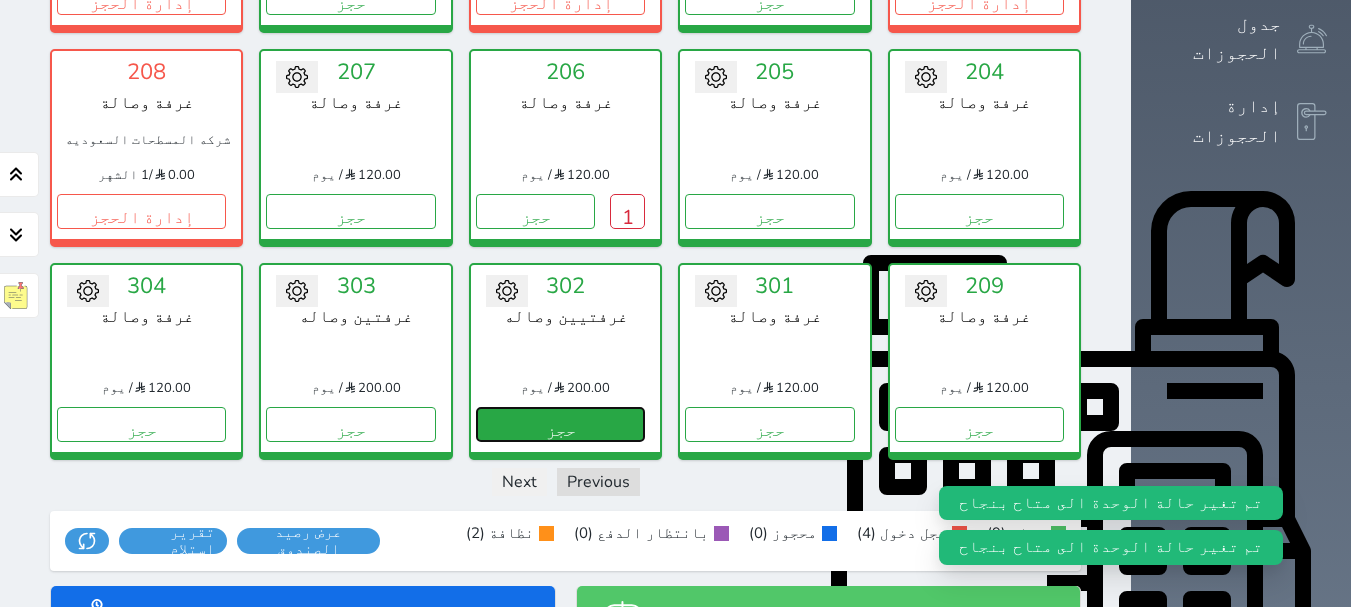 click on "حجز" at bounding box center (560, 424) 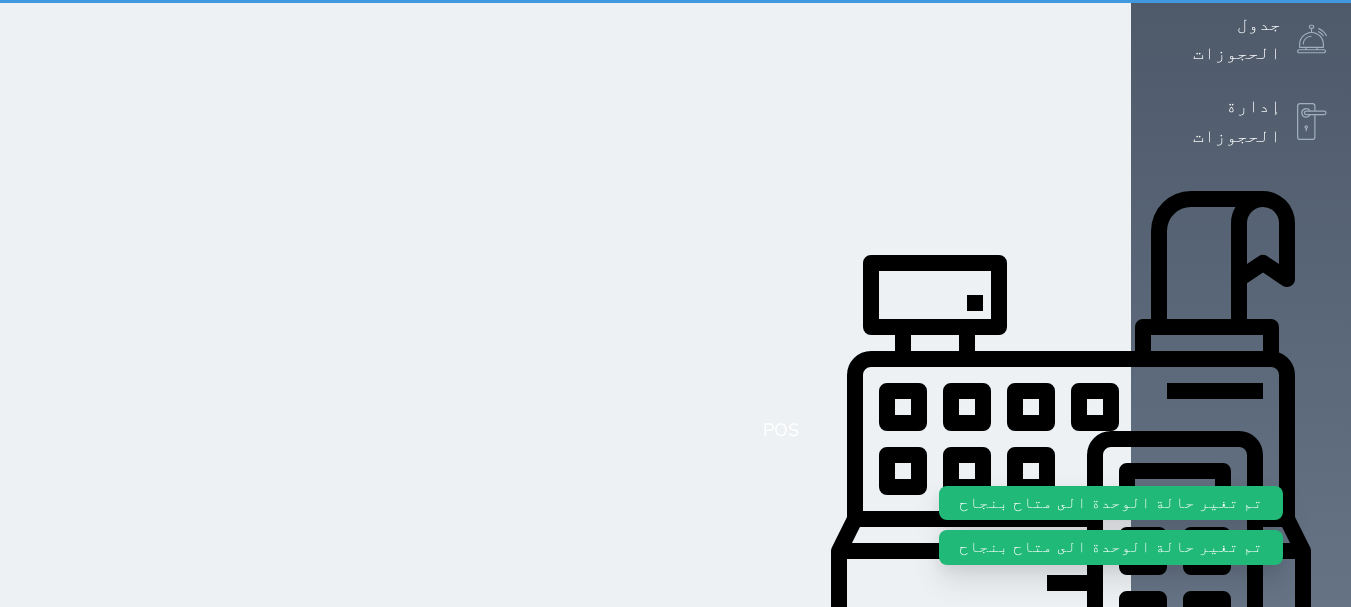 select on "1" 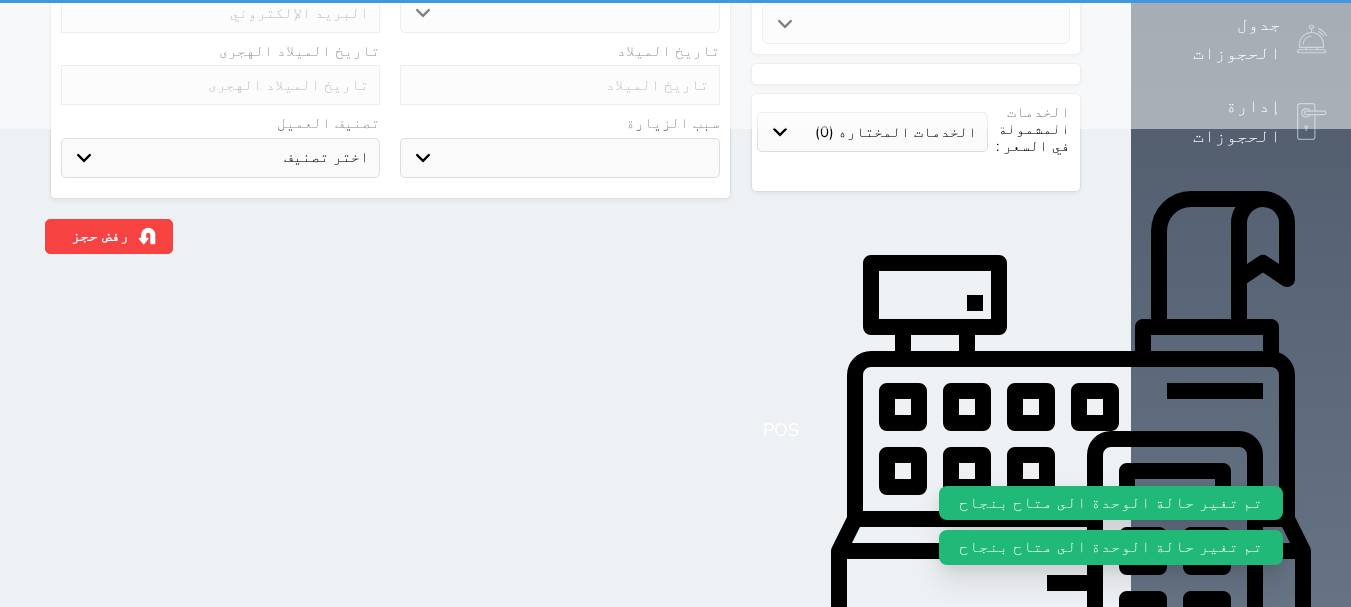 scroll, scrollTop: 0, scrollLeft: 0, axis: both 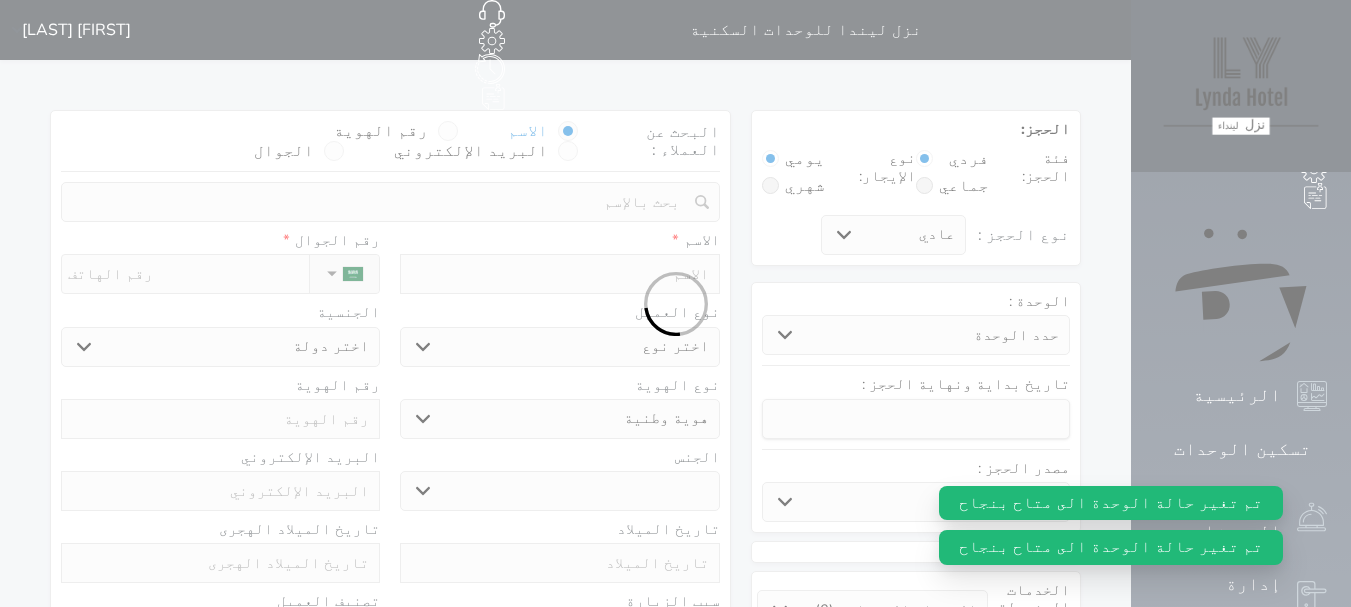 select 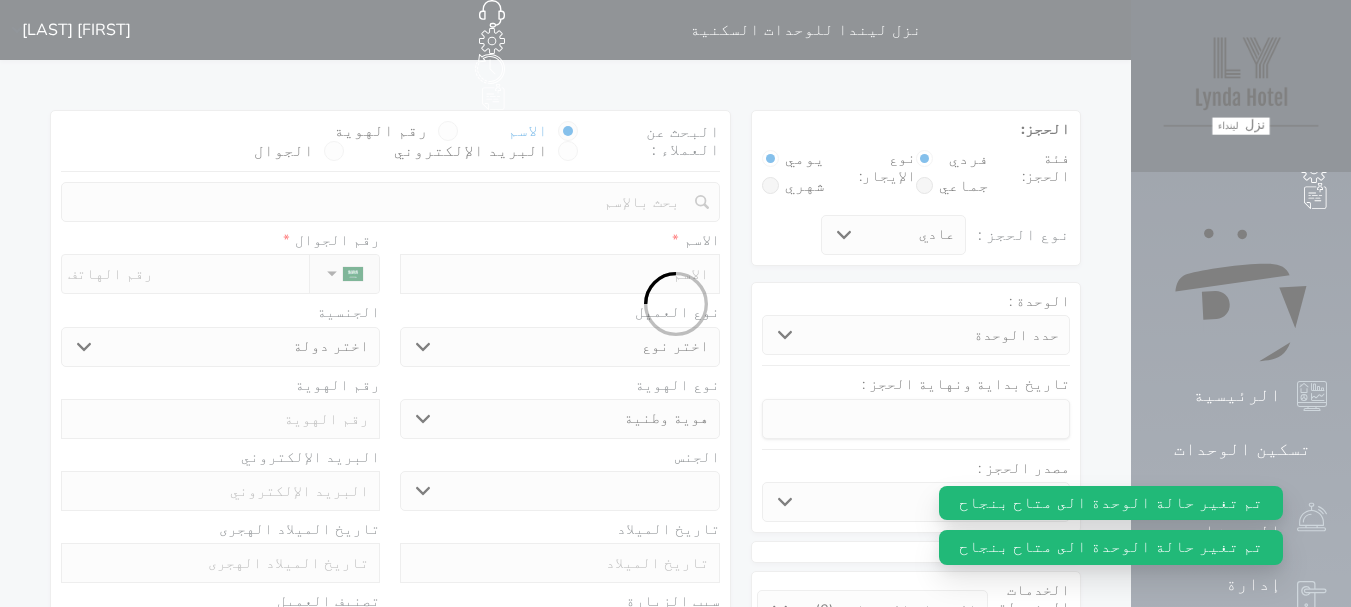select 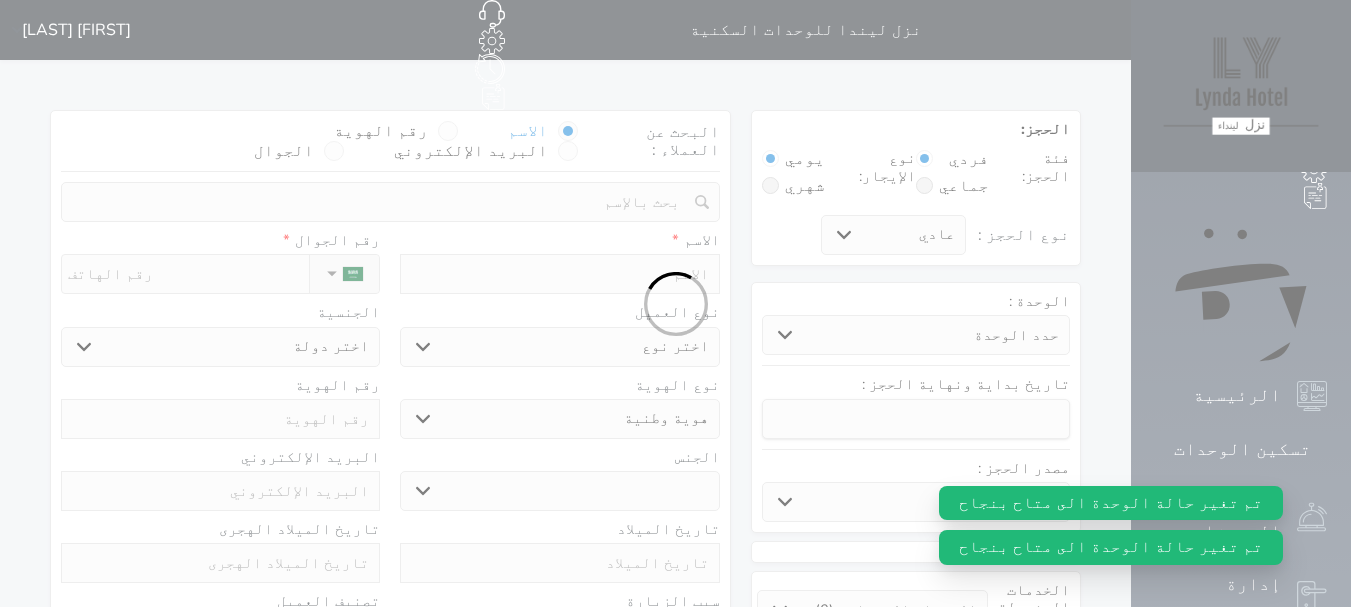 select 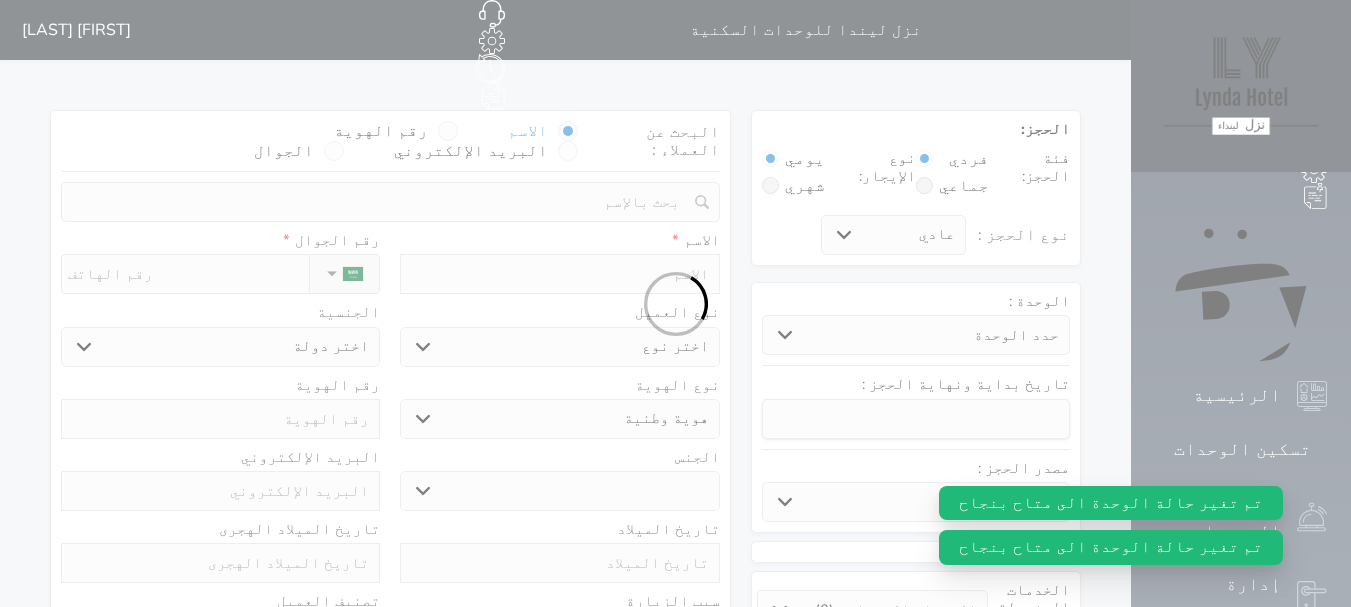 select 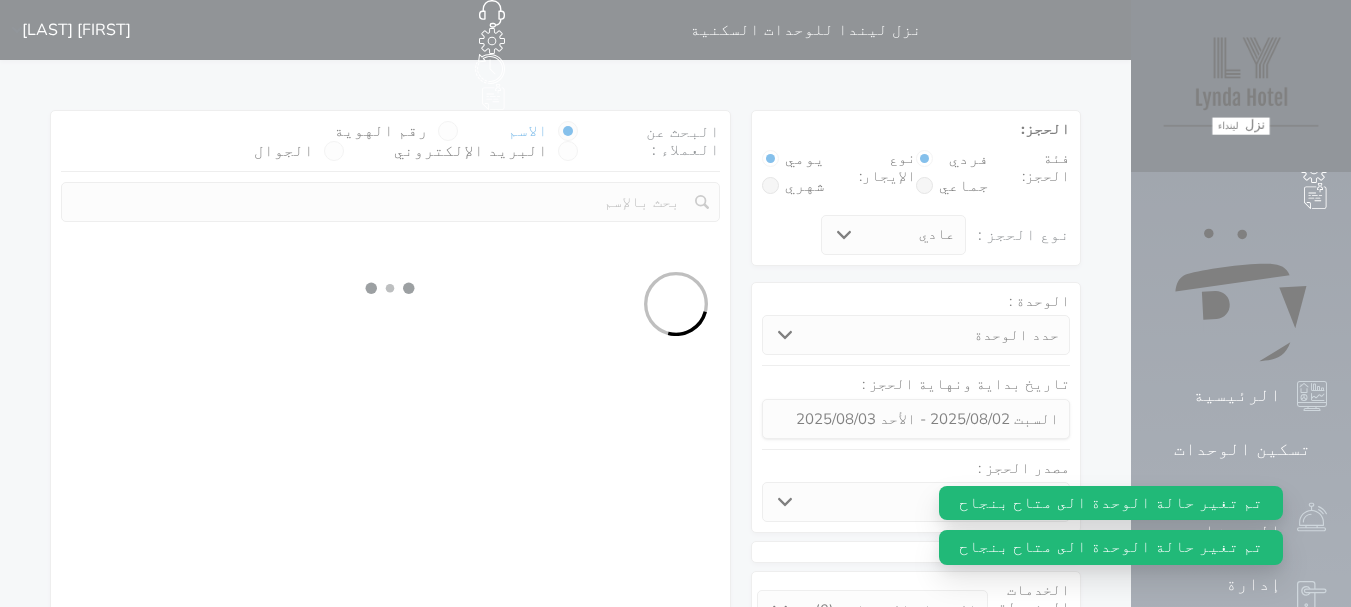 select 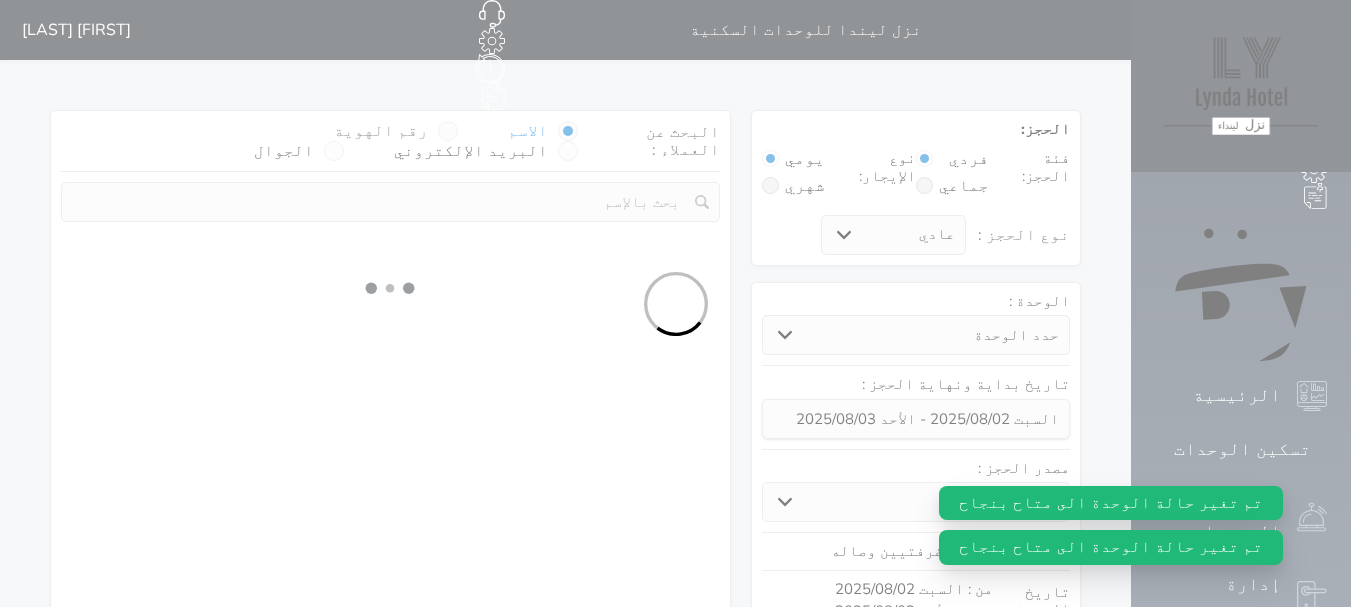 select on "1" 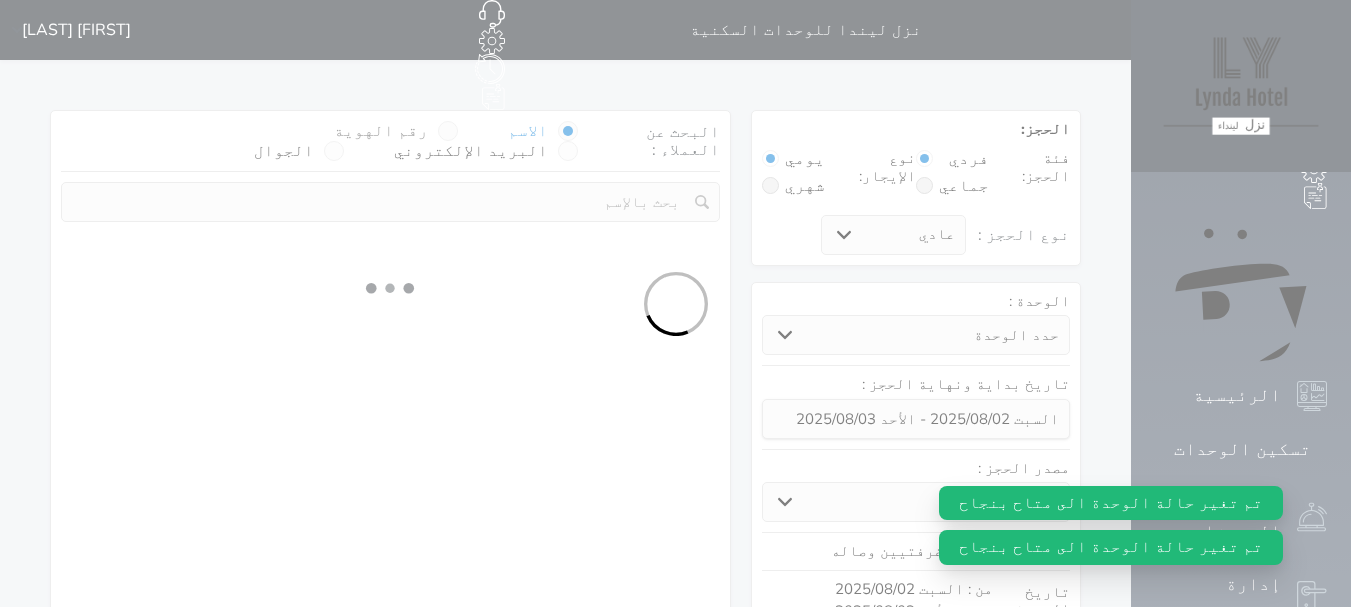 select on "113" 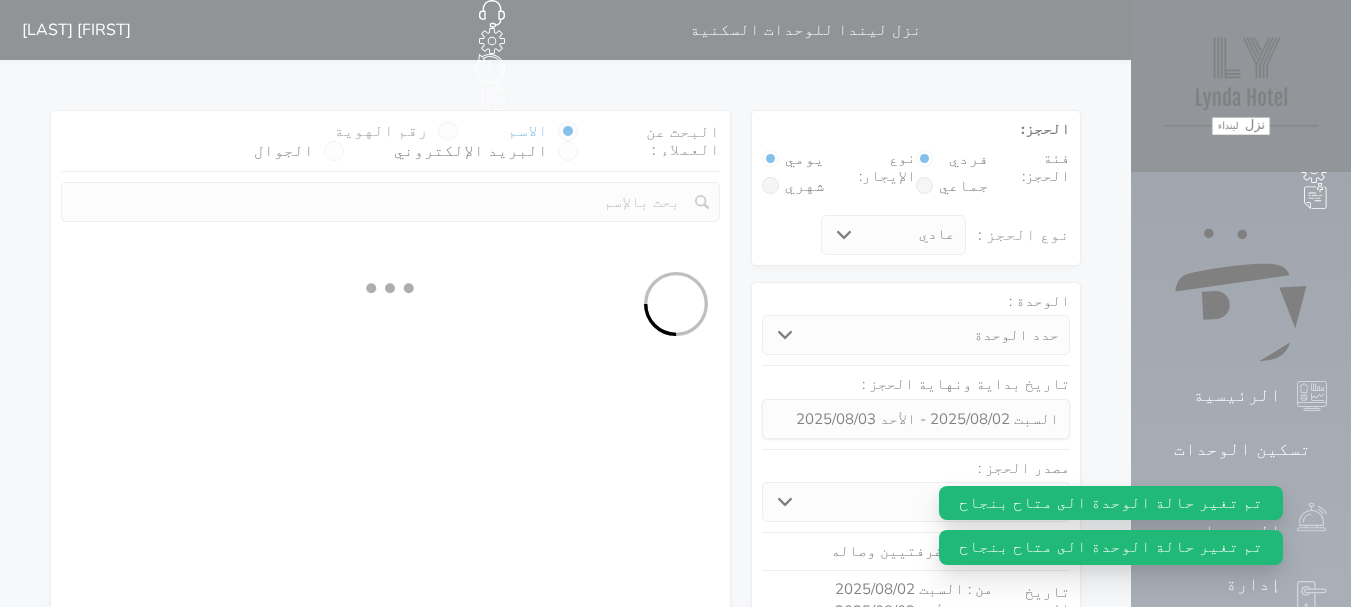 select on "1" 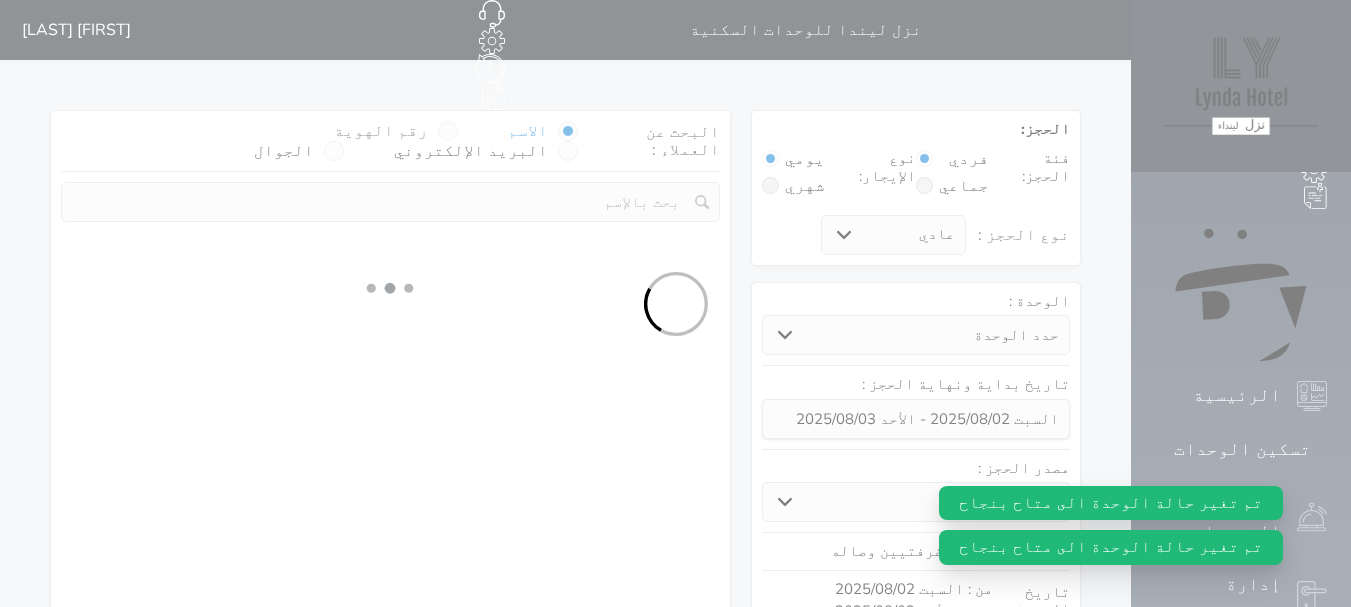 select 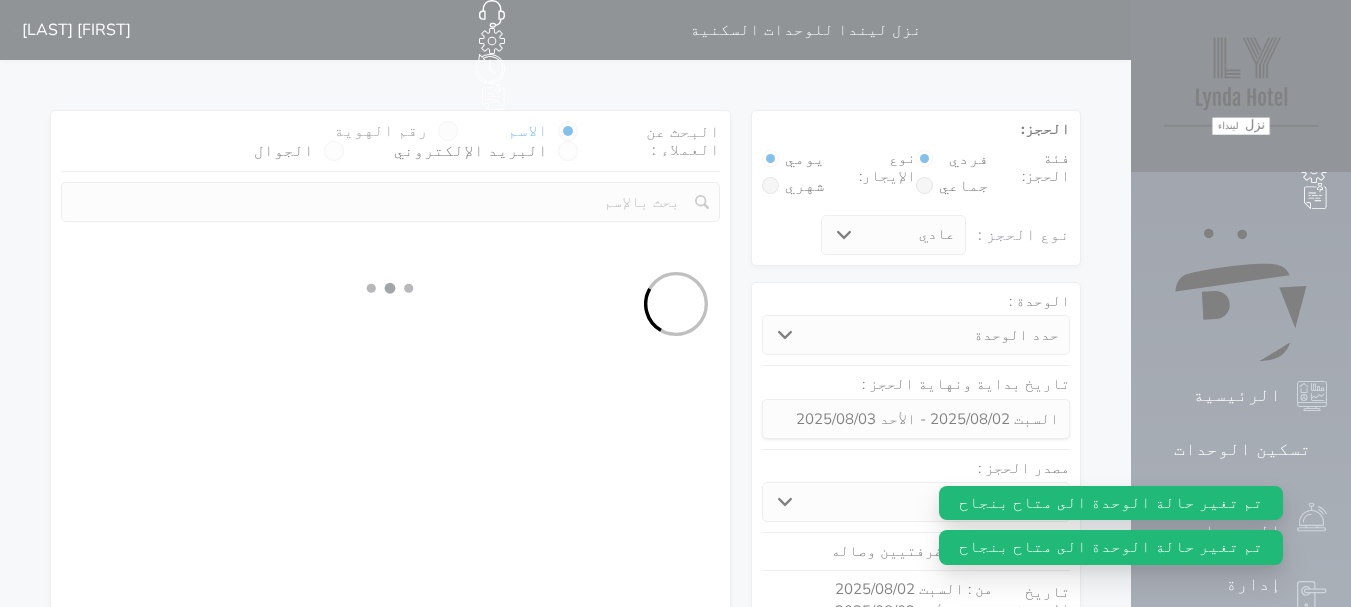 select on "7" 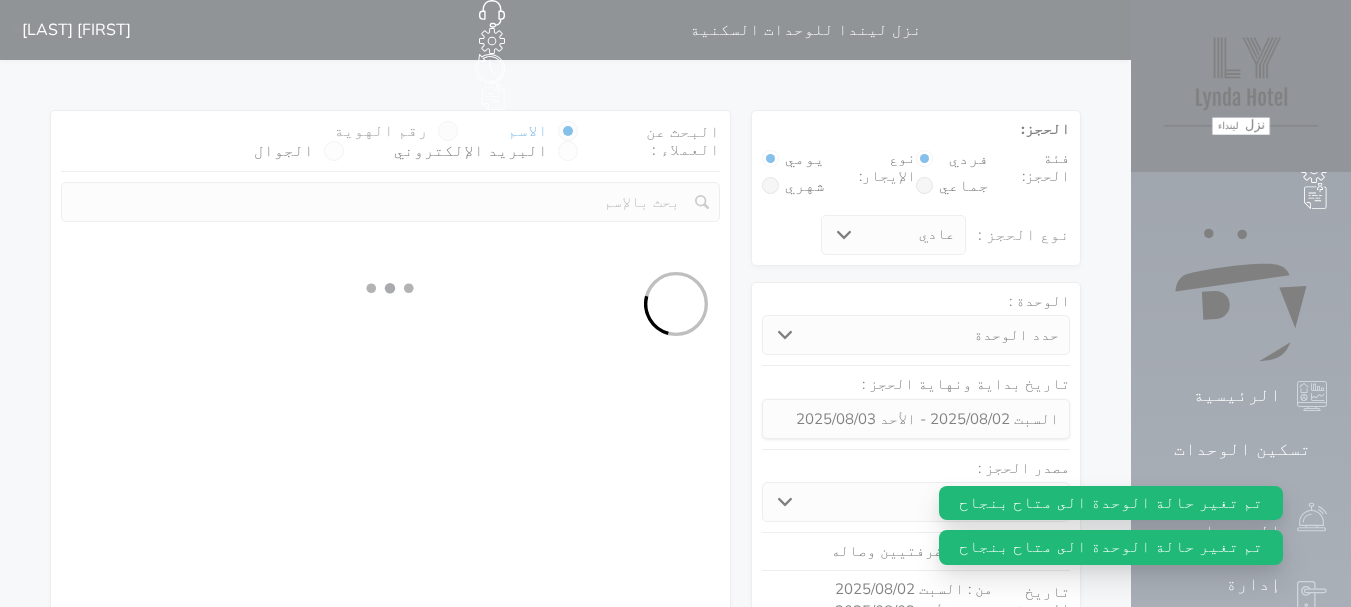 select 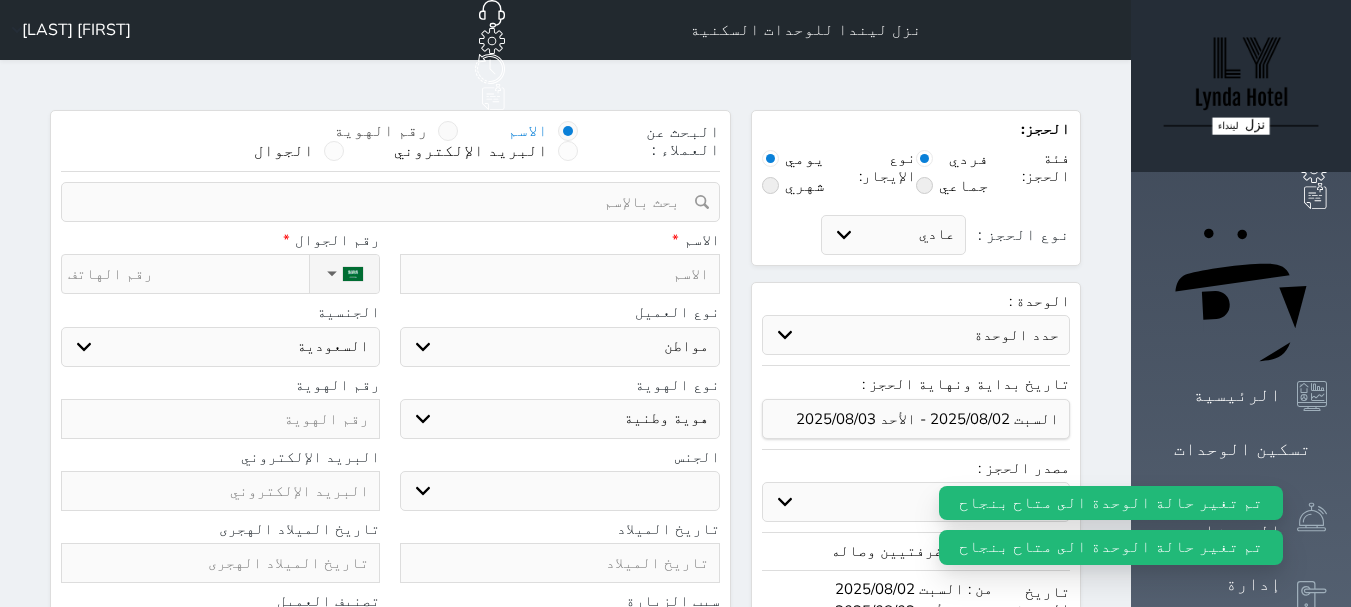 select 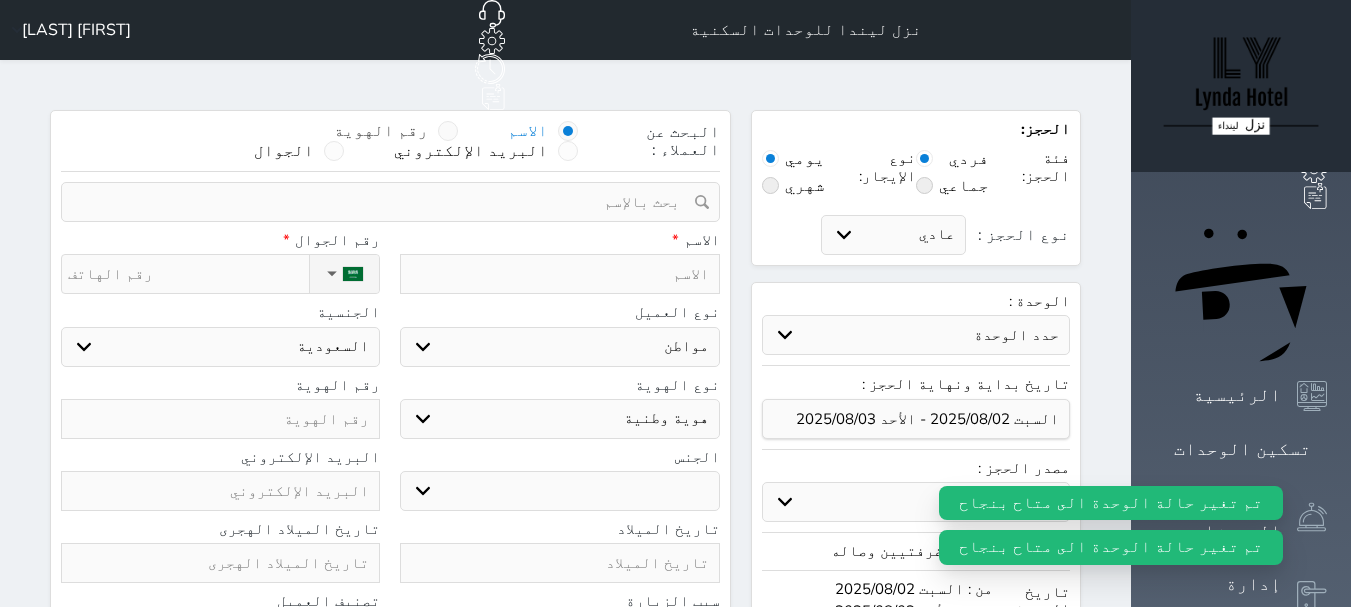click at bounding box center (448, 131) 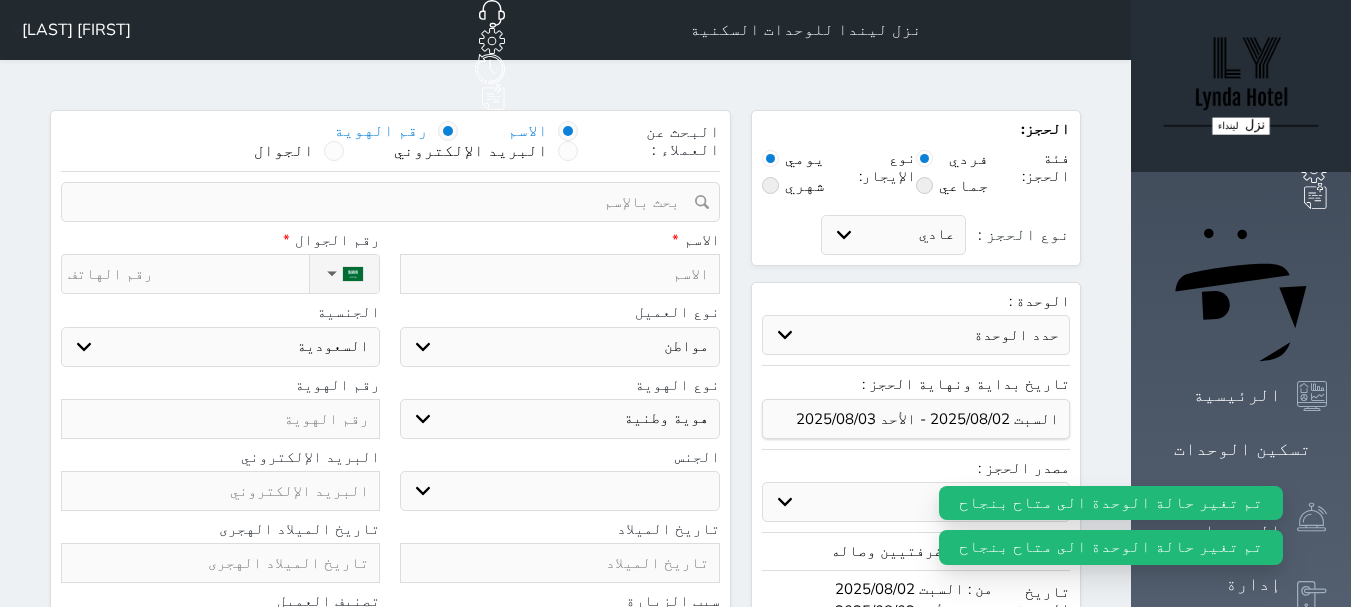 select 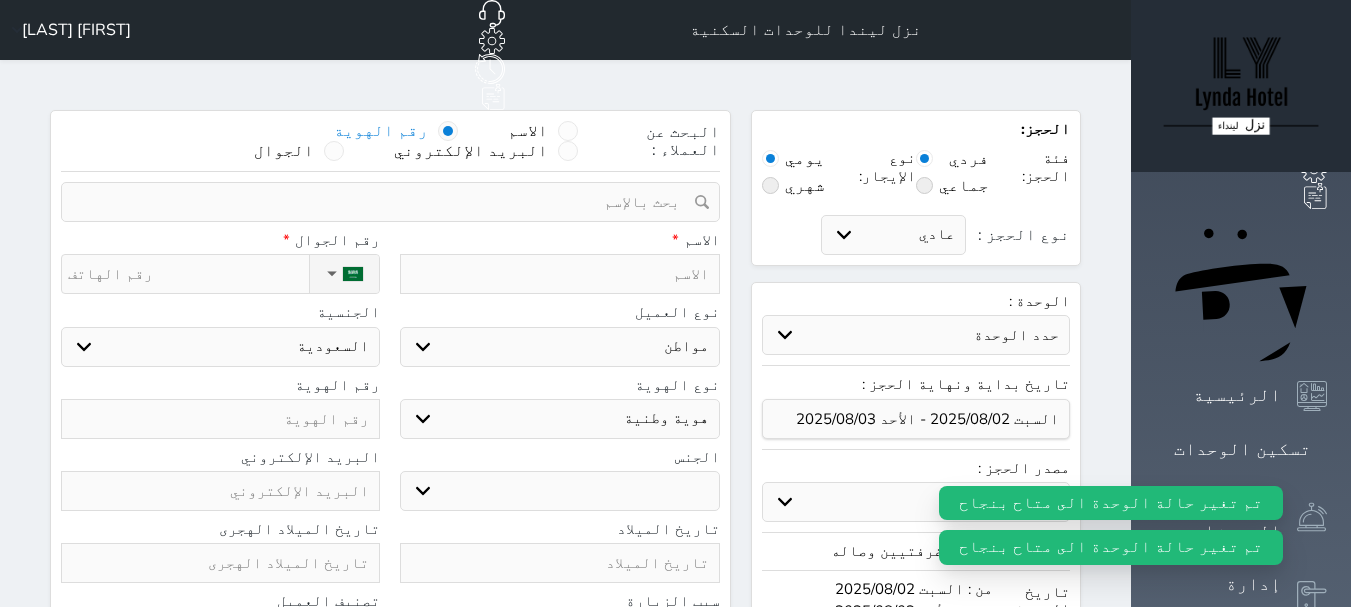 select 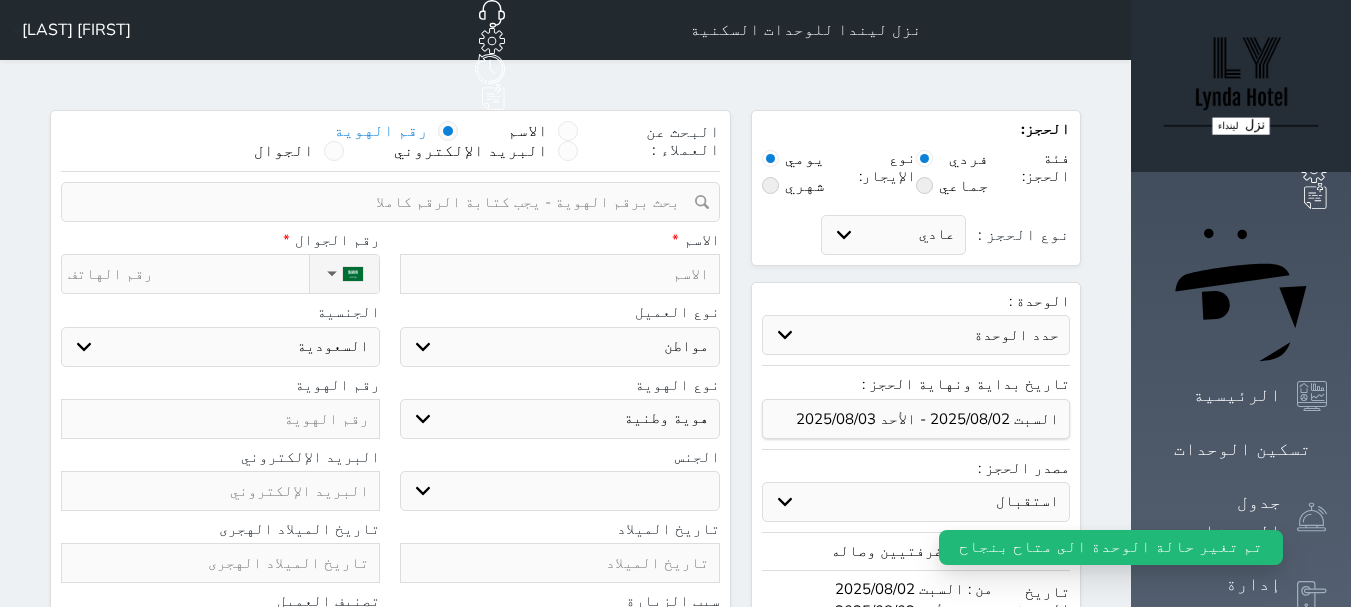 click at bounding box center [383, 202] 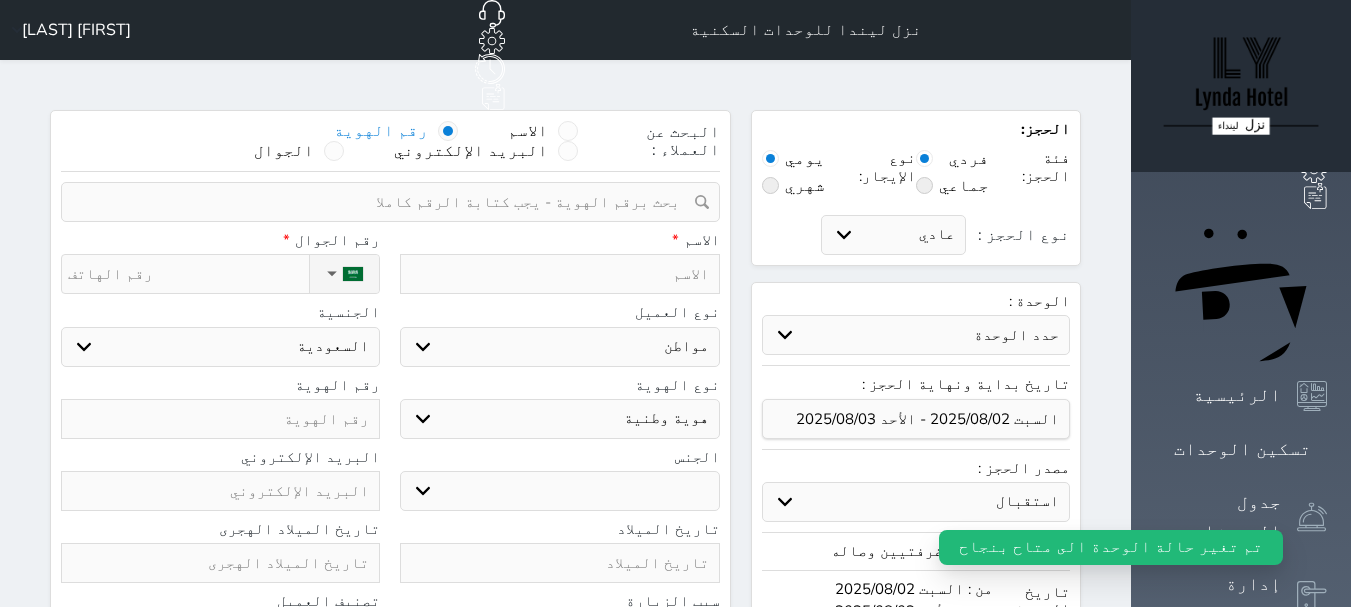 paste on "1097941619" 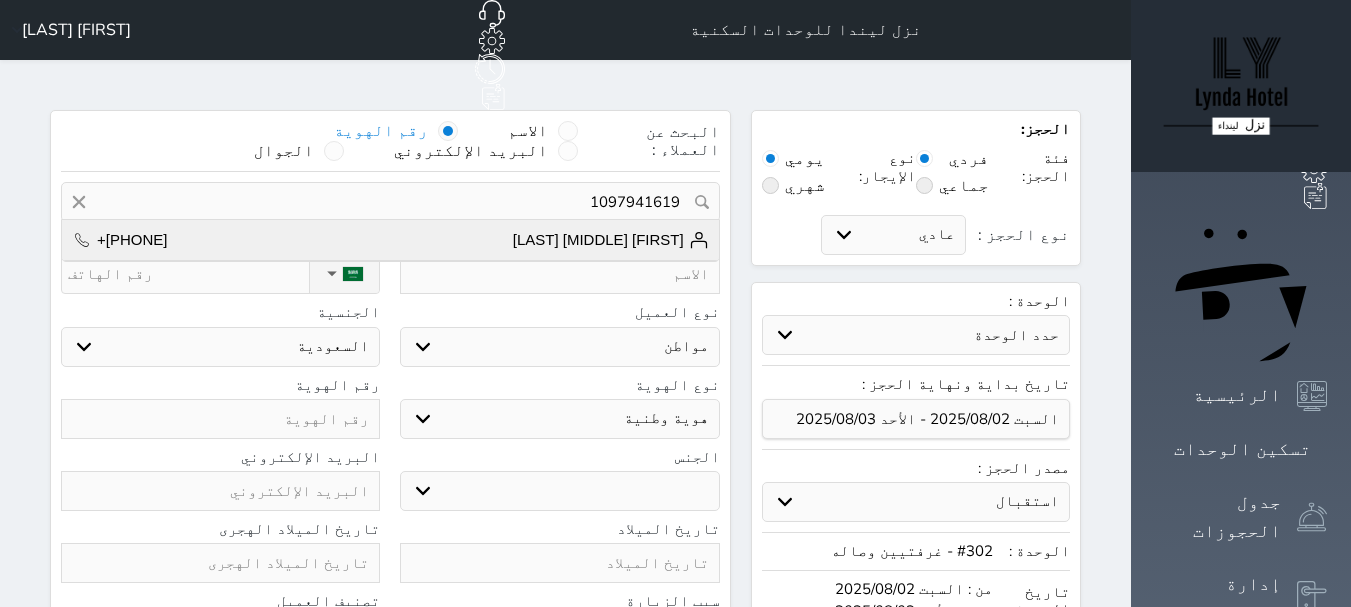 click on "ماجد عبداله محمد شراحيلي   +966509045461" at bounding box center (390, 240) 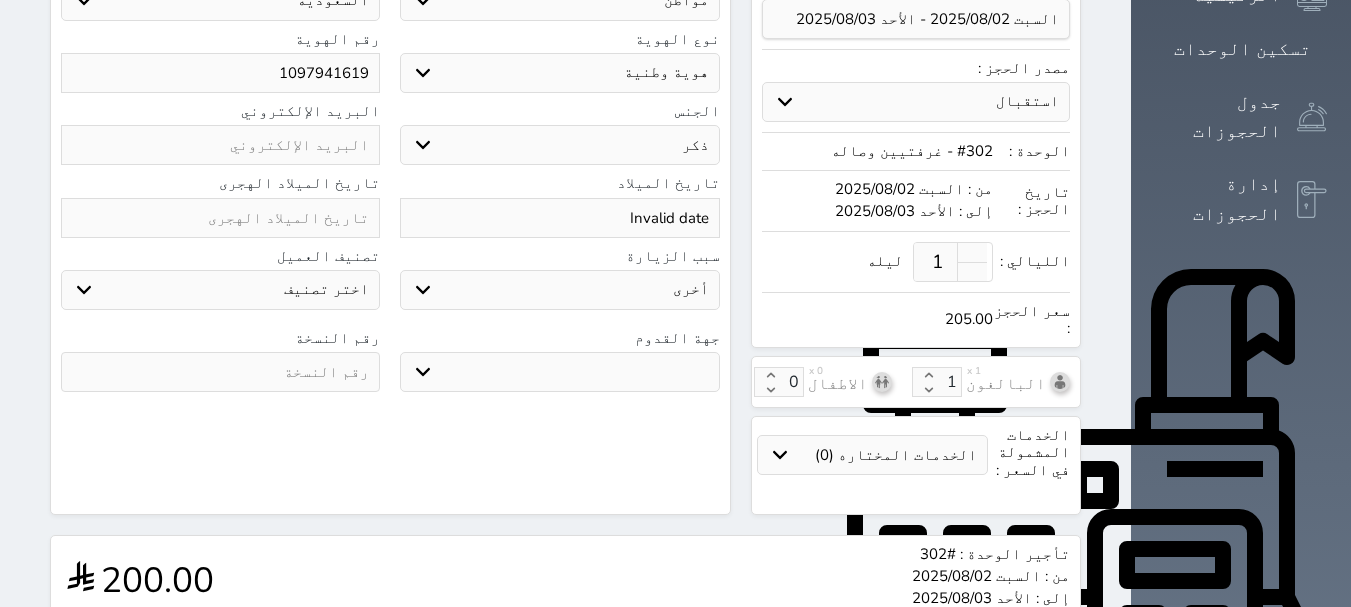 select 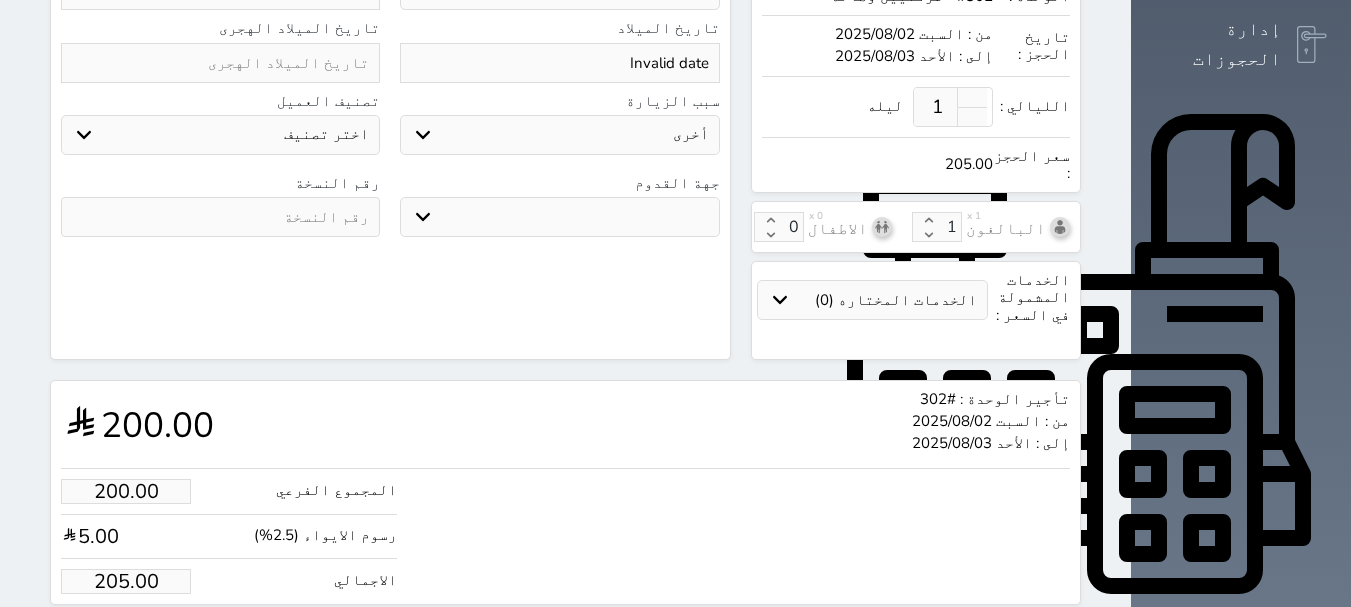 scroll, scrollTop: 702, scrollLeft: 0, axis: vertical 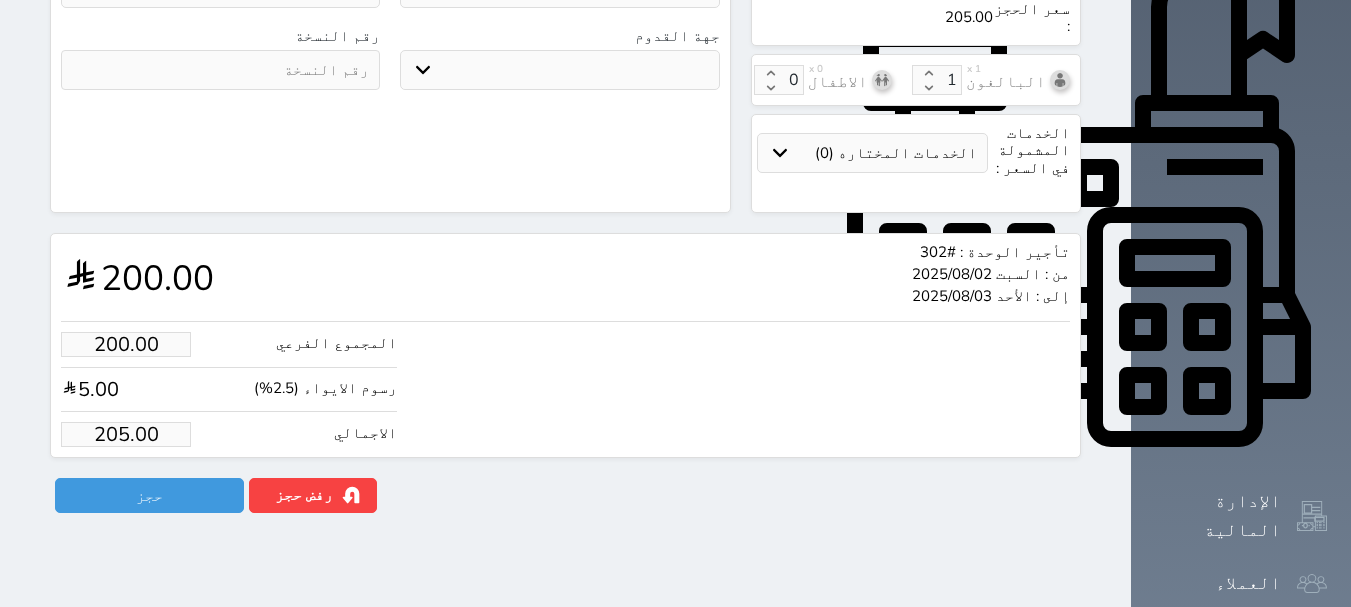 click on "205.00" at bounding box center (126, 434) 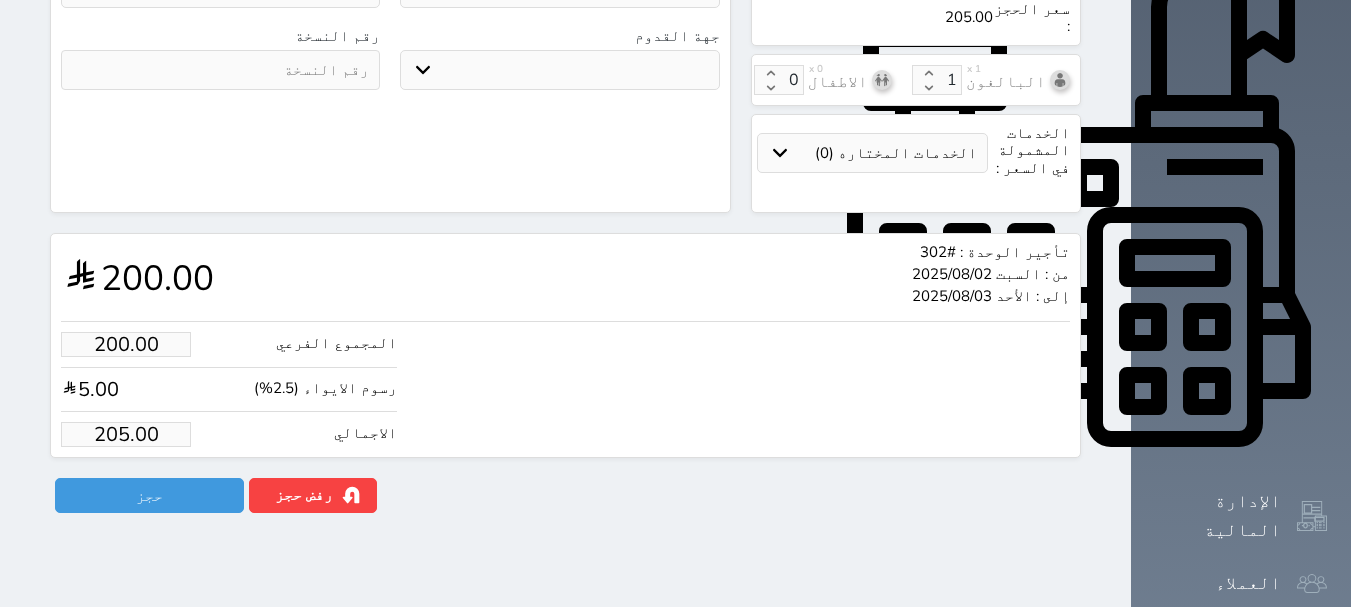 type on "1.025" 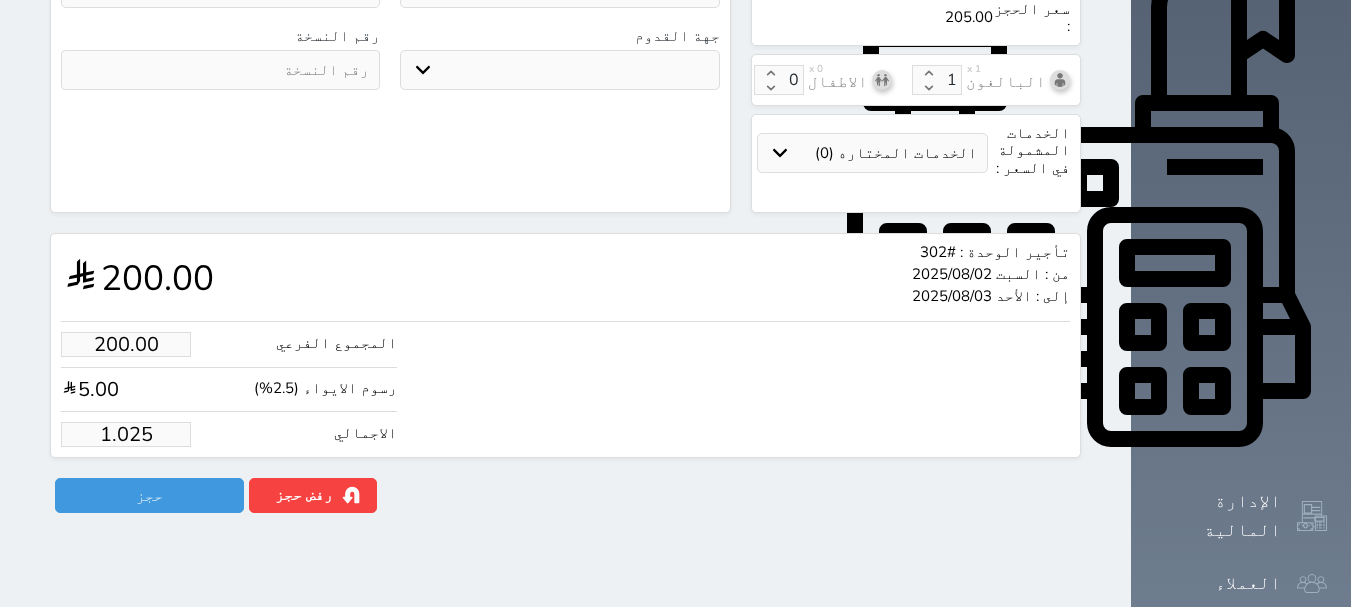 type on "1.00" 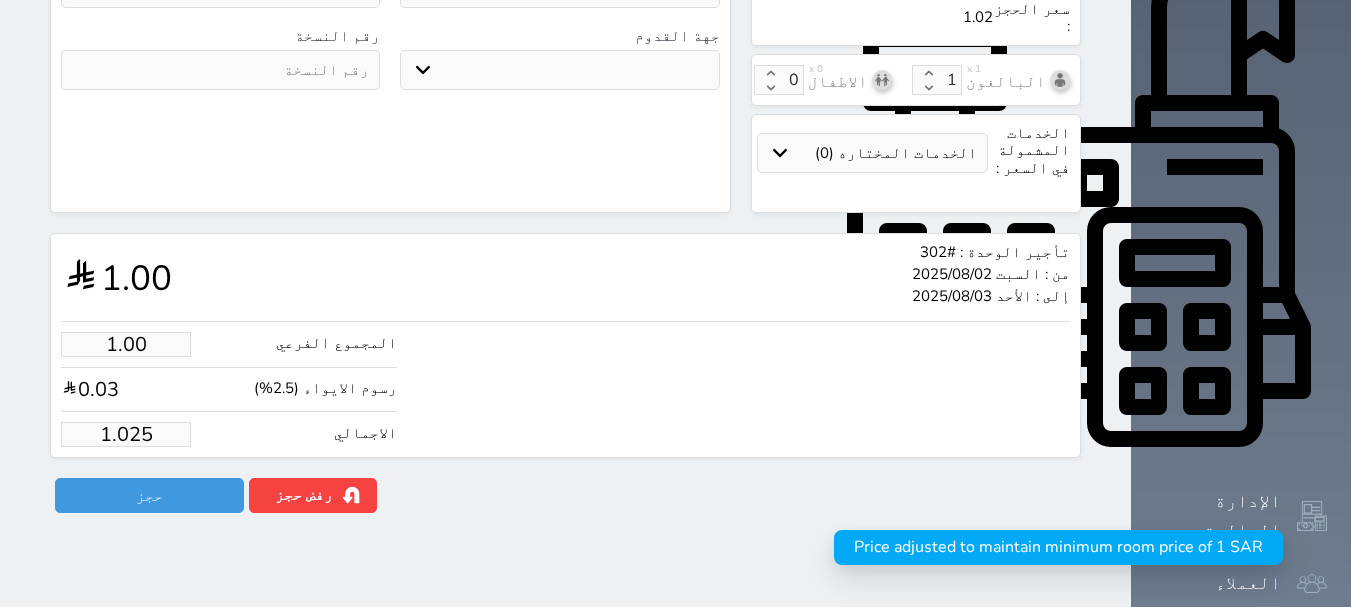 type on "1.02" 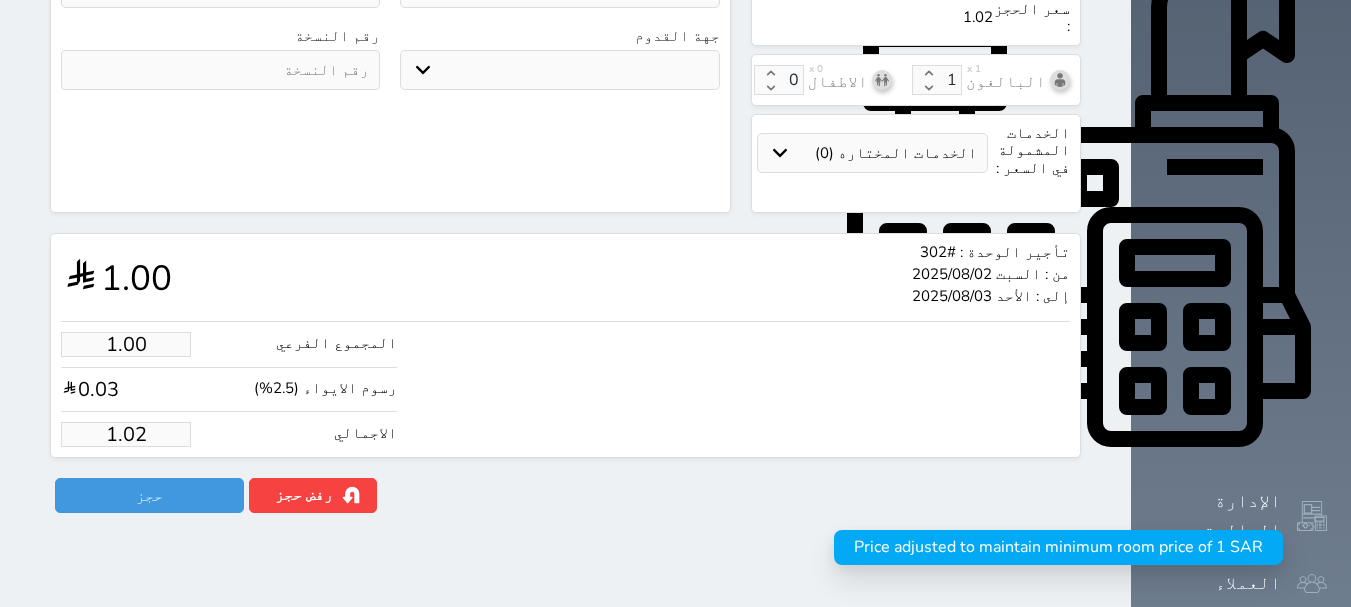 click on "1.02" at bounding box center [126, 434] 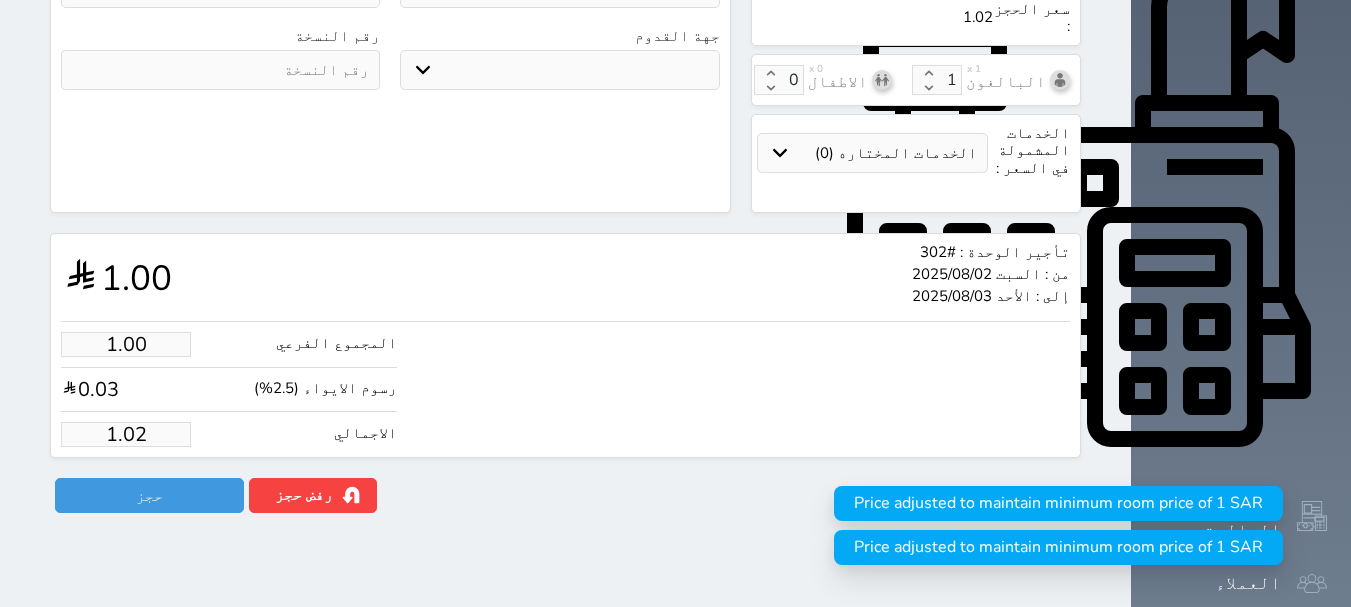 click on "1.02" at bounding box center [126, 434] 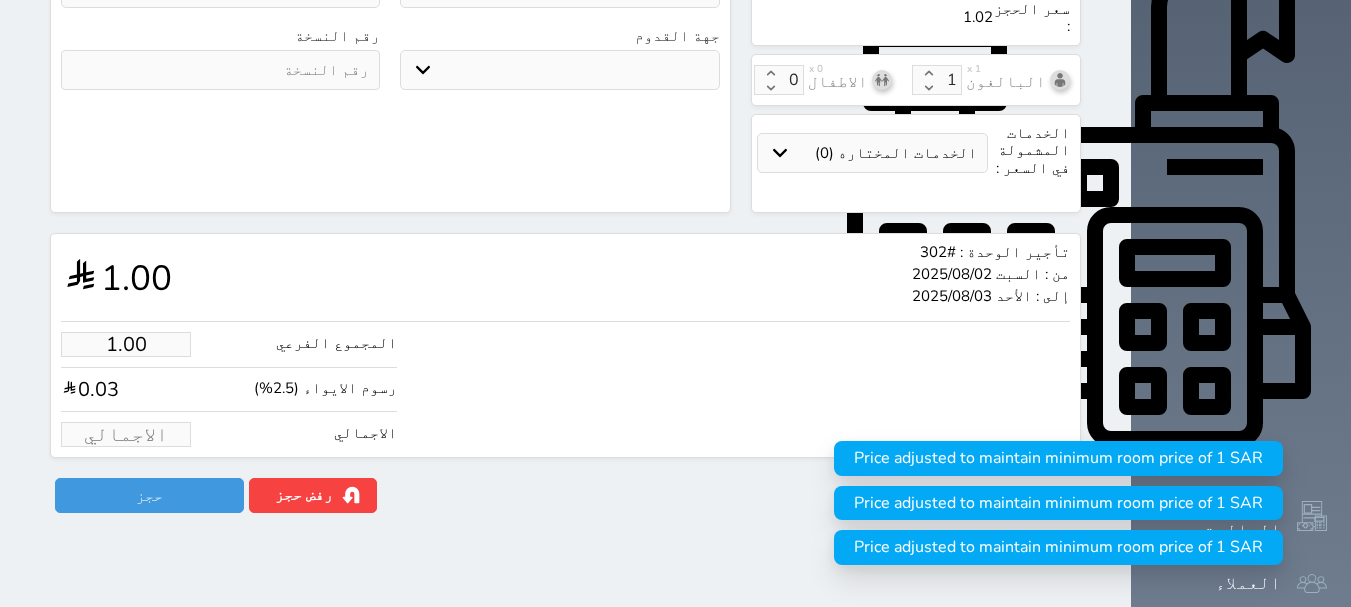 type on "1.95" 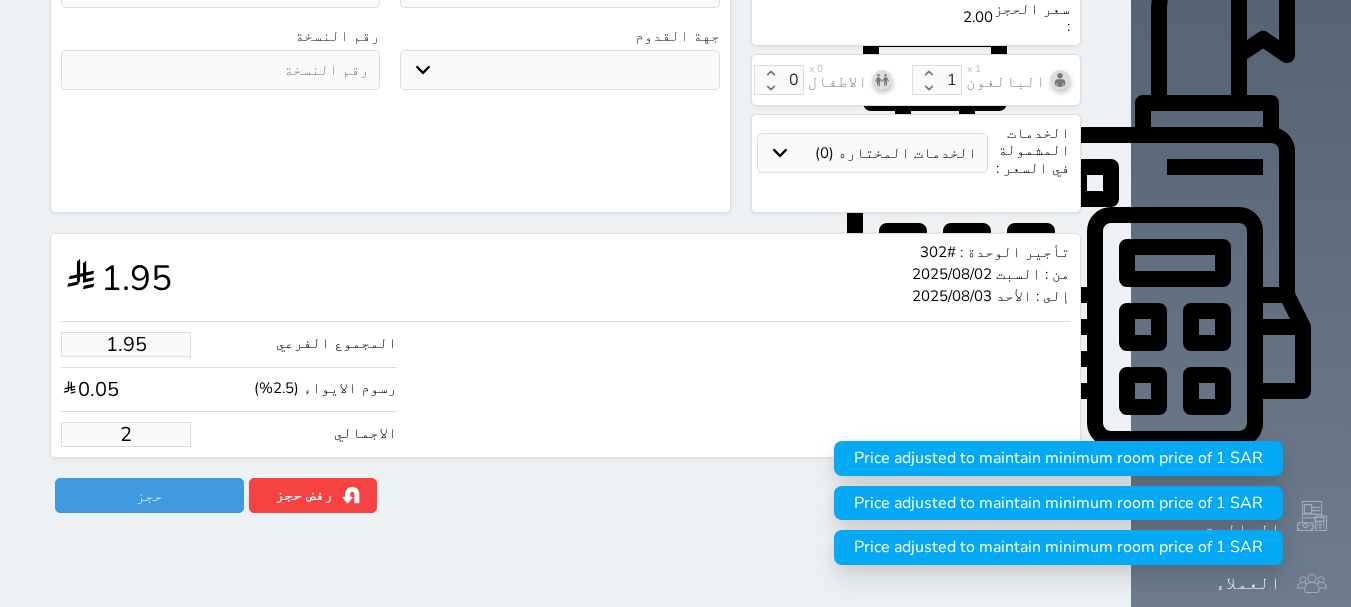 type on "24.39" 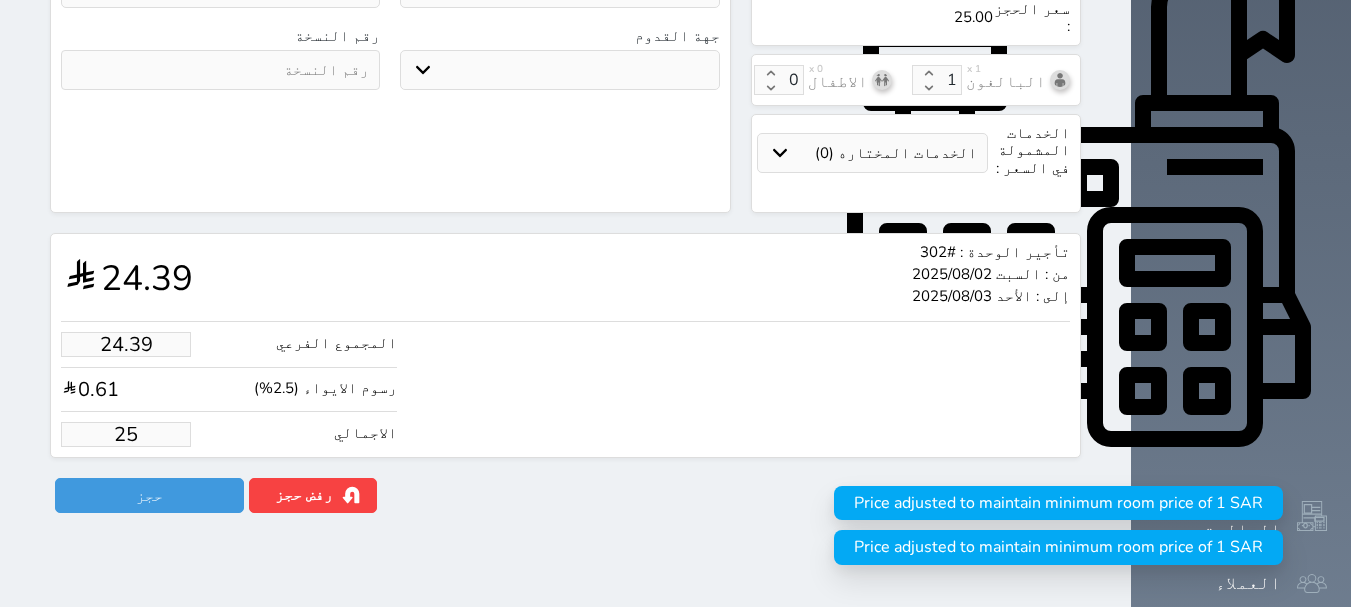 type on "243.90" 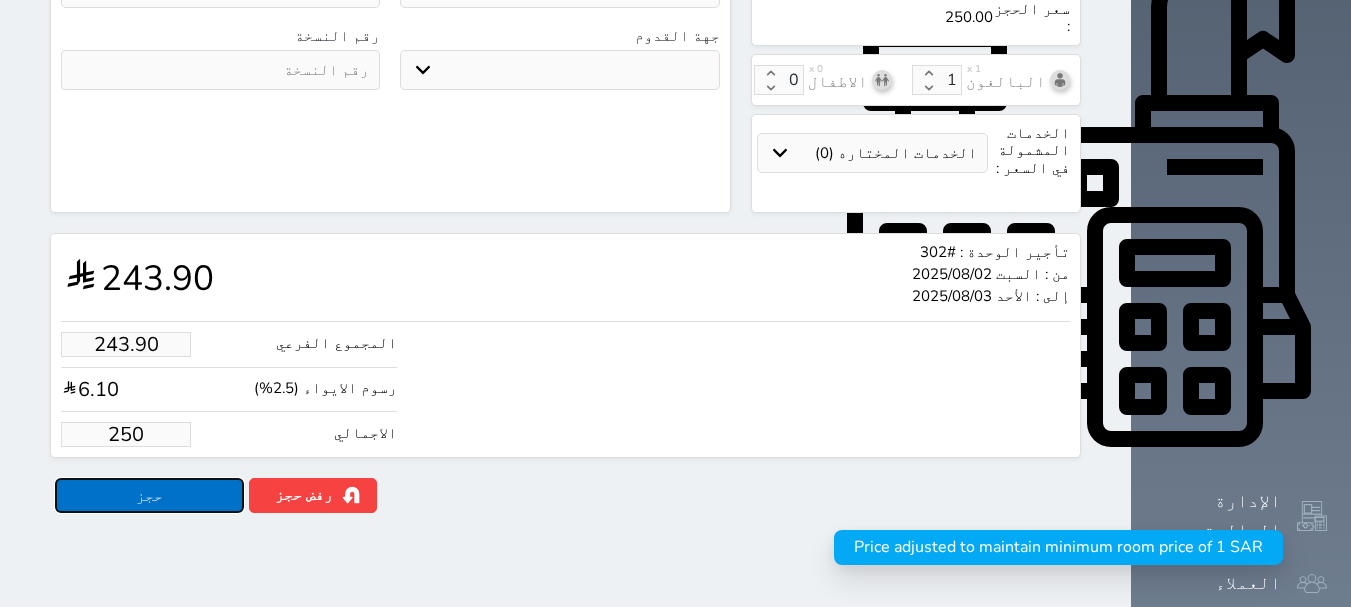 type on "250.00" 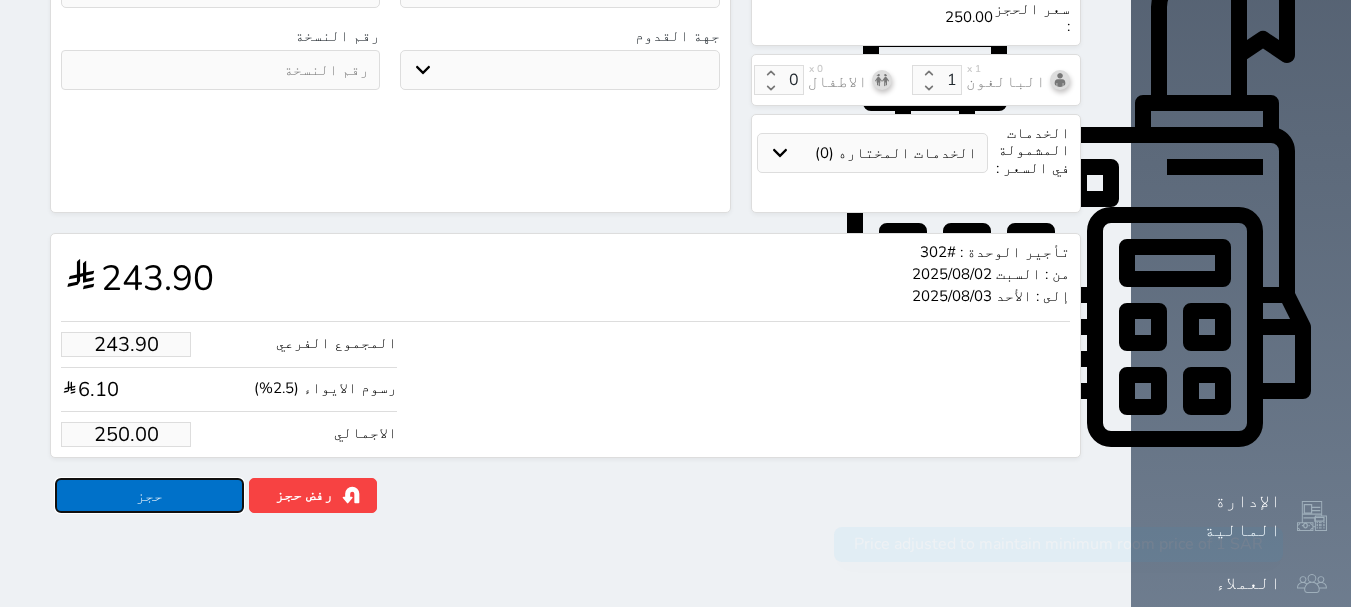 click on "حجز" at bounding box center [149, 495] 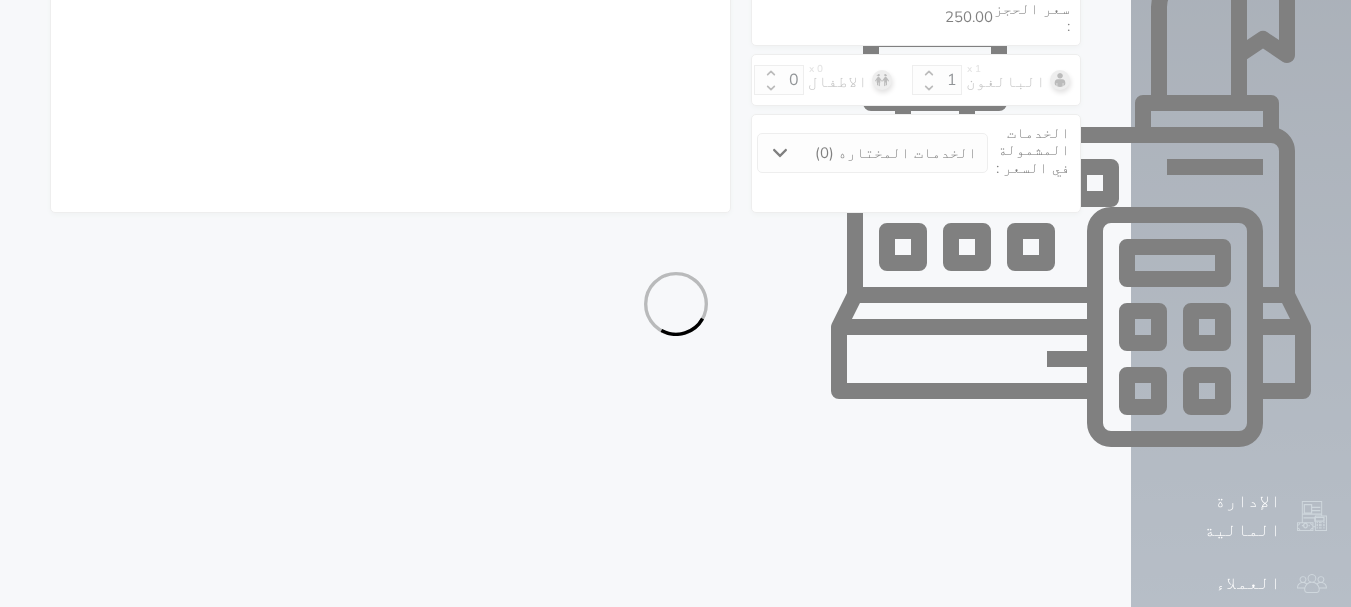 select on "1" 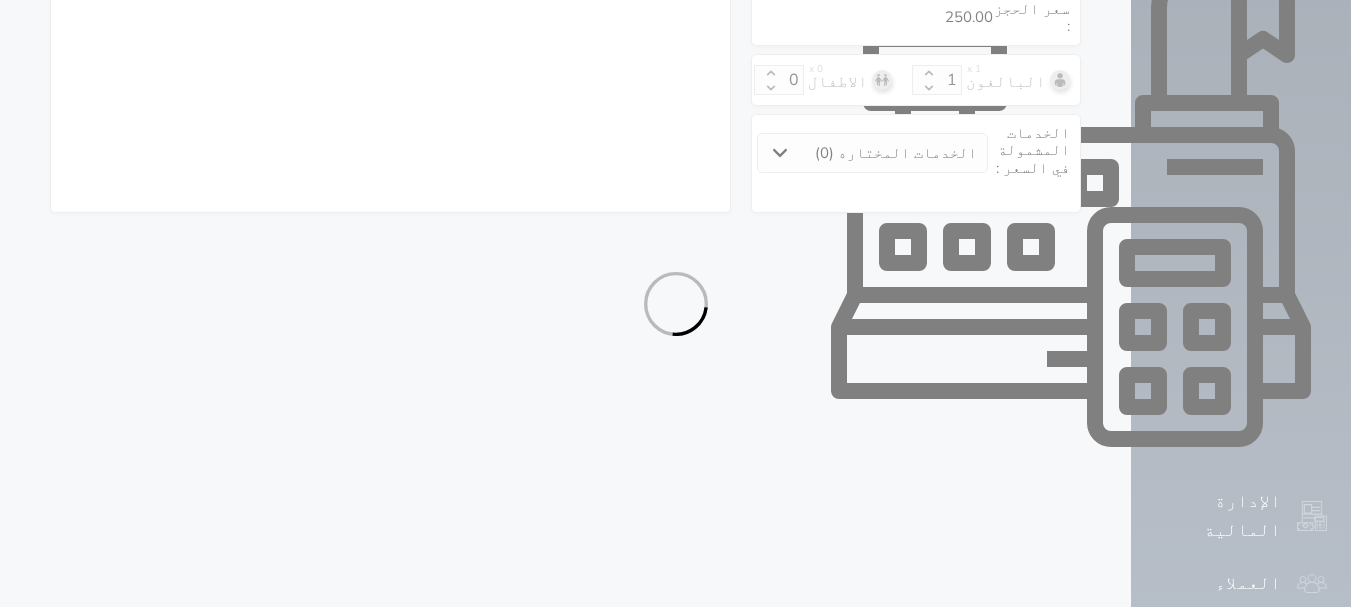 select on "113" 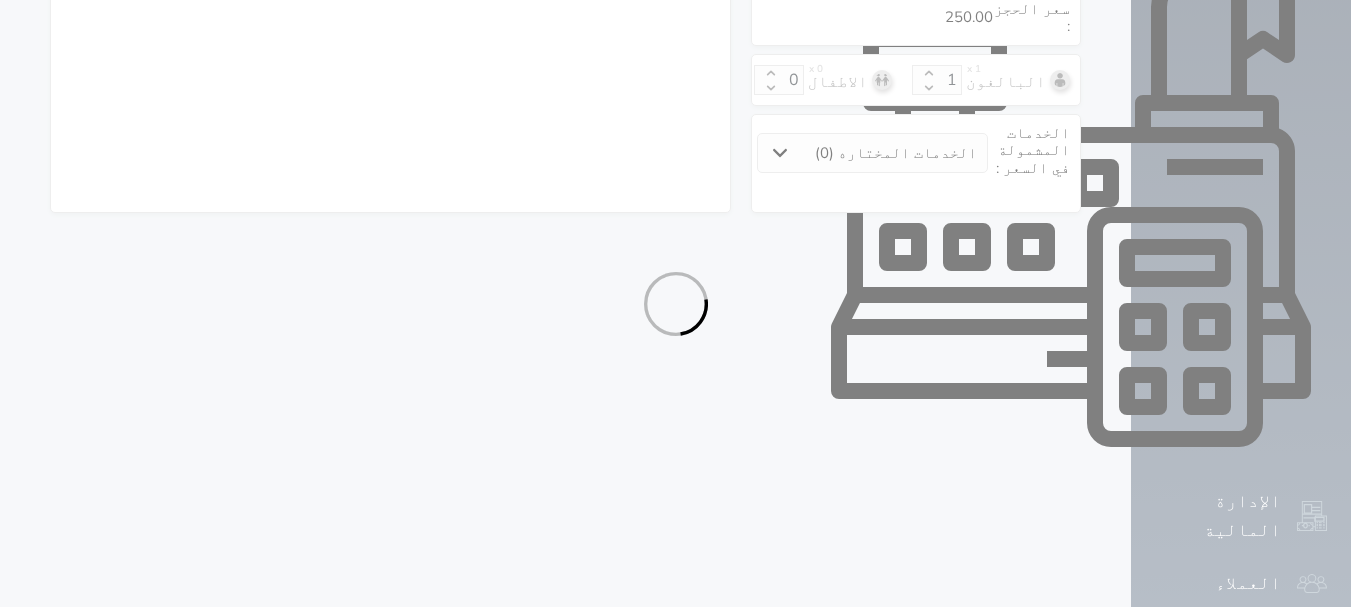 select on "1" 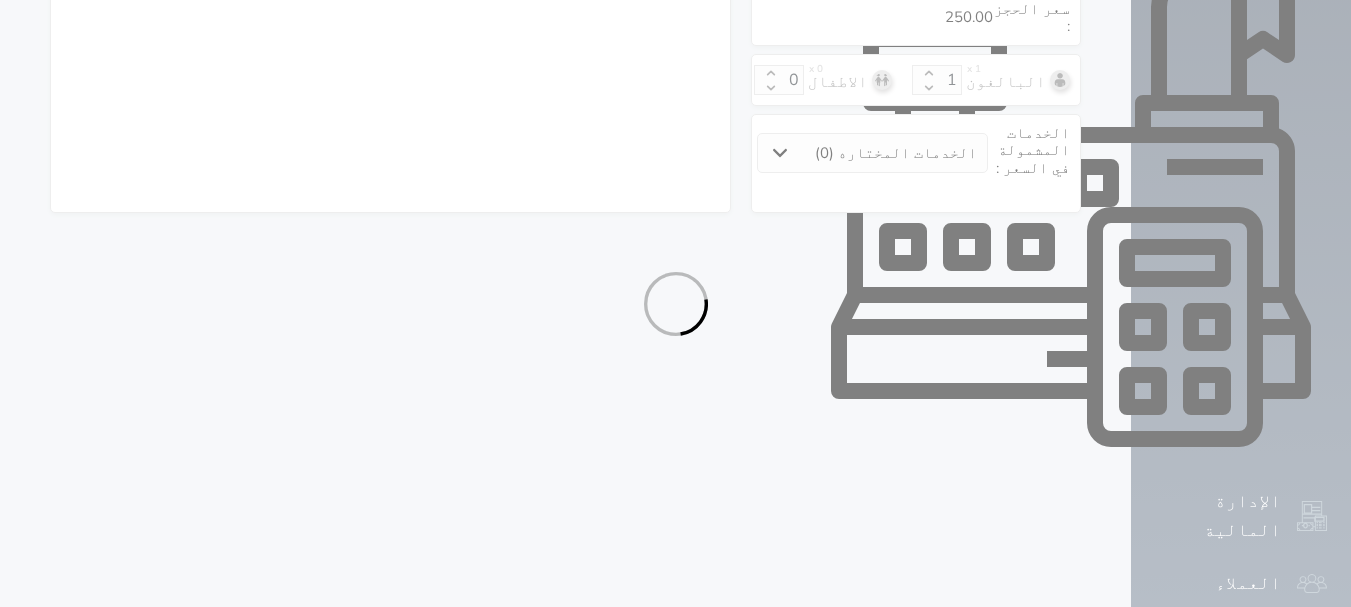 select on "7" 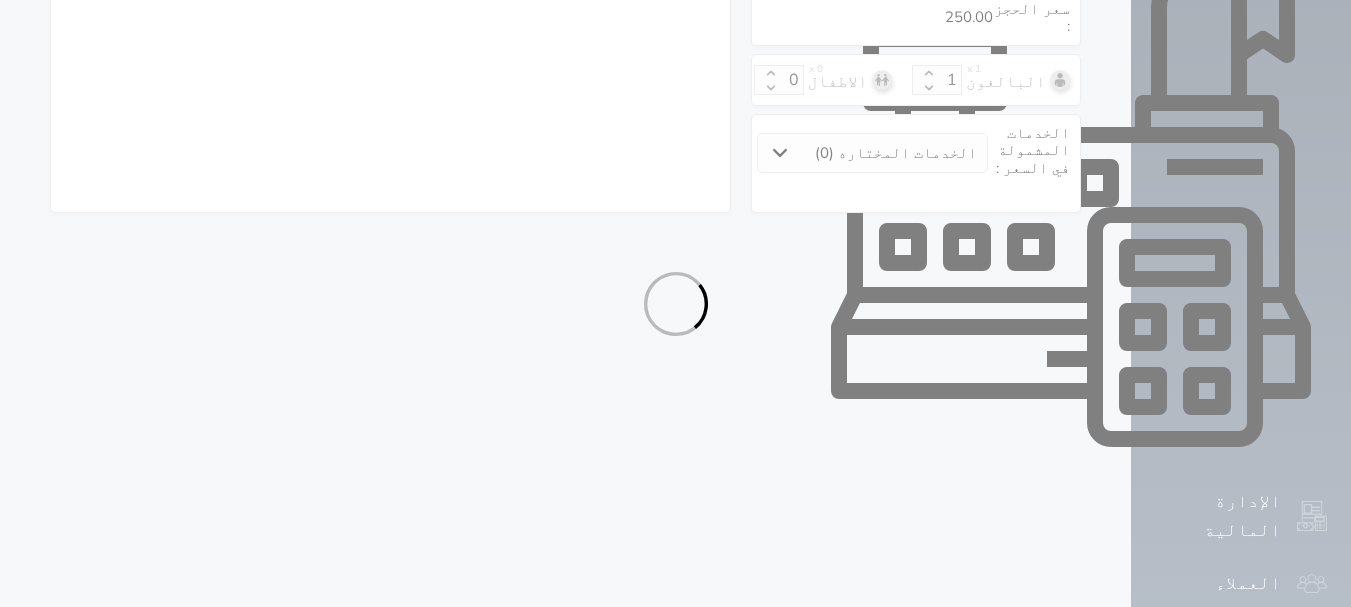 select 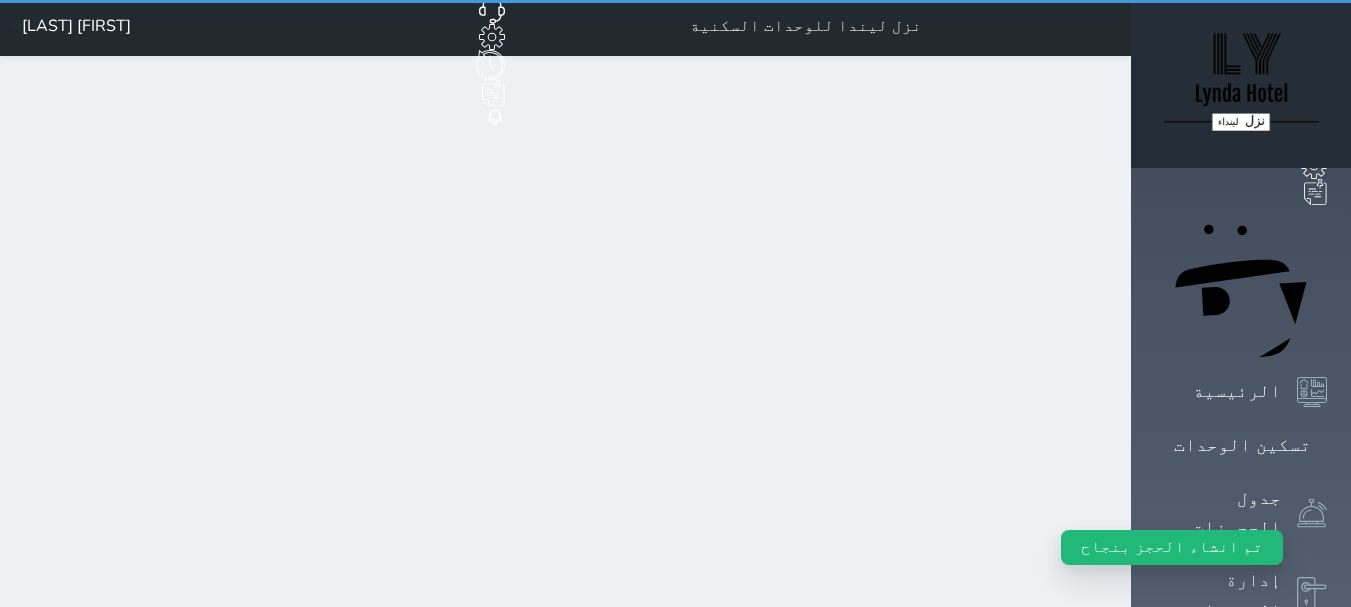 scroll, scrollTop: 0, scrollLeft: 0, axis: both 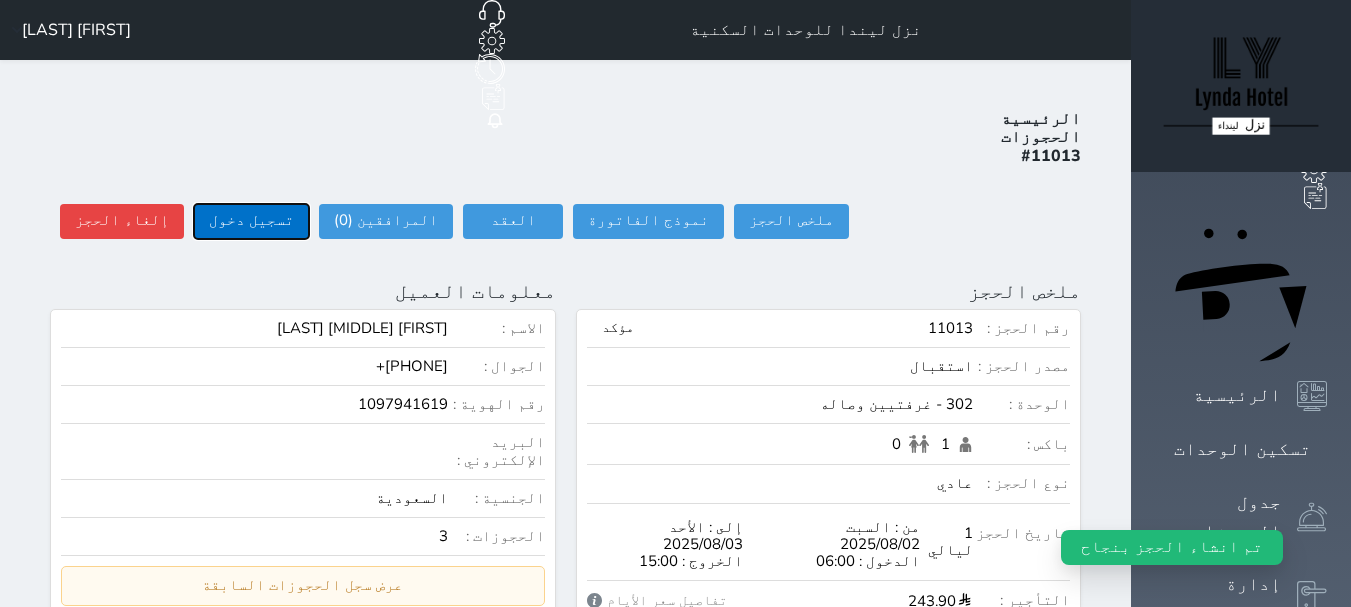 click on "تسجيل دخول" at bounding box center [251, 221] 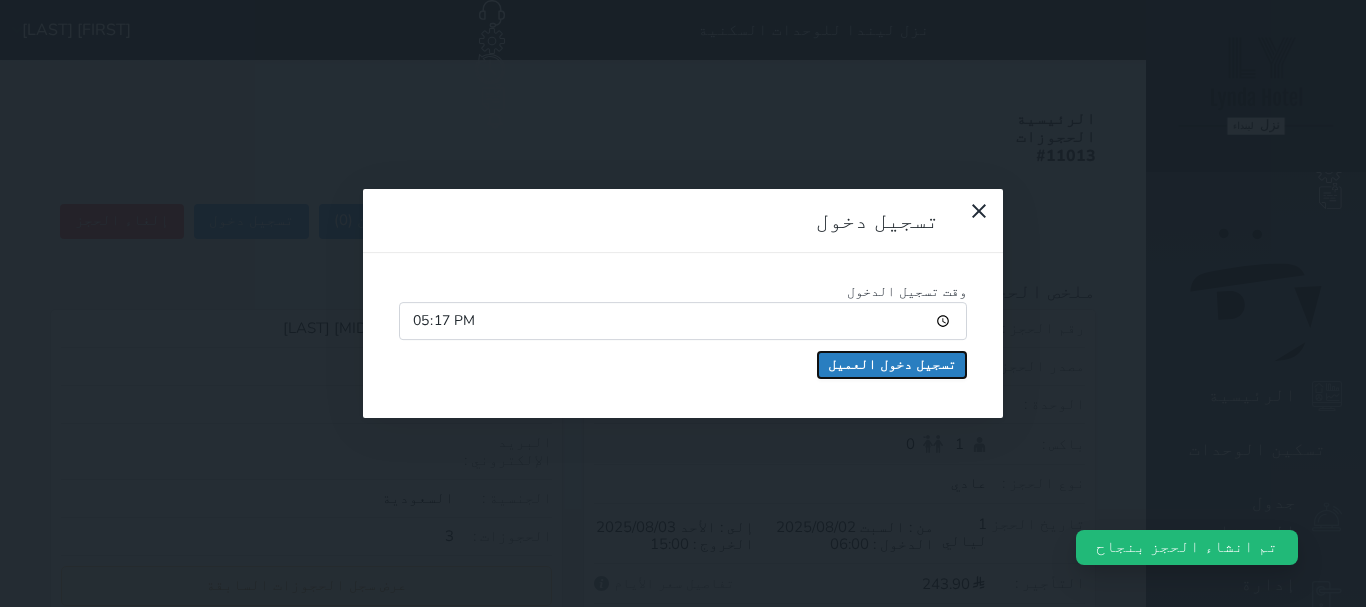 click on "تسجيل دخول العميل" at bounding box center [892, 365] 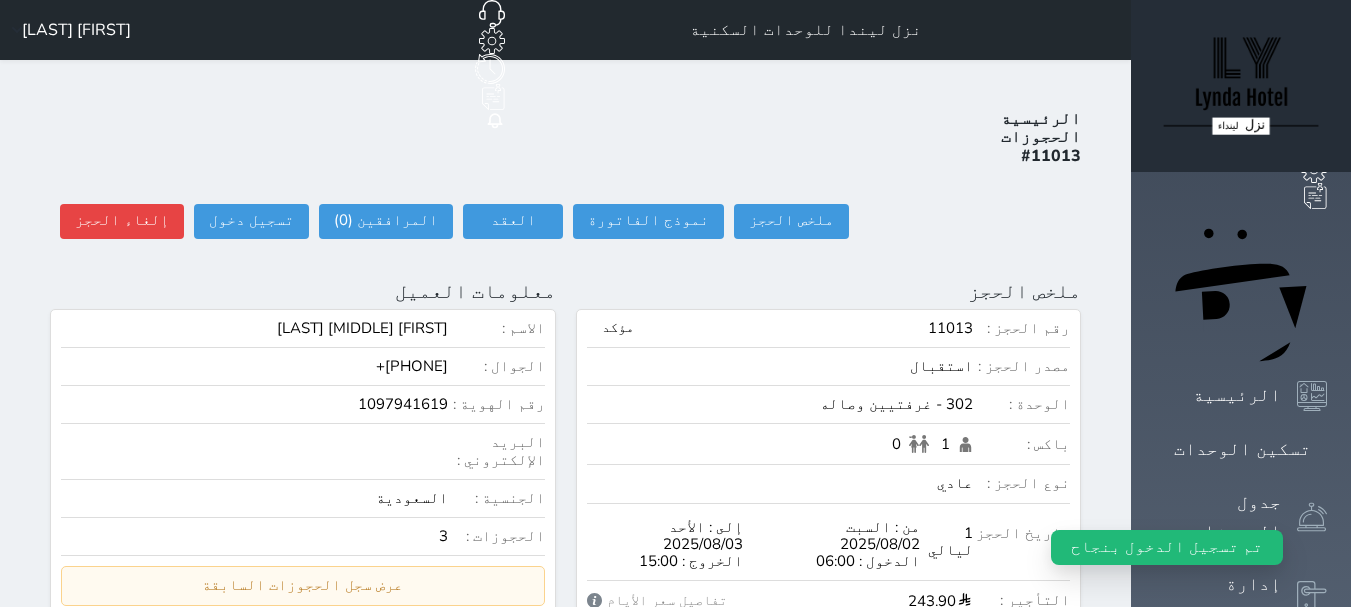 select 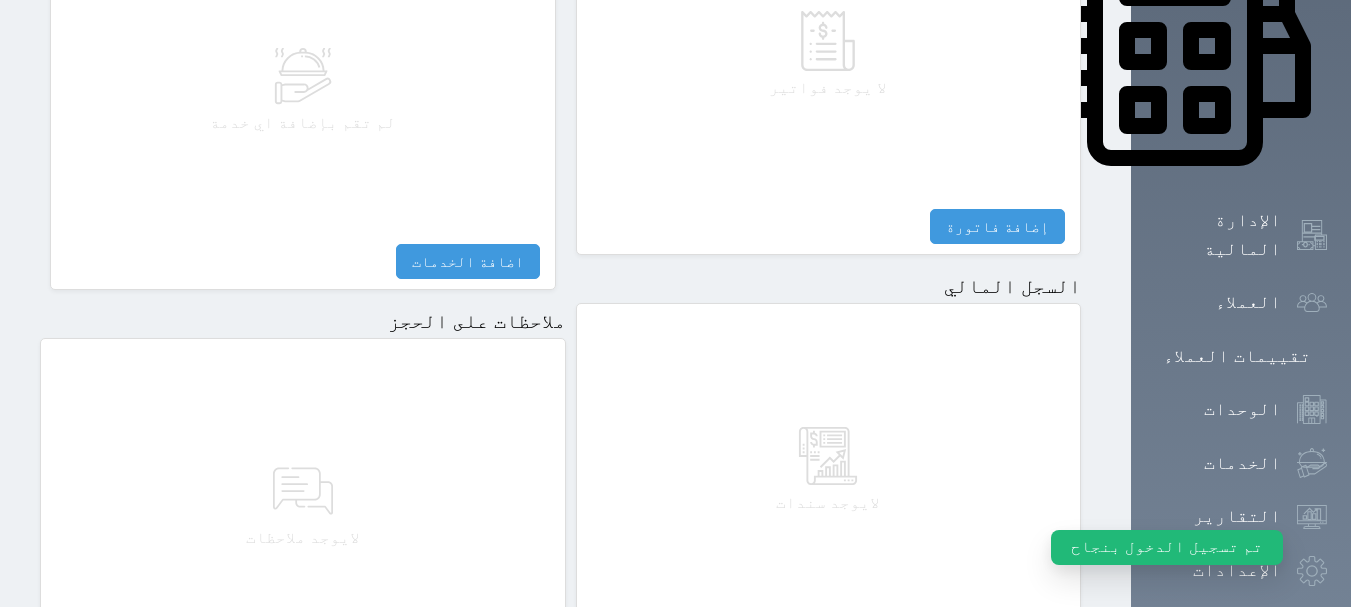 scroll, scrollTop: 1173, scrollLeft: 0, axis: vertical 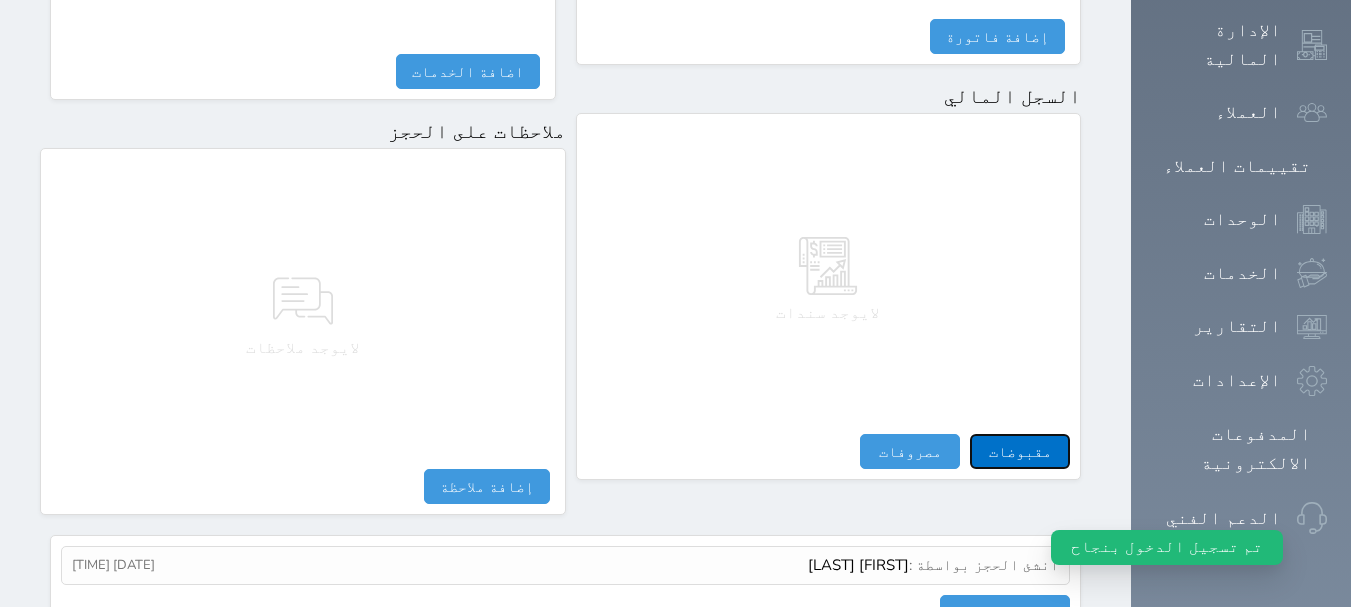 click on "مقبوضات" at bounding box center (1020, 451) 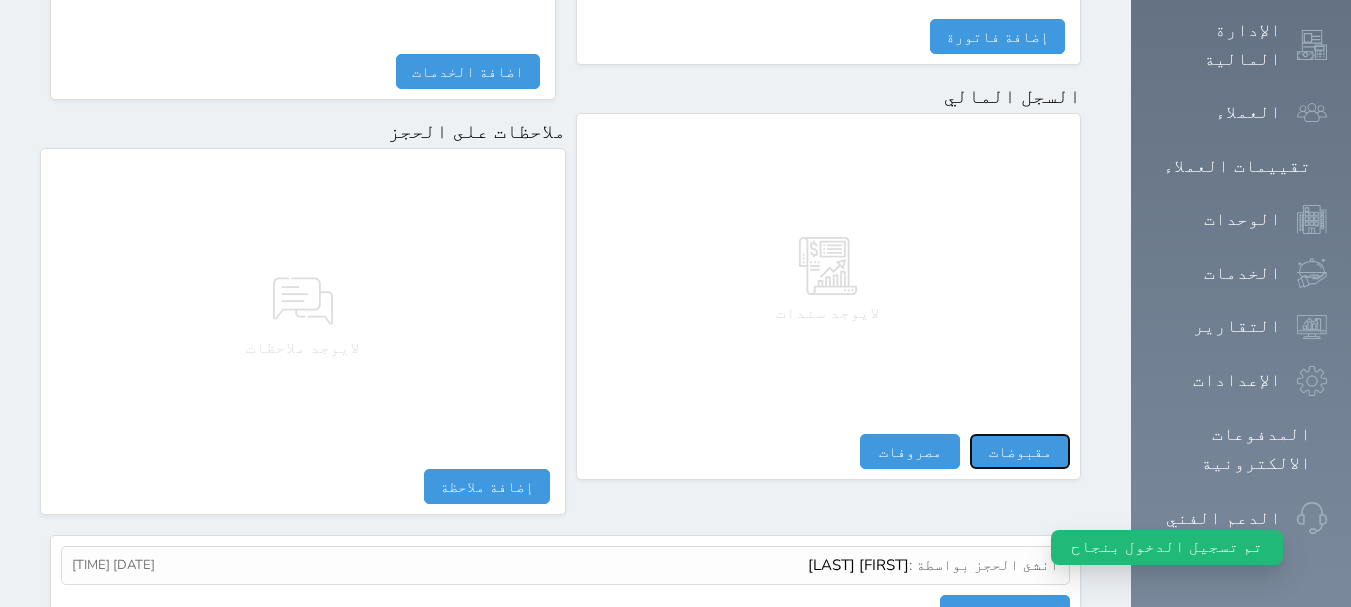 select 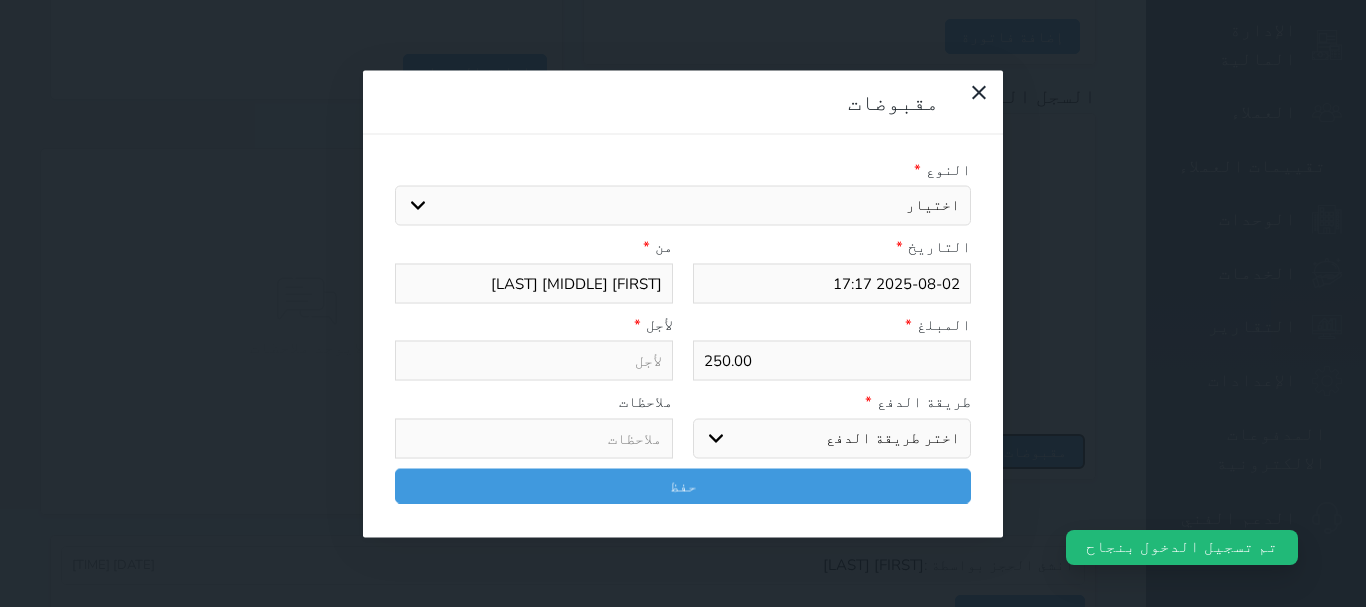 select 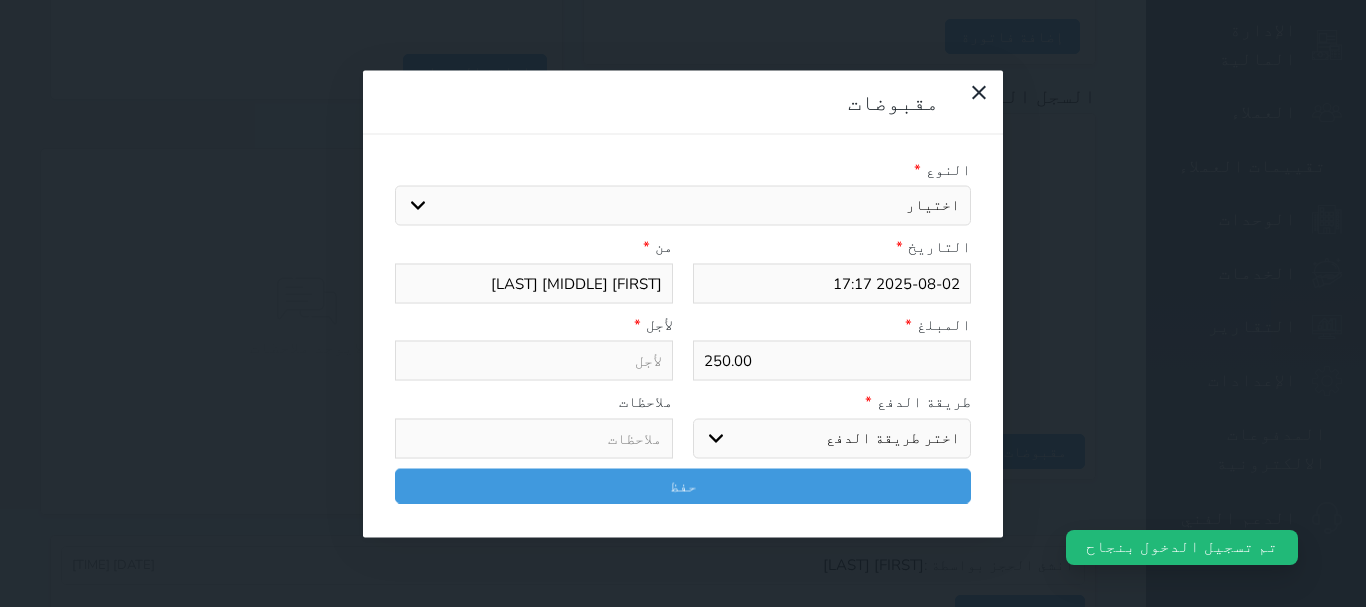 click on "اختيار   مقبوضات عامة قيمة إيجار فواتير تامين عربون لا ينطبق آخر مغسلة واي فاي - الإنترنت مواقف السيارات طعام الأغذية والمشروبات مشروبات المشروبات الباردة المشروبات الساخنة الإفطار غداء عشاء مخبز و كعك حمام سباحة الصالة الرياضية سبا و خدمات الجمال اختيار وإسقاط (خدمات النقل) ميني بار كابل - تلفزيون سرير إضافي تصفيف الشعر التسوق خدمات الجولات السياحية المنظمة خدمات الدليل السياحي سند لأمر" at bounding box center [683, 206] 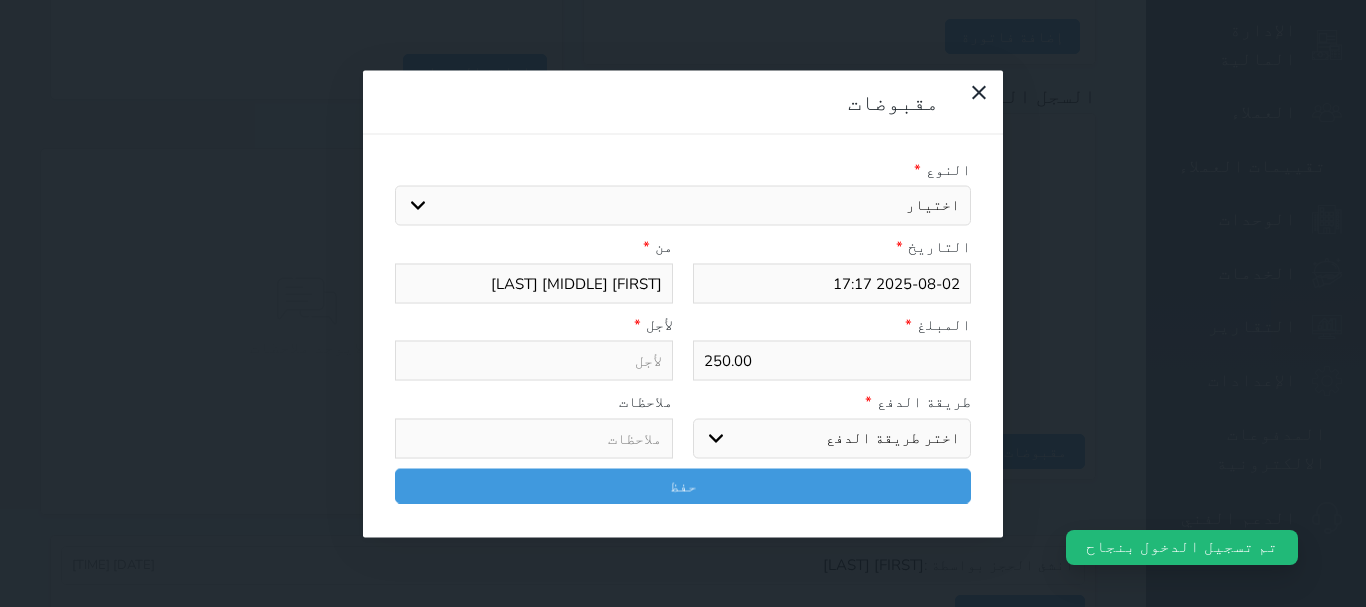 click on "اختيار   مقبوضات عامة قيمة إيجار فواتير تامين عربون لا ينطبق آخر مغسلة واي فاي - الإنترنت مواقف السيارات طعام الأغذية والمشروبات مشروبات المشروبات الباردة المشروبات الساخنة الإفطار غداء عشاء مخبز و كعك حمام سباحة الصالة الرياضية سبا و خدمات الجمال اختيار وإسقاط (خدمات النقل) ميني بار كابل - تلفزيون سرير إضافي تصفيف الشعر التسوق خدمات الجولات السياحية المنظمة خدمات الدليل السياحي سند لأمر" at bounding box center (683, 206) 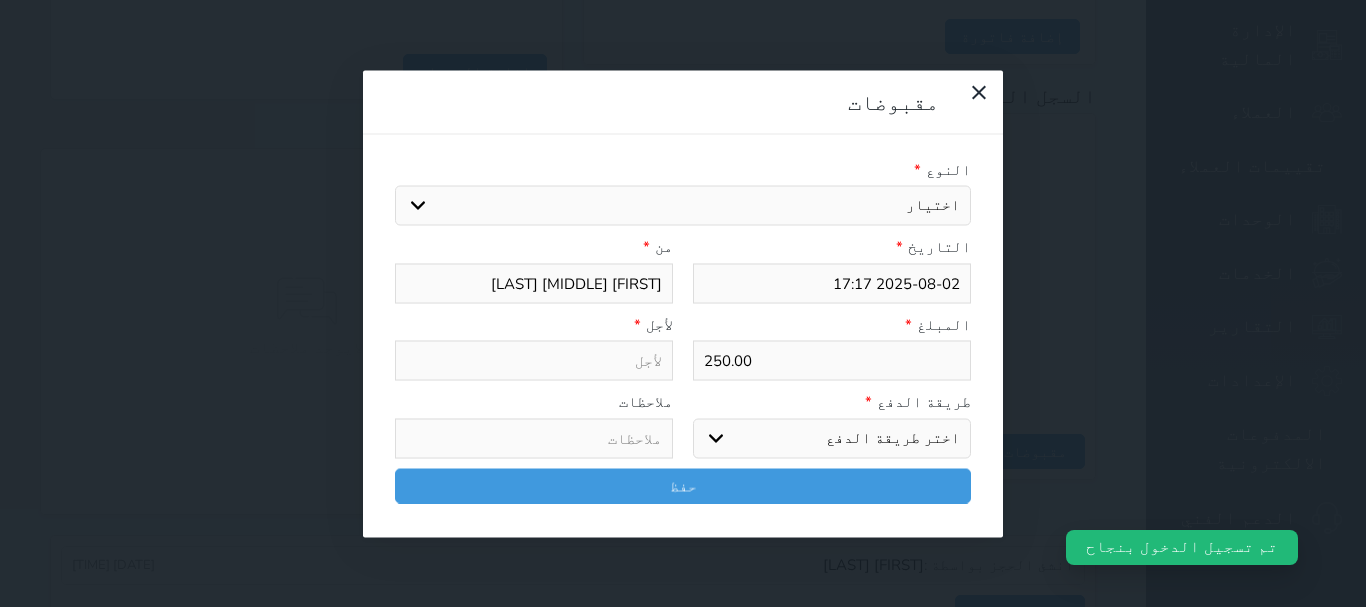 click on "اختيار   مقبوضات عامة قيمة إيجار فواتير تامين عربون لا ينطبق آخر مغسلة واي فاي - الإنترنت مواقف السيارات طعام الأغذية والمشروبات مشروبات المشروبات الباردة المشروبات الساخنة الإفطار غداء عشاء مخبز و كعك حمام سباحة الصالة الرياضية سبا و خدمات الجمال اختيار وإسقاط (خدمات النقل) ميني بار كابل - تلفزيون سرير إضافي تصفيف الشعر التسوق خدمات الجولات السياحية المنظمة خدمات الدليل السياحي سند لأمر" at bounding box center (683, 206) 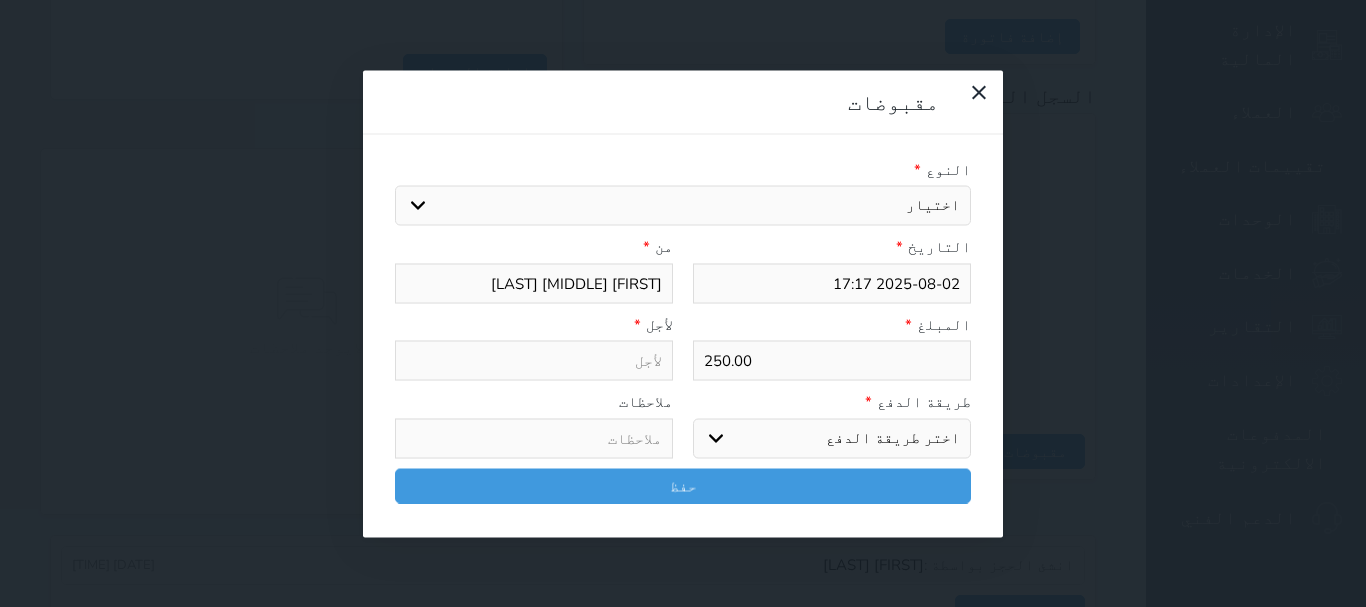 select on "15614" 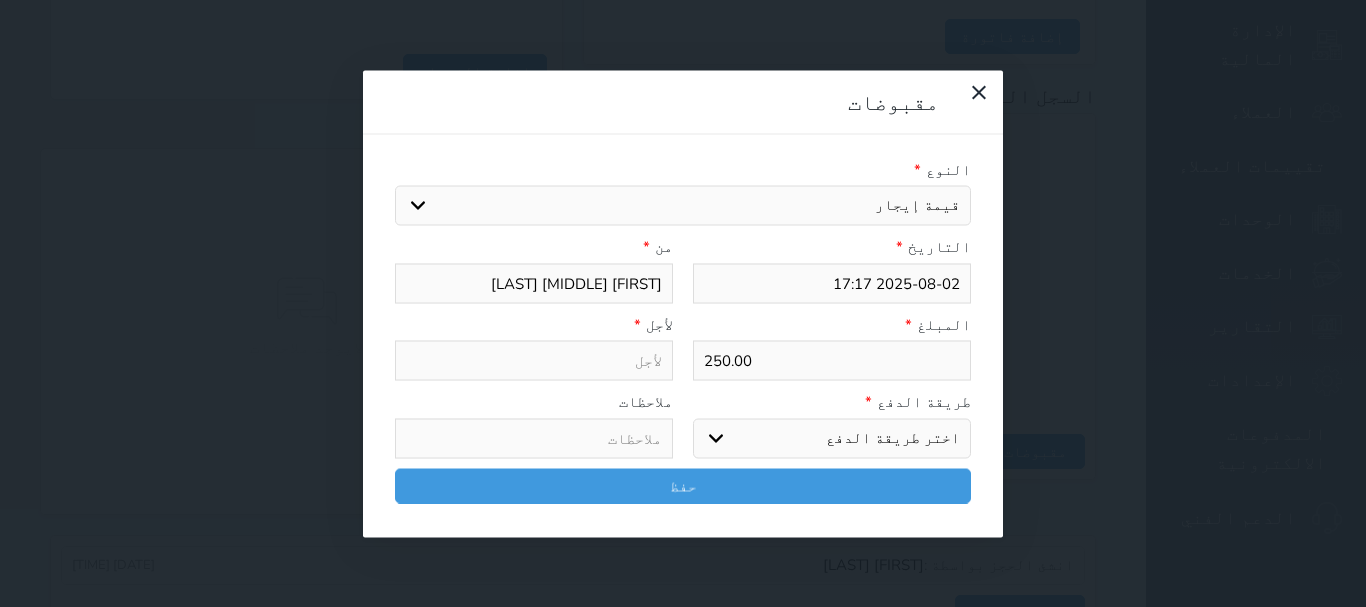click on "اختيار   مقبوضات عامة قيمة إيجار فواتير تامين عربون لا ينطبق آخر مغسلة واي فاي - الإنترنت مواقف السيارات طعام الأغذية والمشروبات مشروبات المشروبات الباردة المشروبات الساخنة الإفطار غداء عشاء مخبز و كعك حمام سباحة الصالة الرياضية سبا و خدمات الجمال اختيار وإسقاط (خدمات النقل) ميني بار كابل - تلفزيون سرير إضافي تصفيف الشعر التسوق خدمات الجولات السياحية المنظمة خدمات الدليل السياحي سند لأمر" at bounding box center [683, 206] 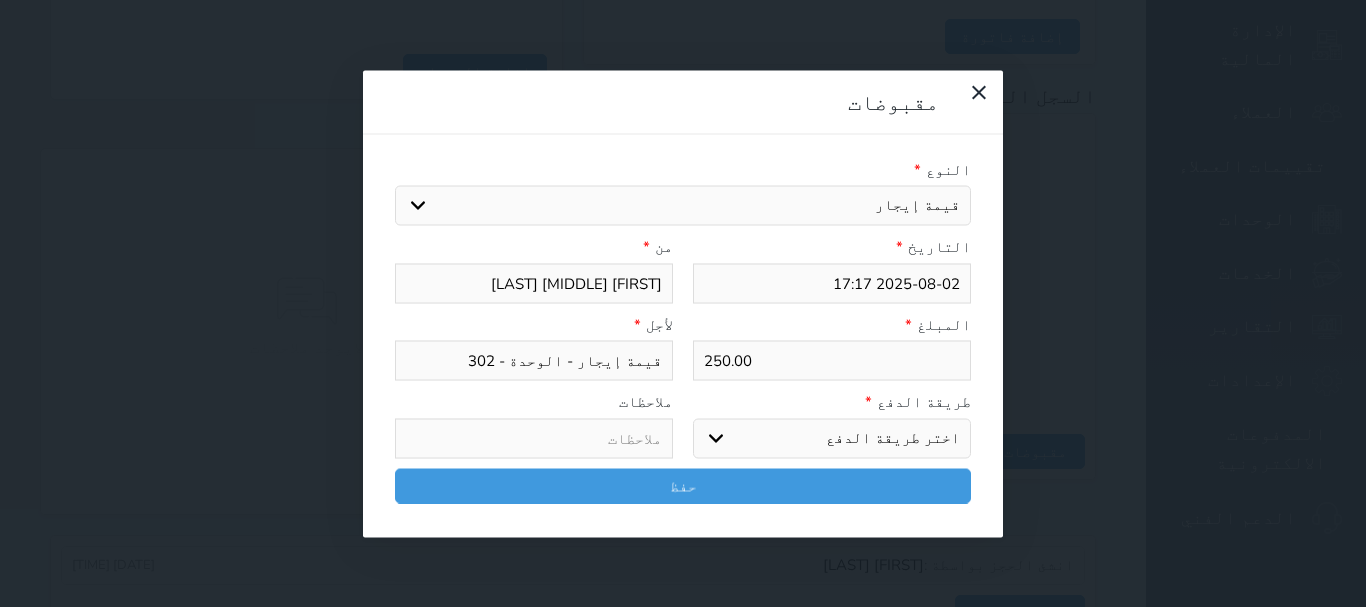 click on "اختر طريقة الدفع   دفع نقدى   تحويل بنكى   مدى   بطاقة ائتمان   آجل" at bounding box center [832, 438] 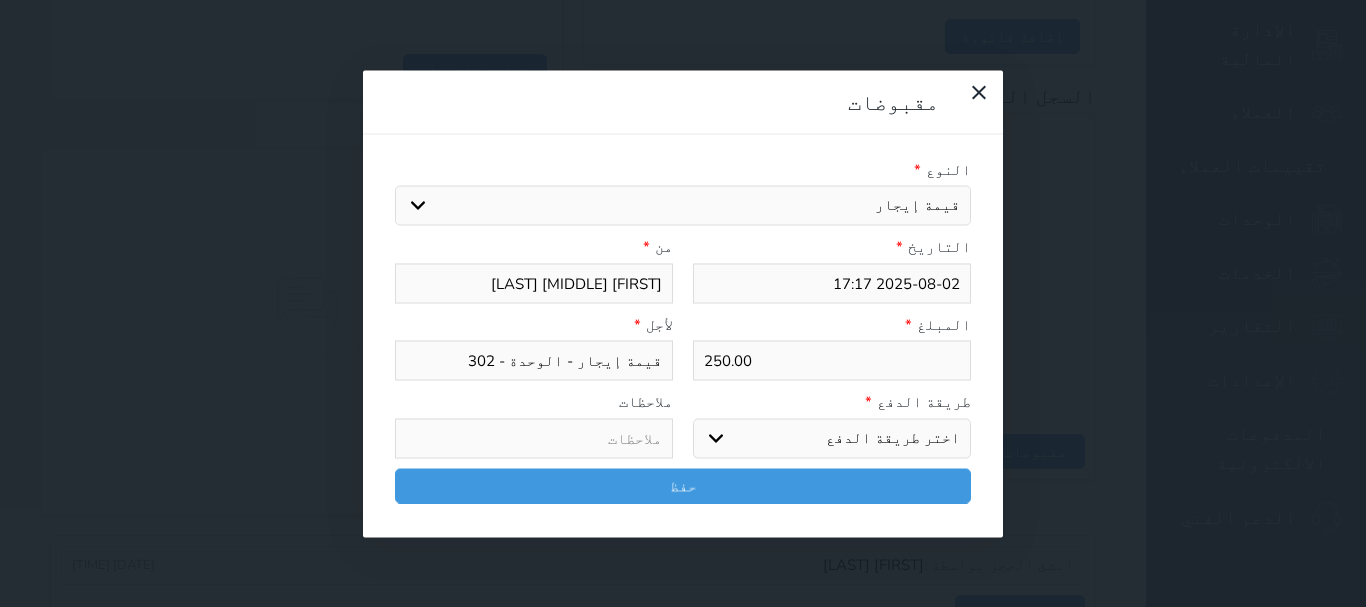 select on "mada" 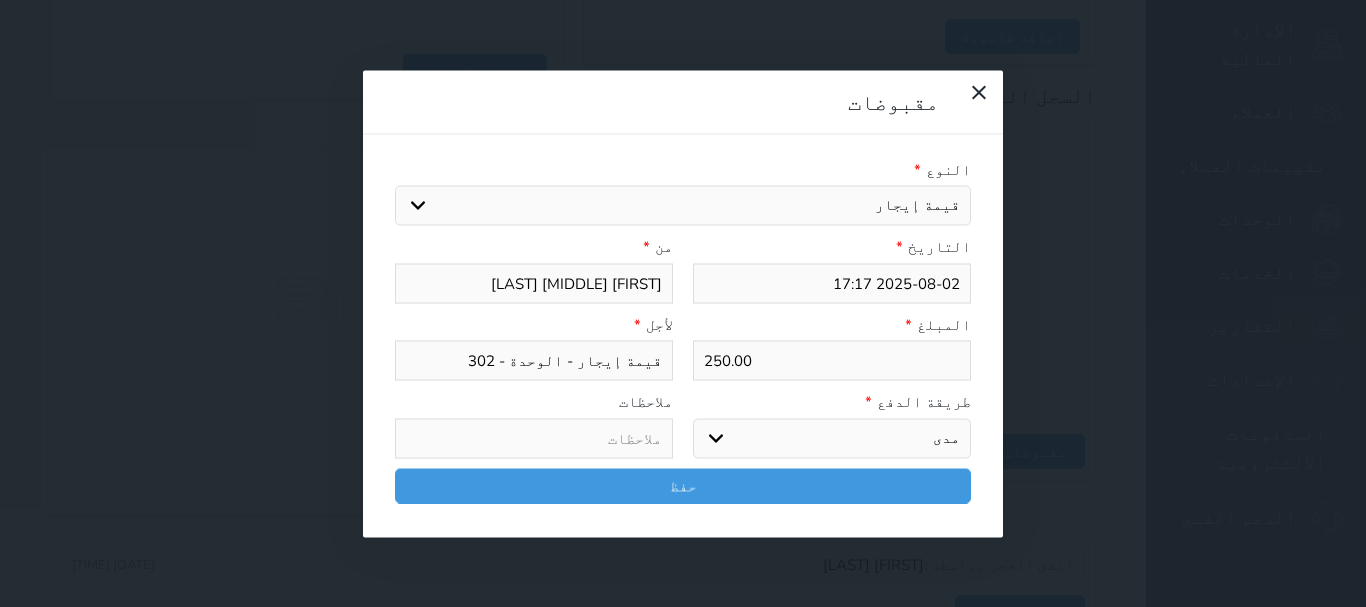 click on "اختر طريقة الدفع   دفع نقدى   تحويل بنكى   مدى   بطاقة ائتمان   آجل" at bounding box center (832, 438) 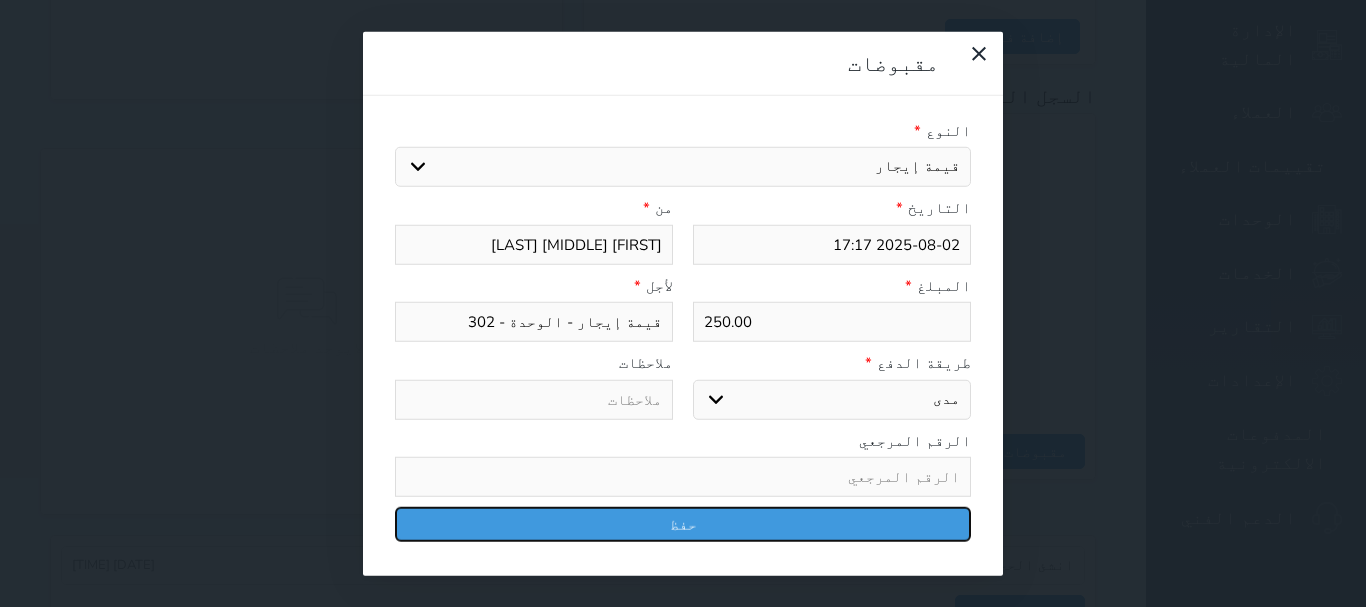 click on "حفظ" at bounding box center (683, 524) 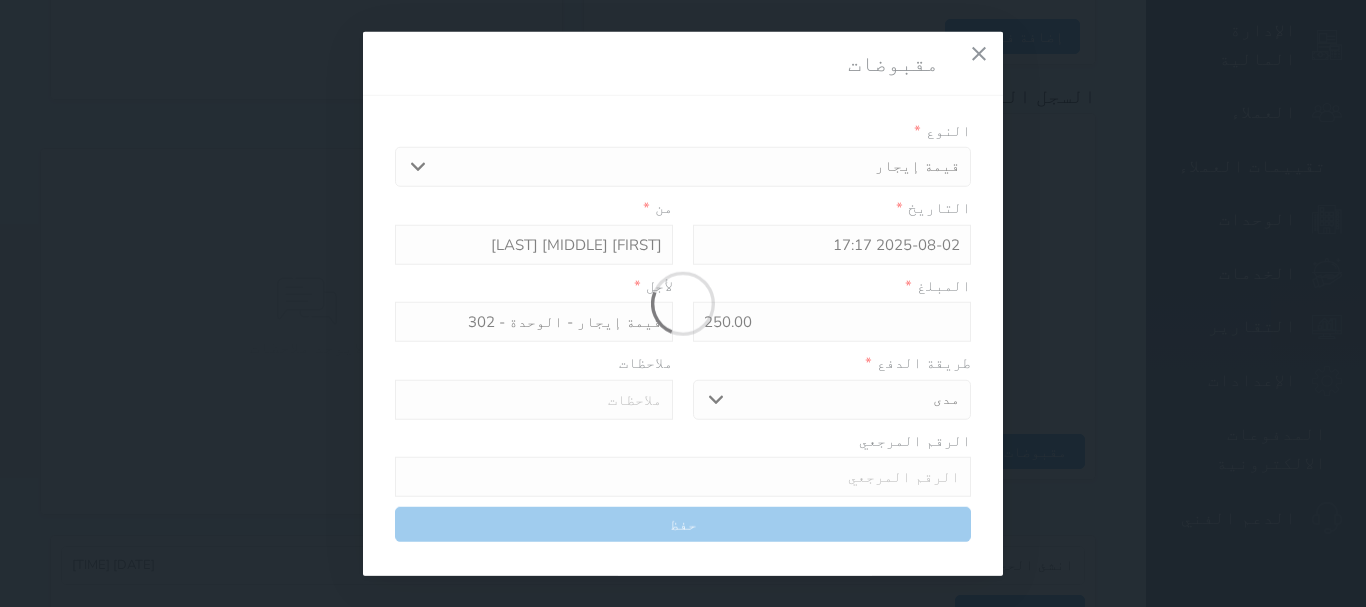 select 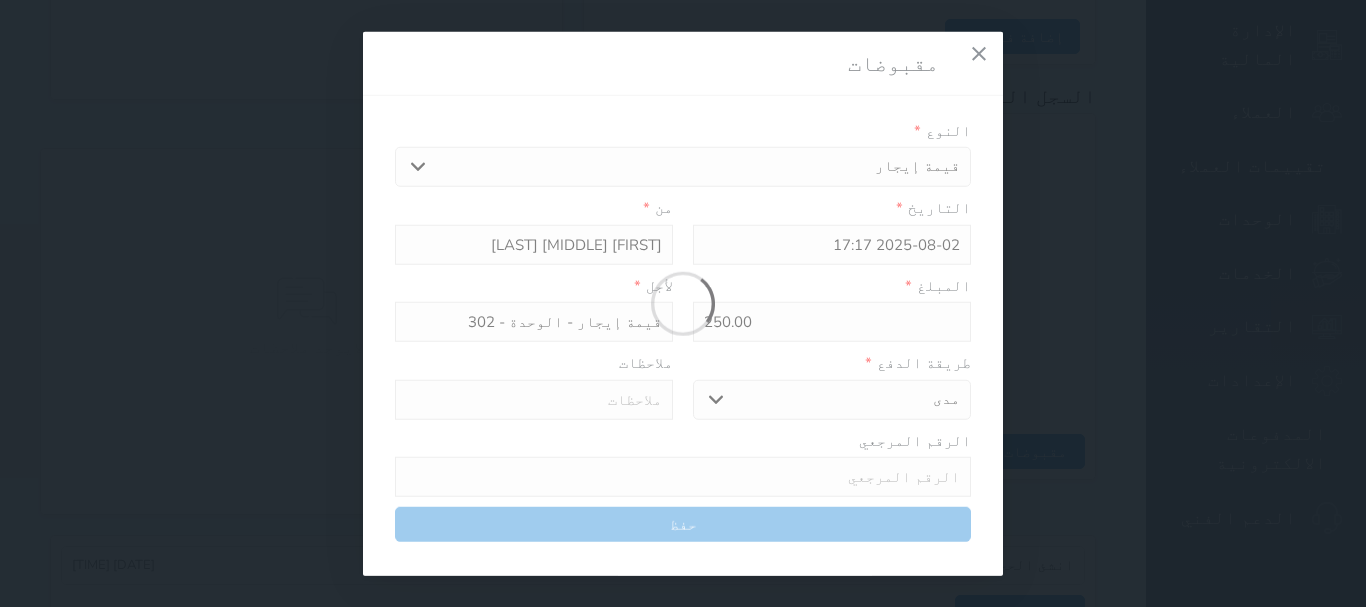 type 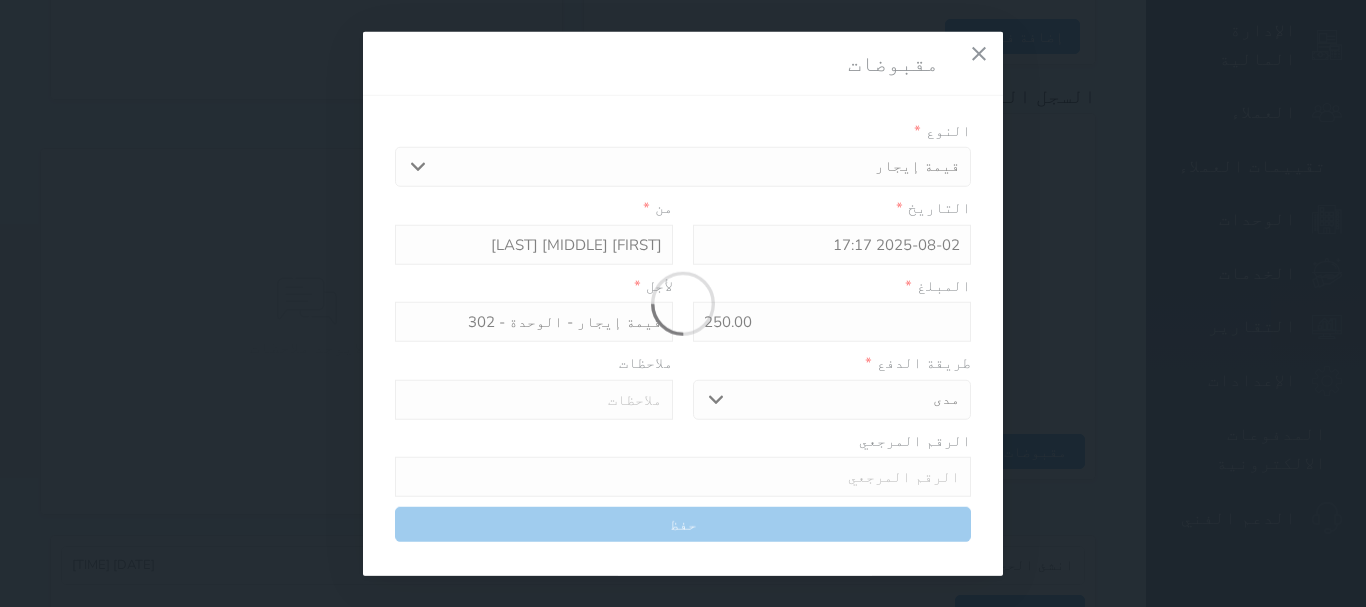 type on "0" 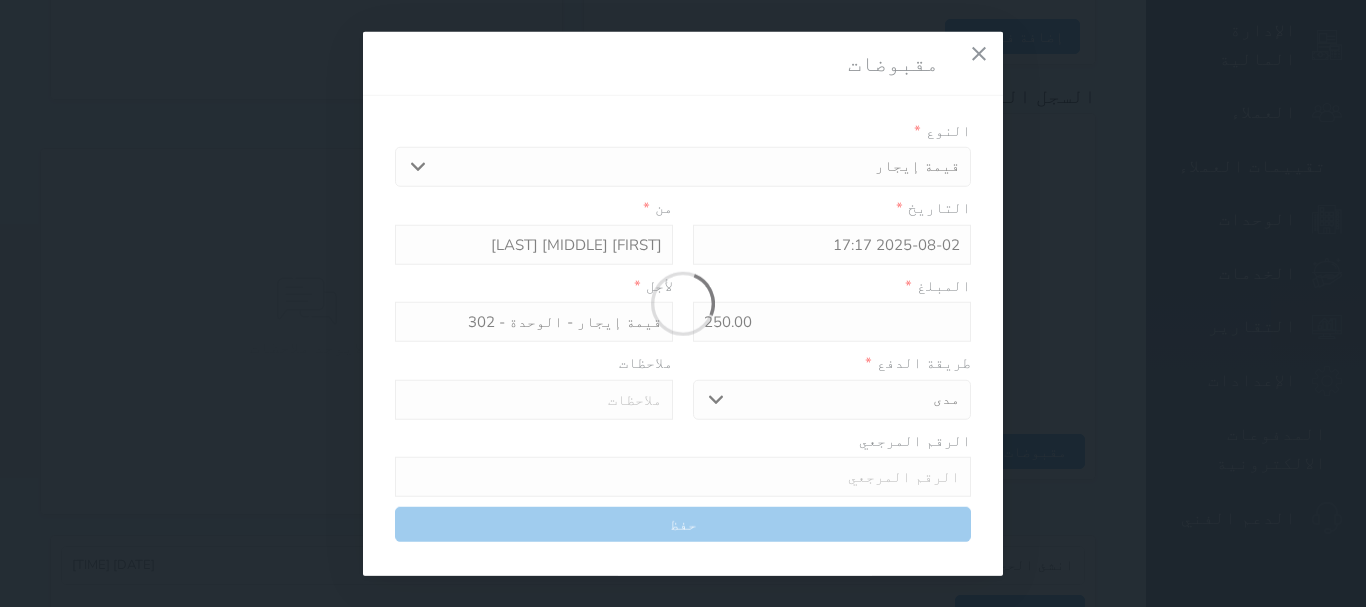 select 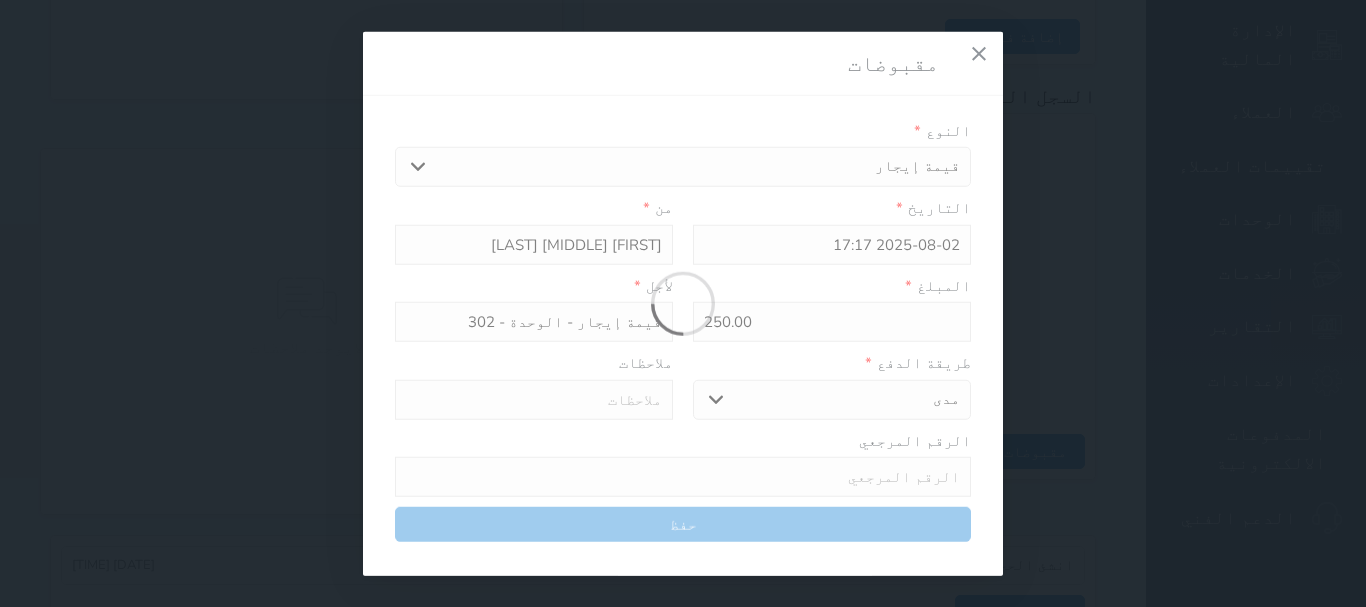 type on "0" 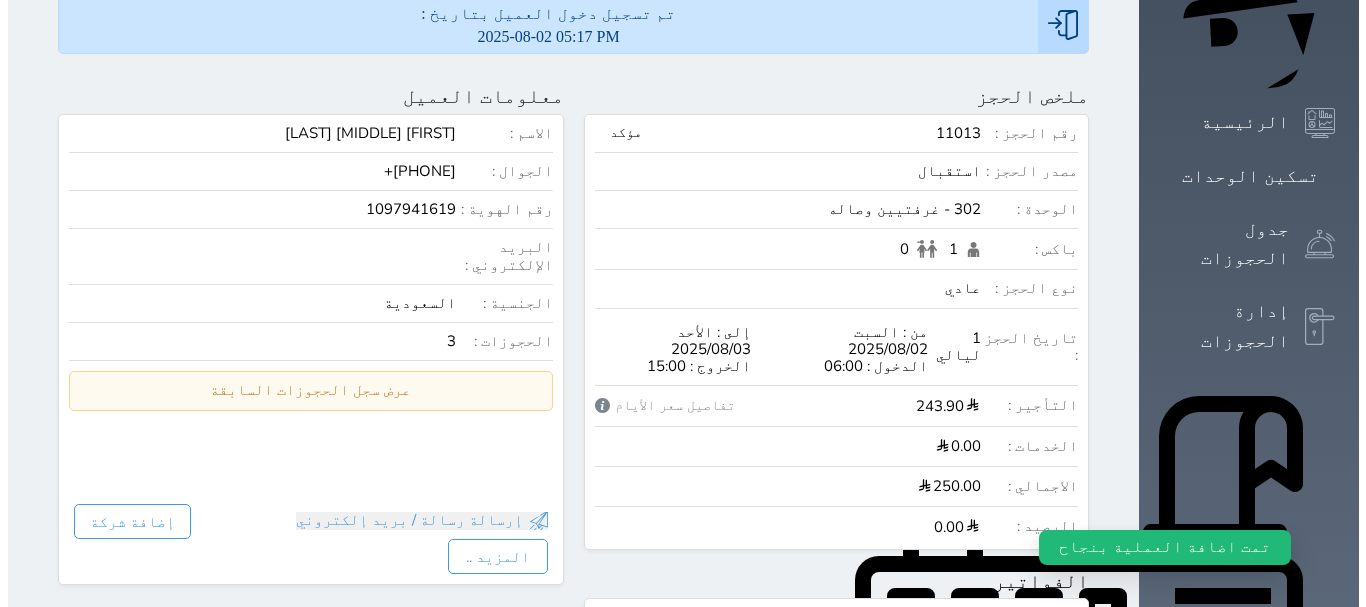 scroll, scrollTop: 0, scrollLeft: 0, axis: both 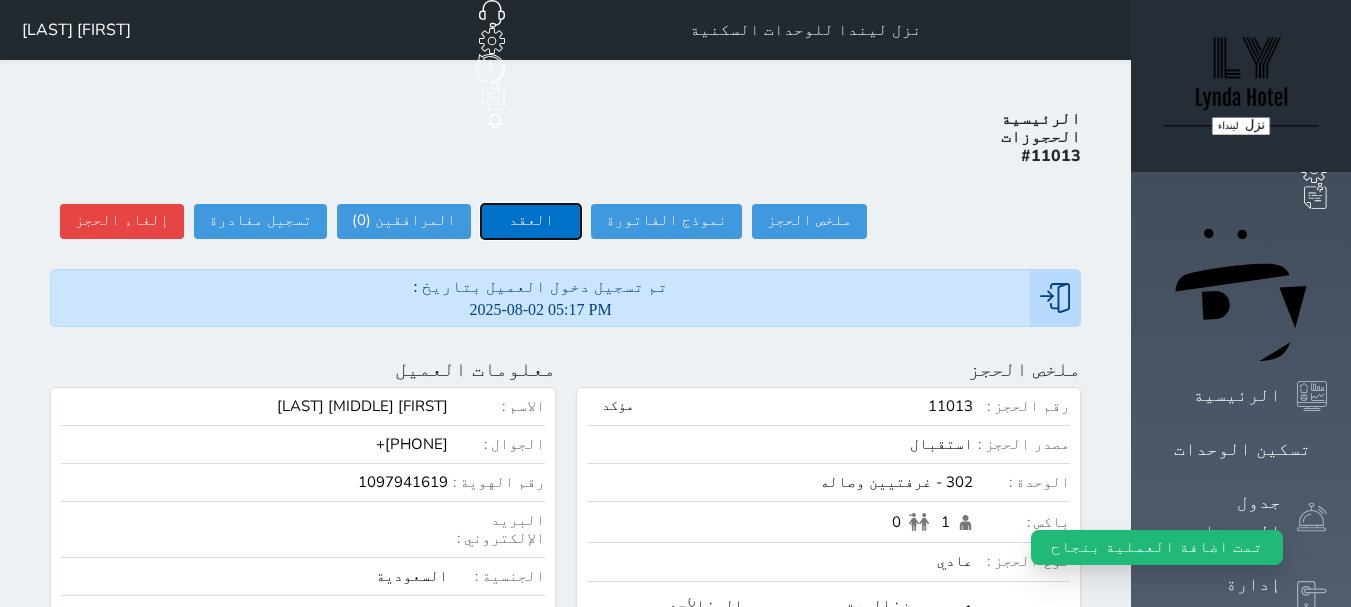 click on "العقد" at bounding box center [531, 221] 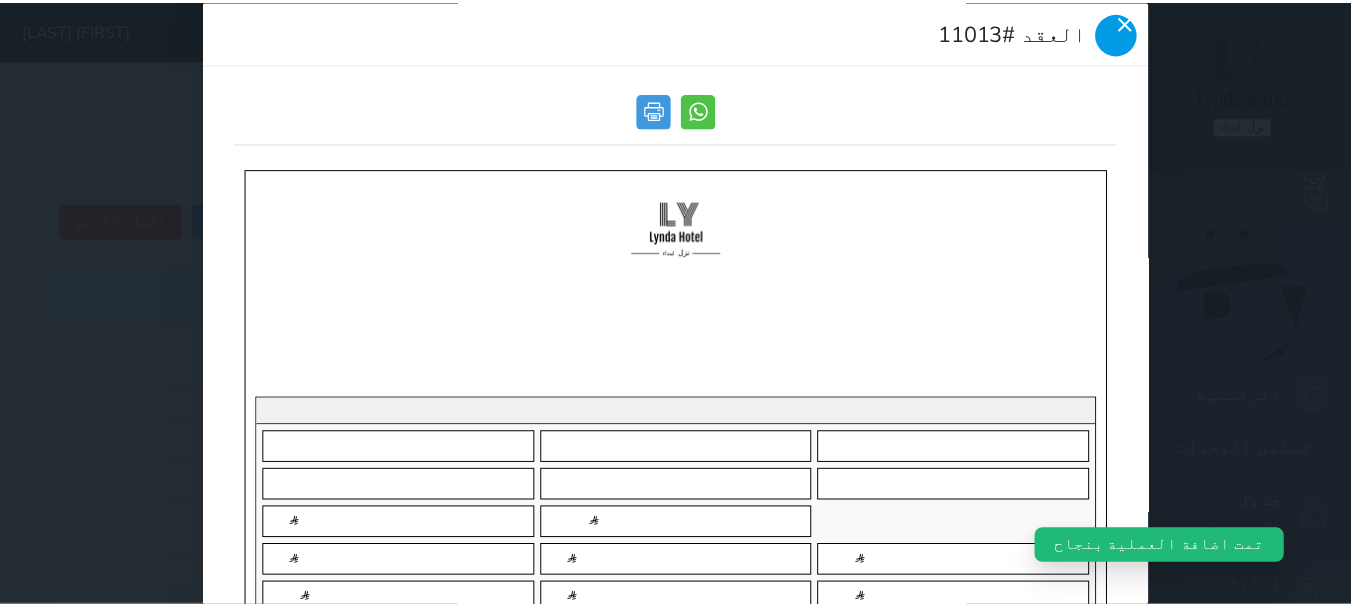 scroll, scrollTop: 0, scrollLeft: 0, axis: both 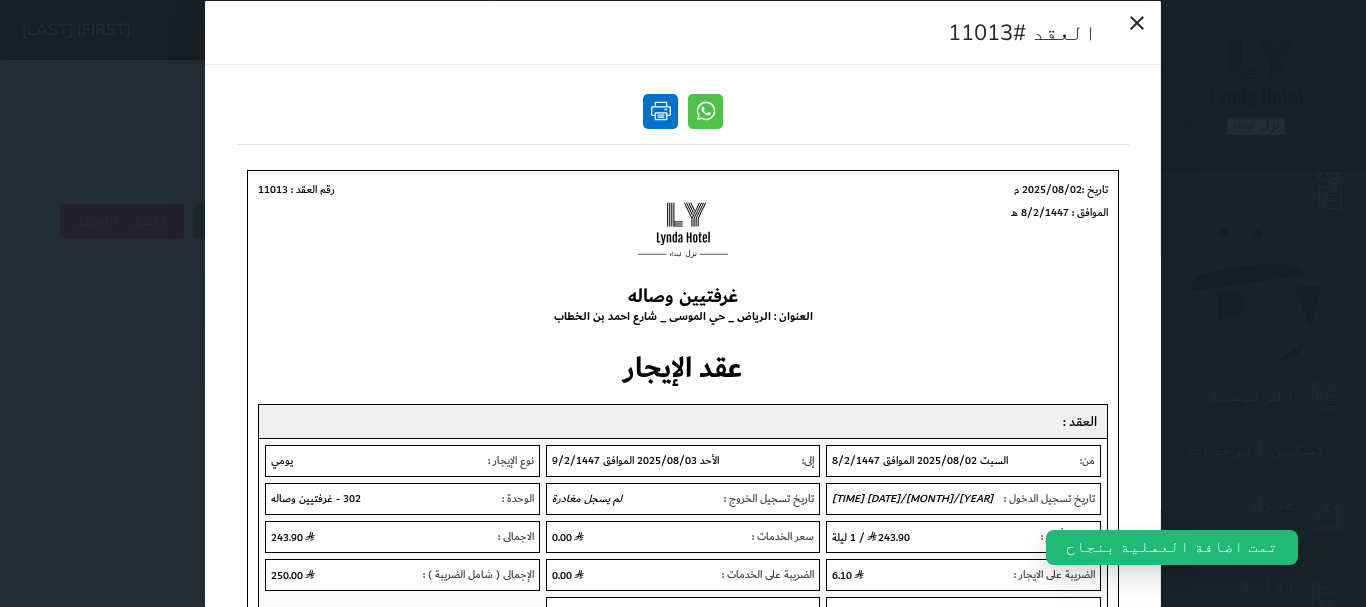 click at bounding box center [660, 110] 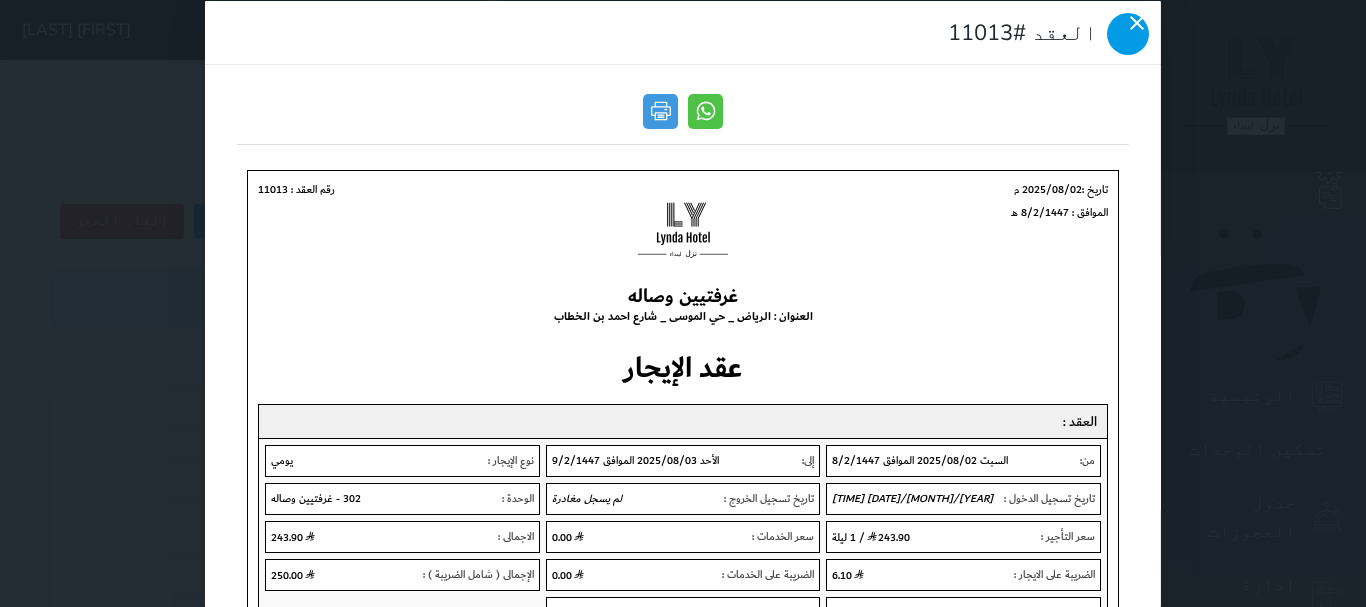 click 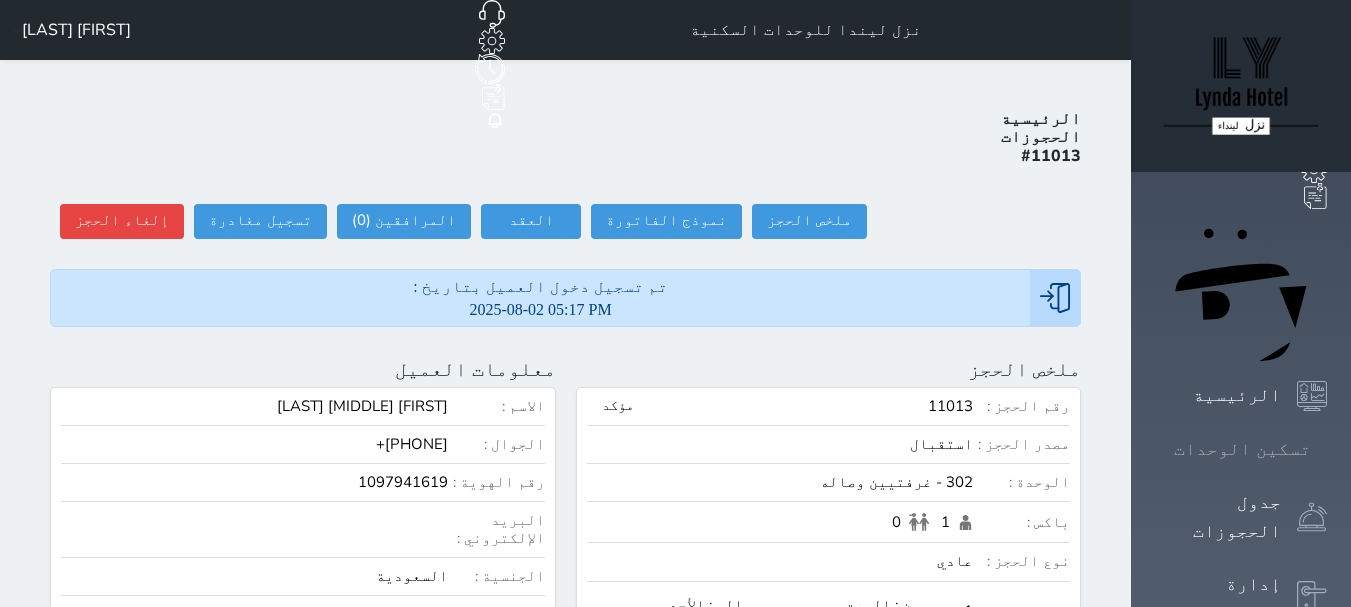 click 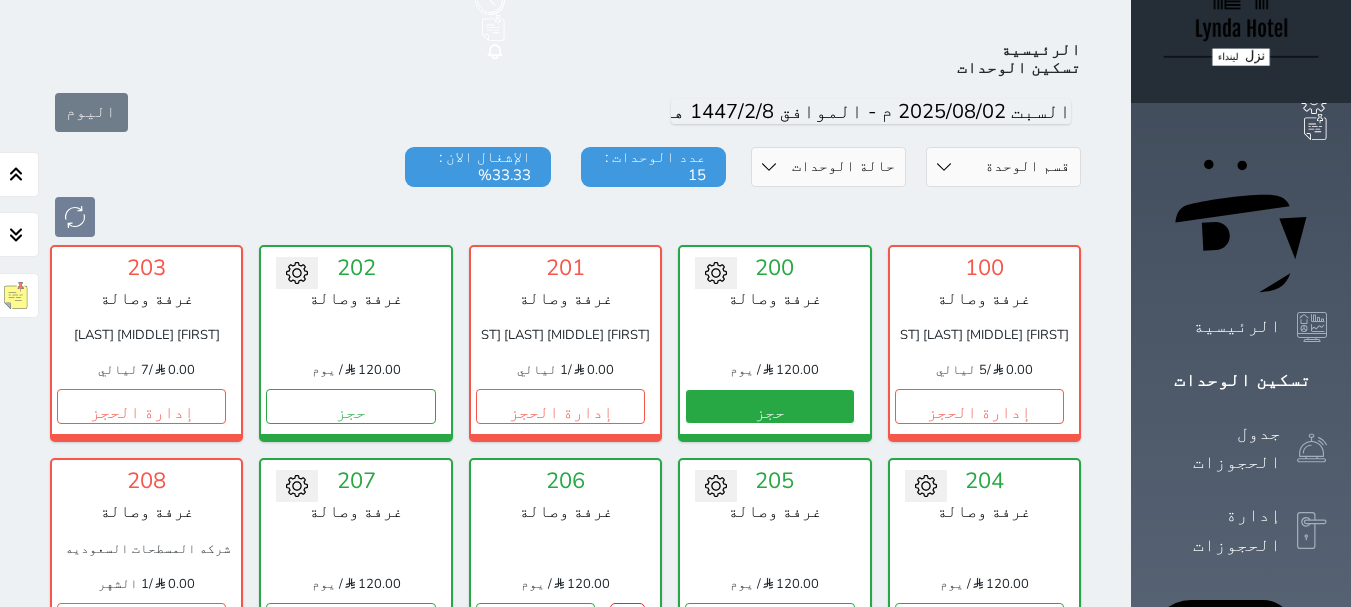 scroll, scrollTop: 100, scrollLeft: 0, axis: vertical 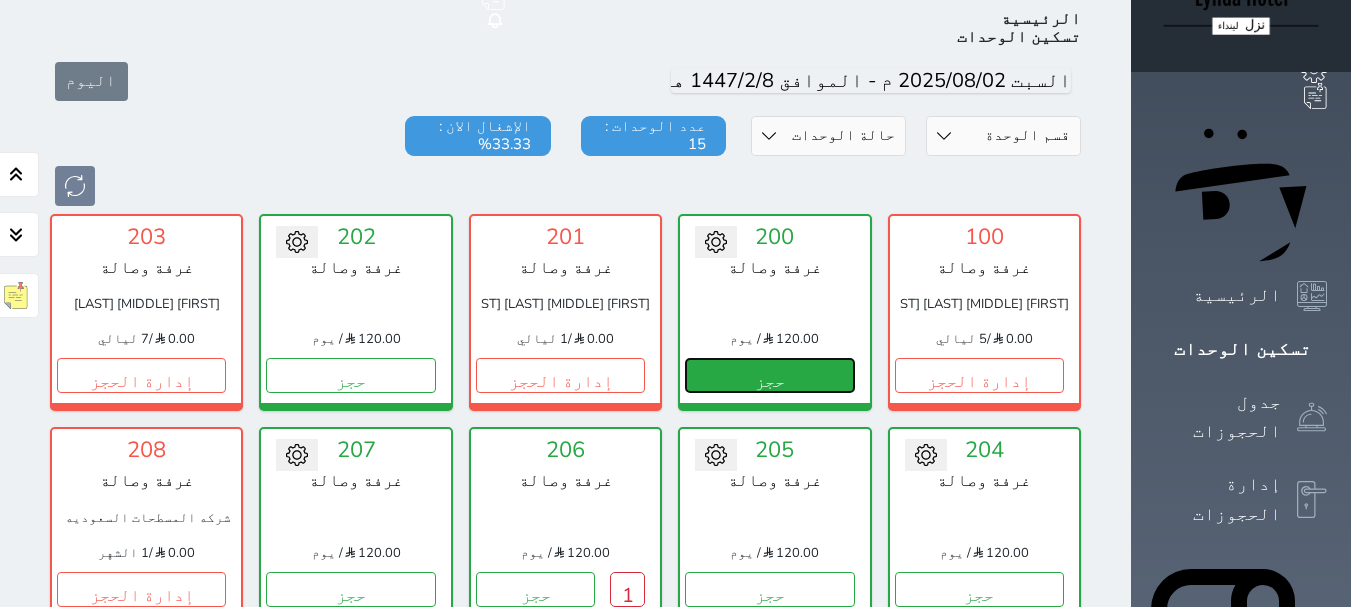 click on "حجز" at bounding box center (769, 375) 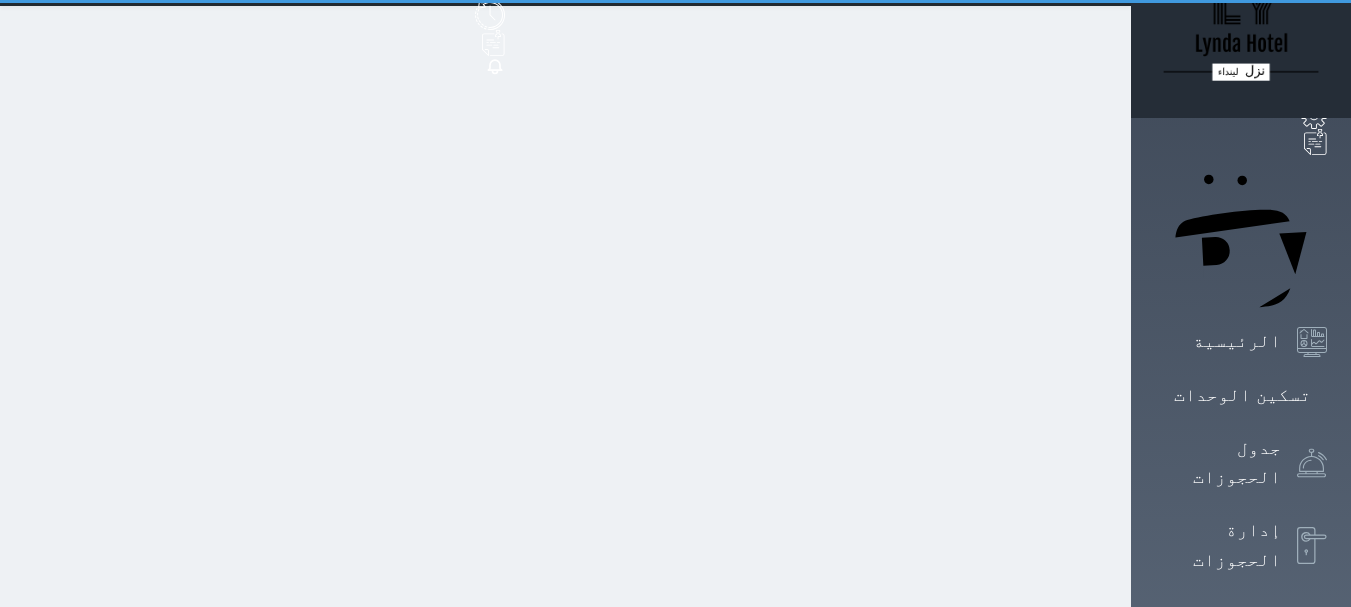 scroll, scrollTop: 0, scrollLeft: 0, axis: both 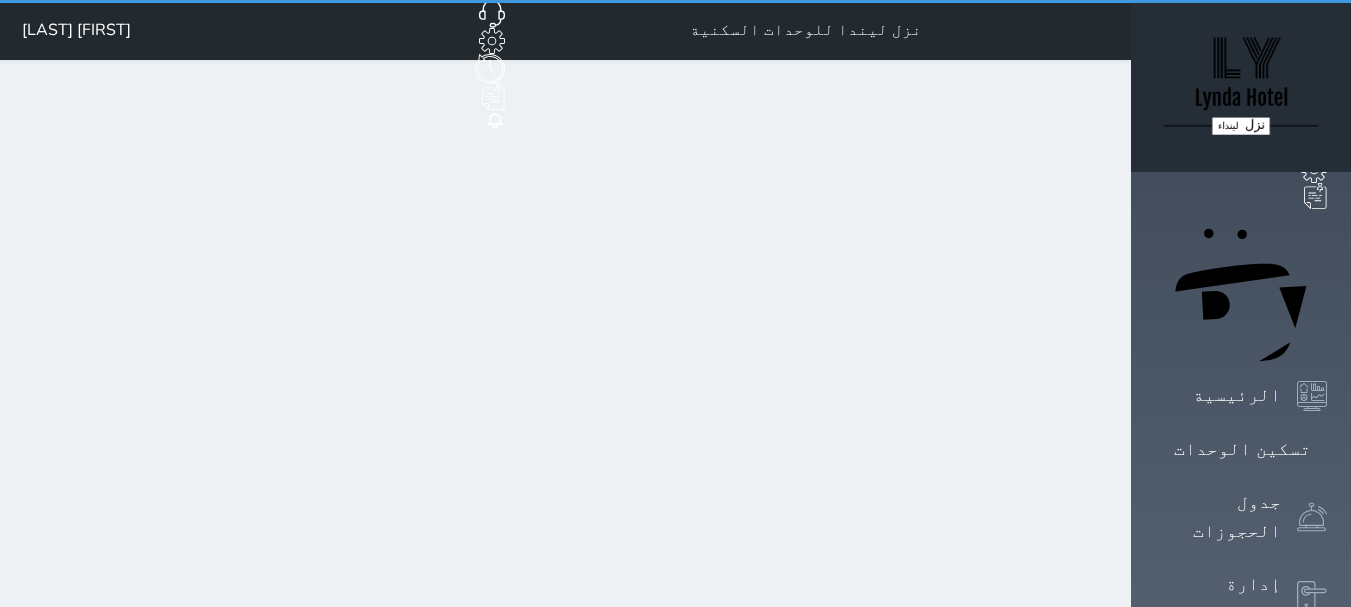 select on "1" 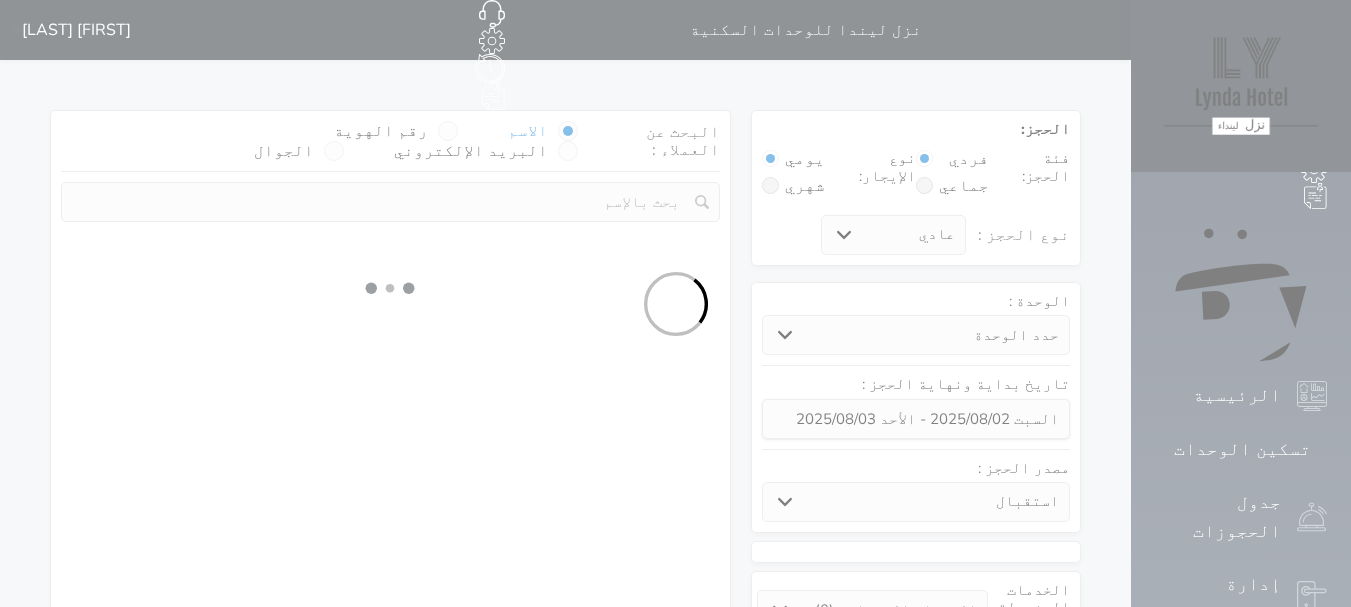 select 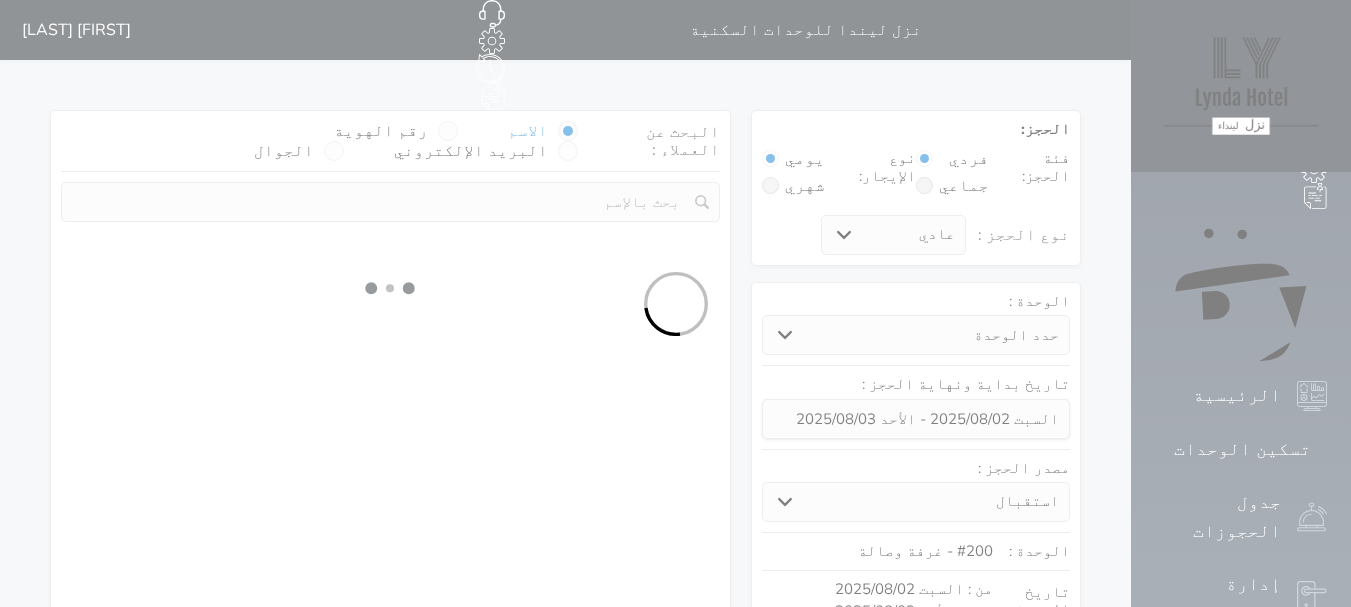 select on "1" 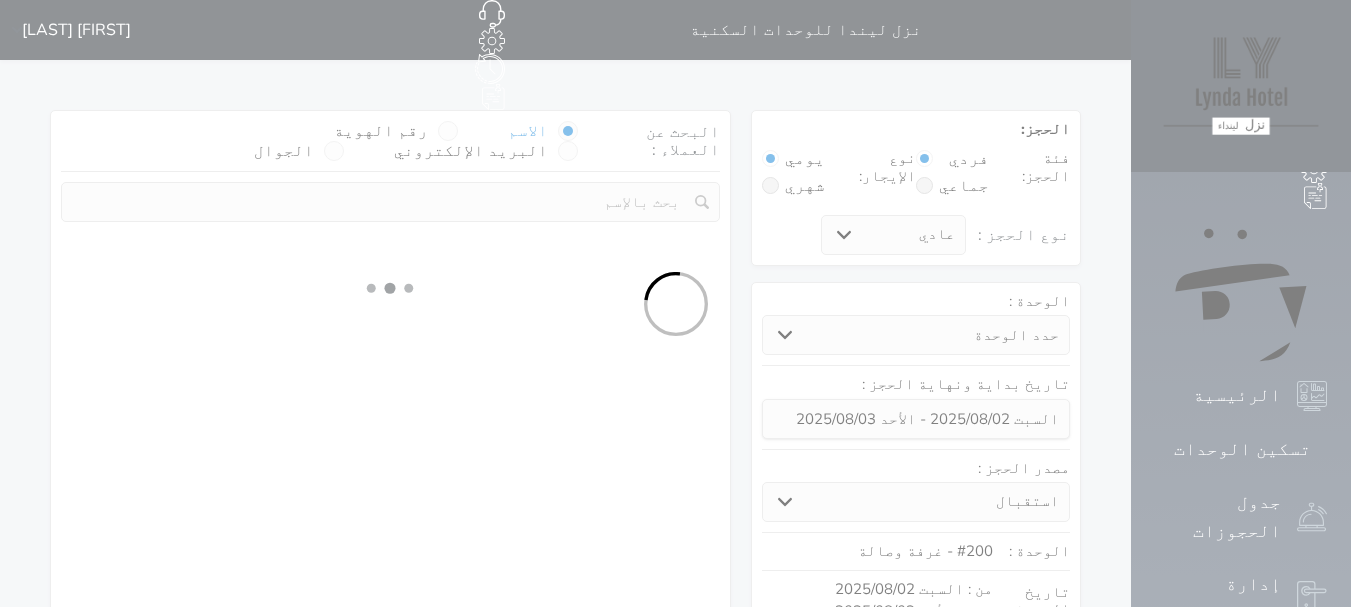 select on "113" 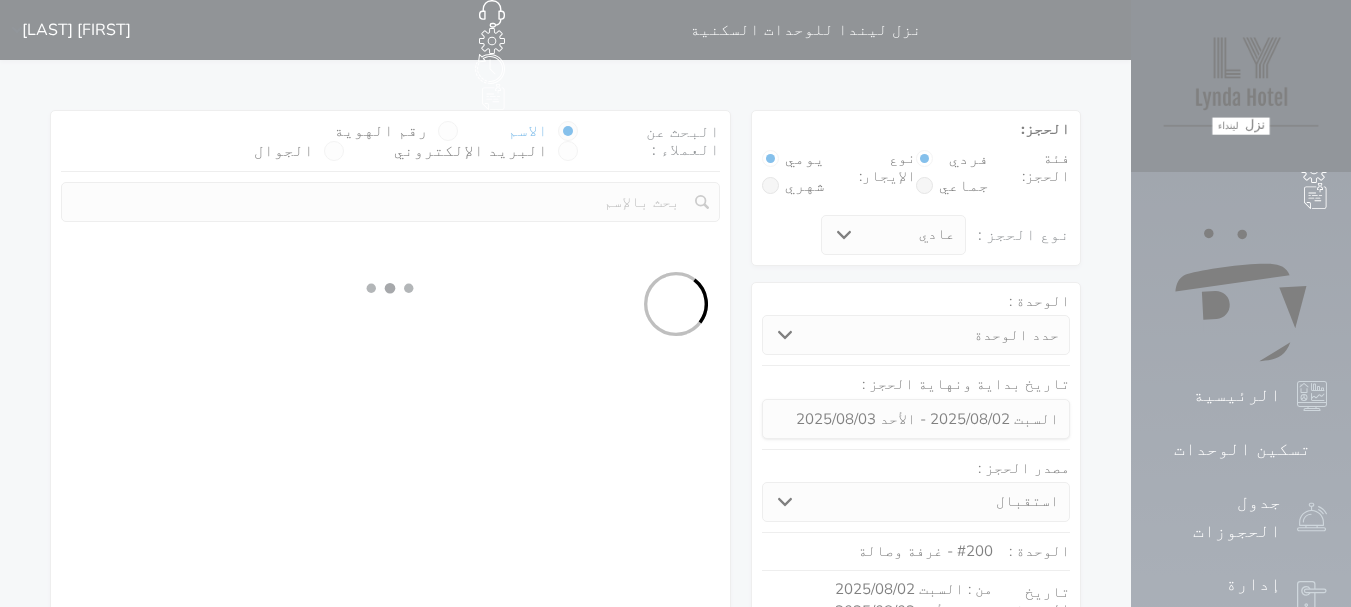 select on "1" 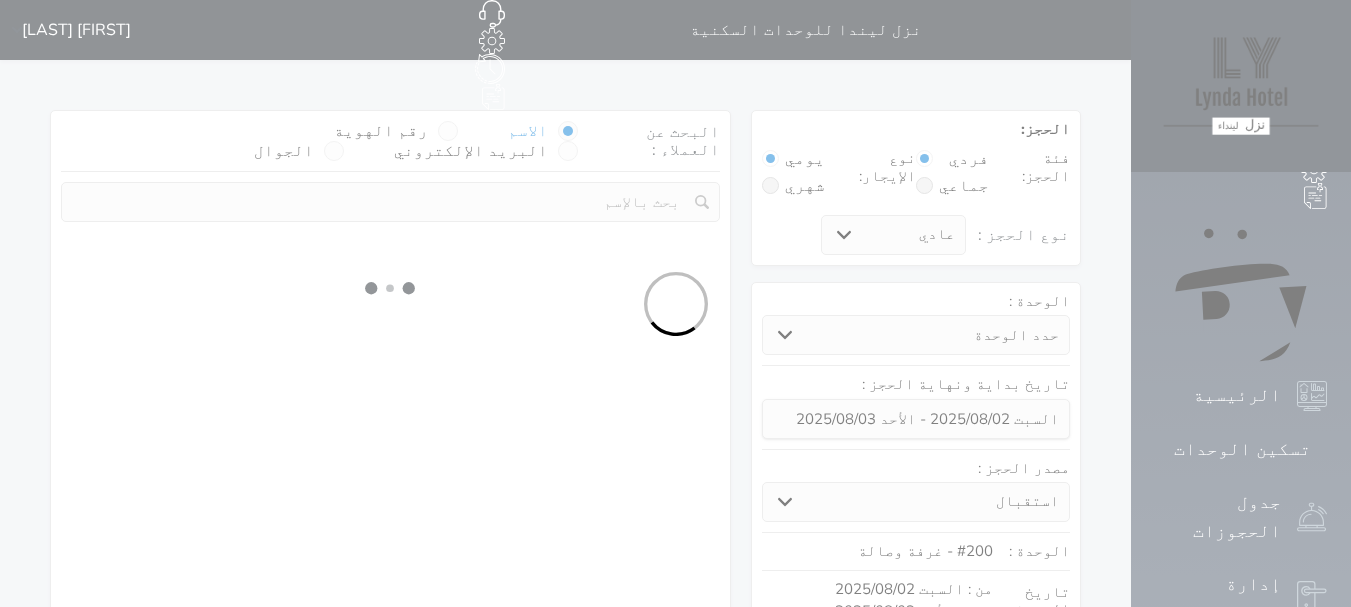 select 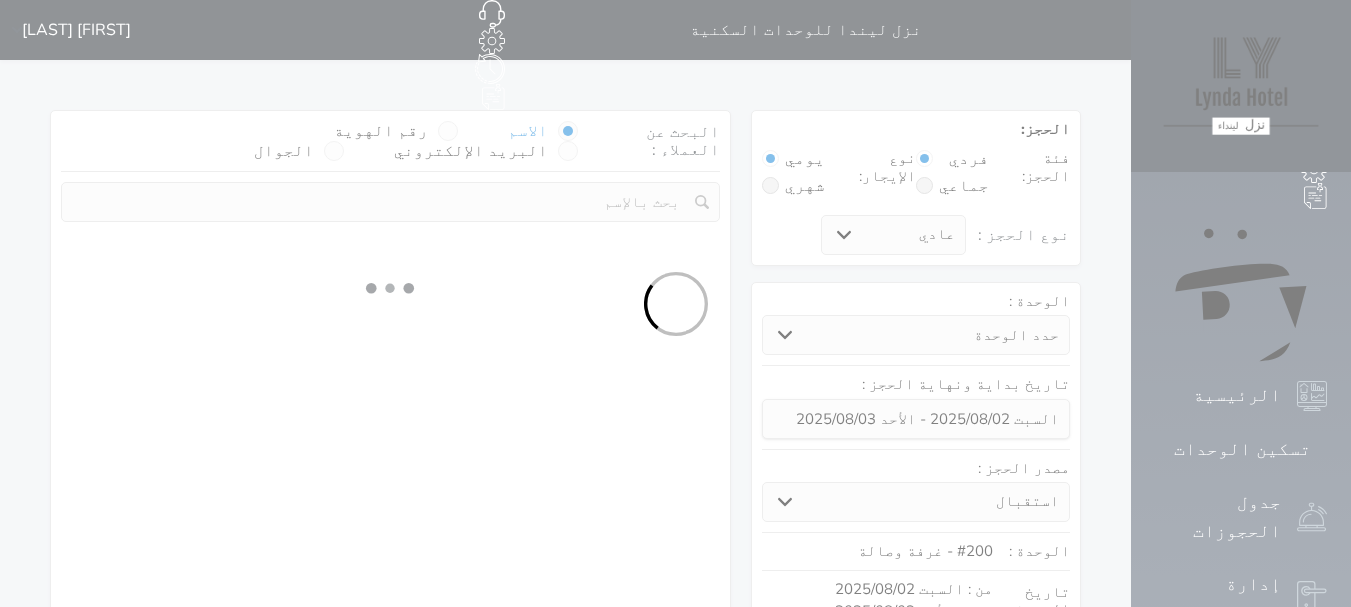 select on "7" 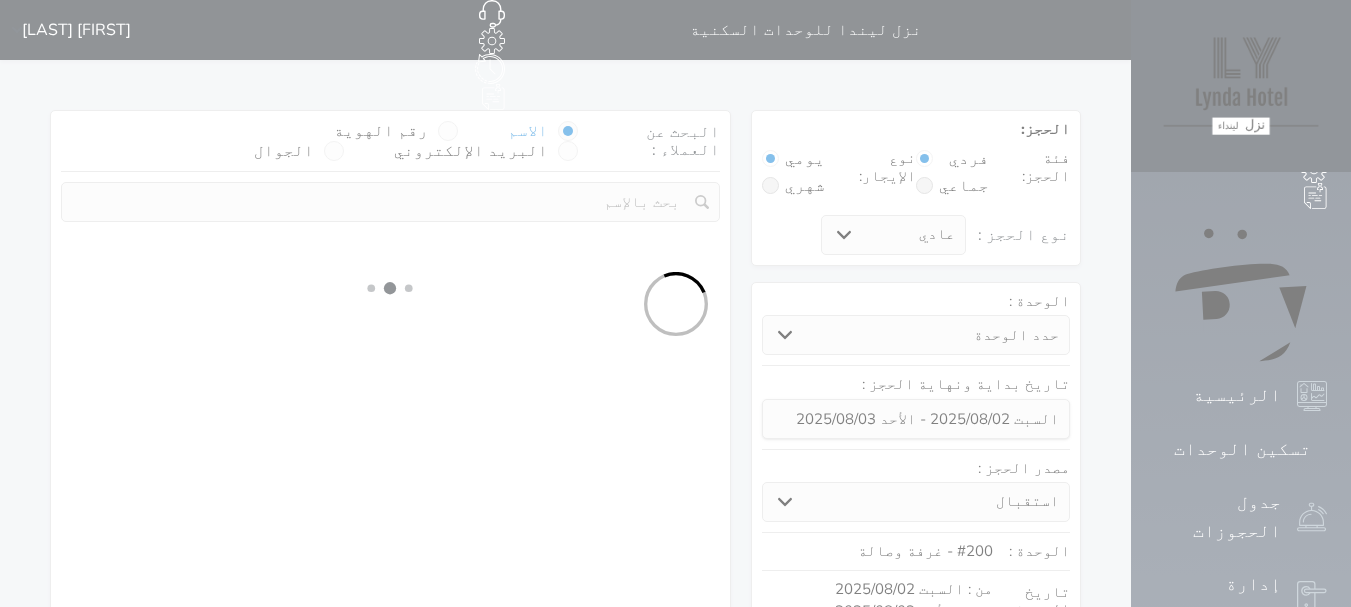 select 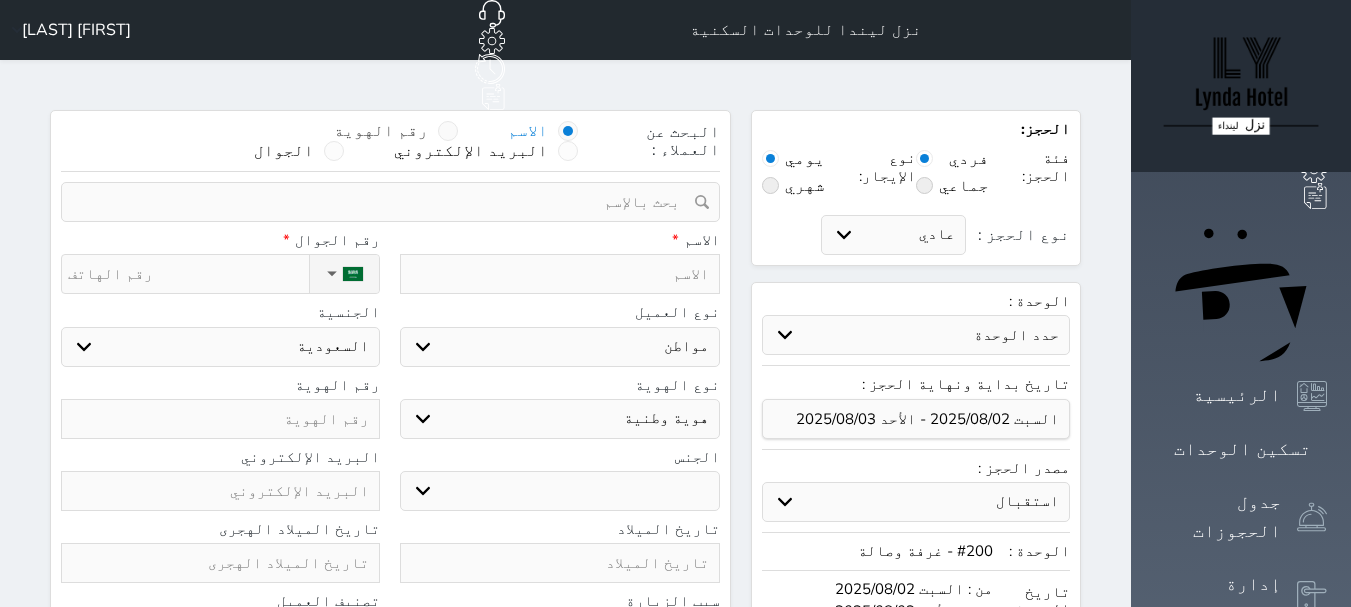 select 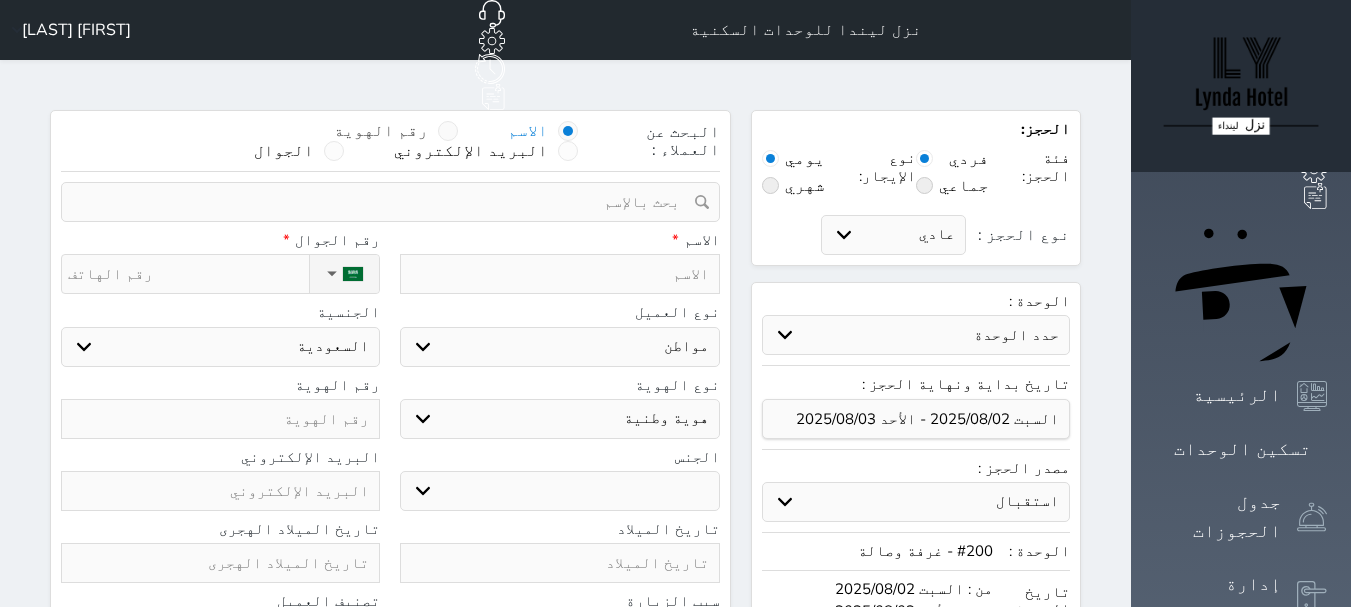 select 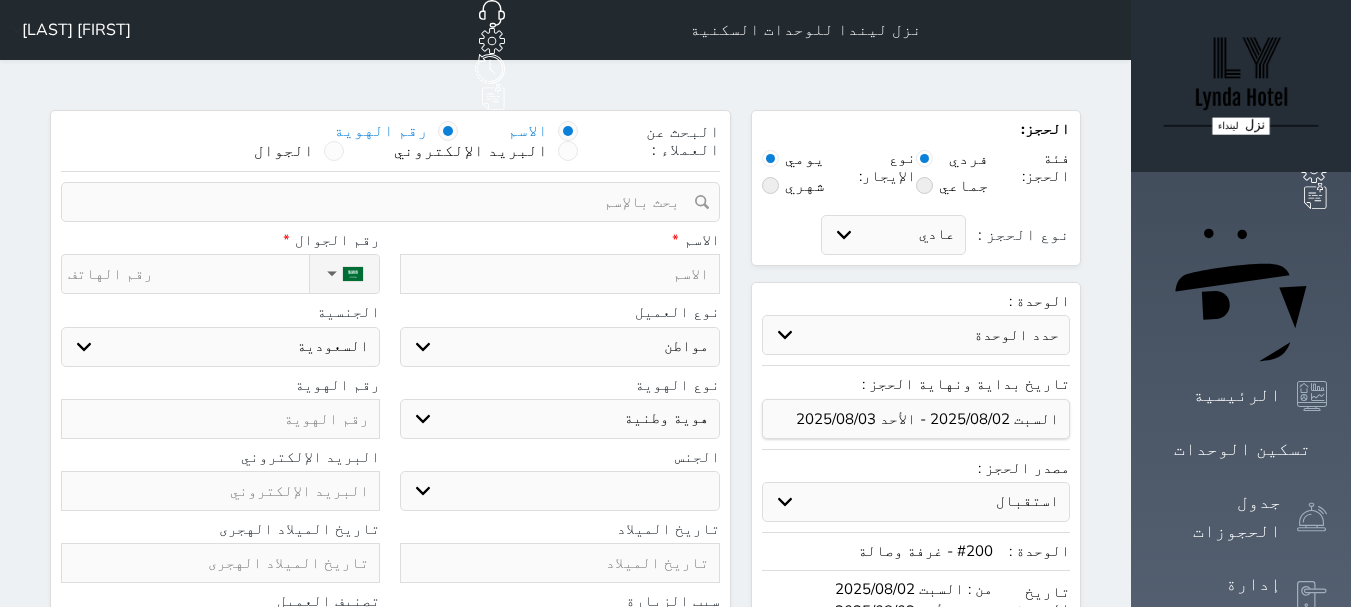 select 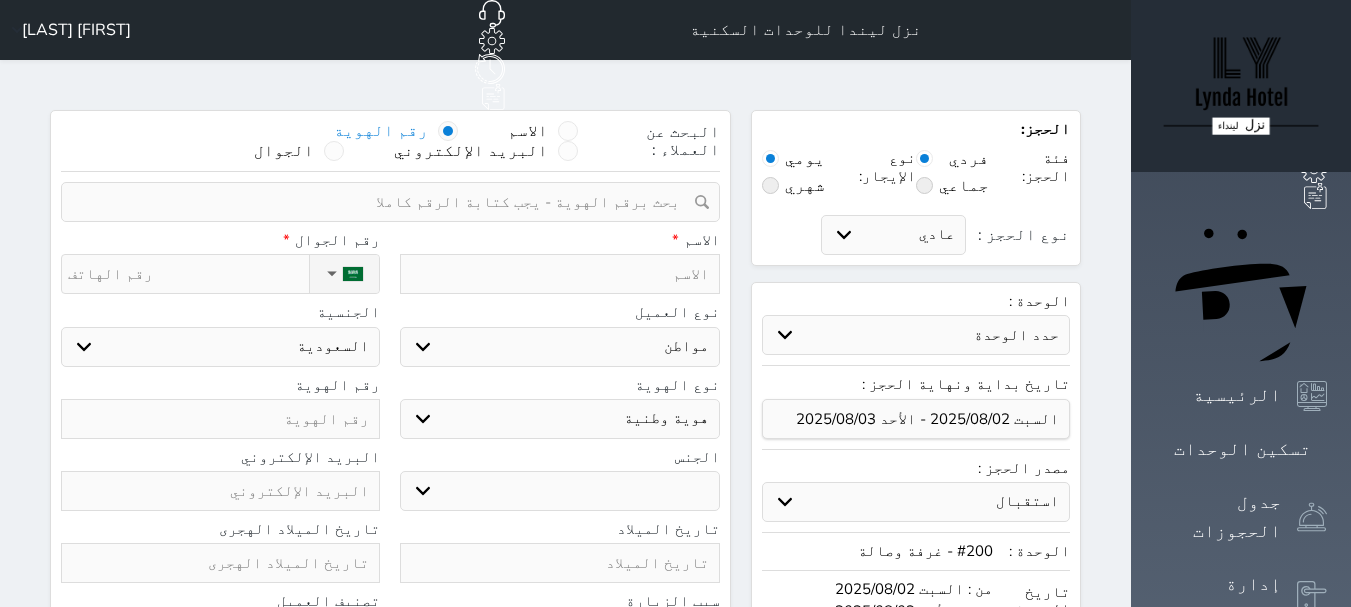 click at bounding box center (383, 202) 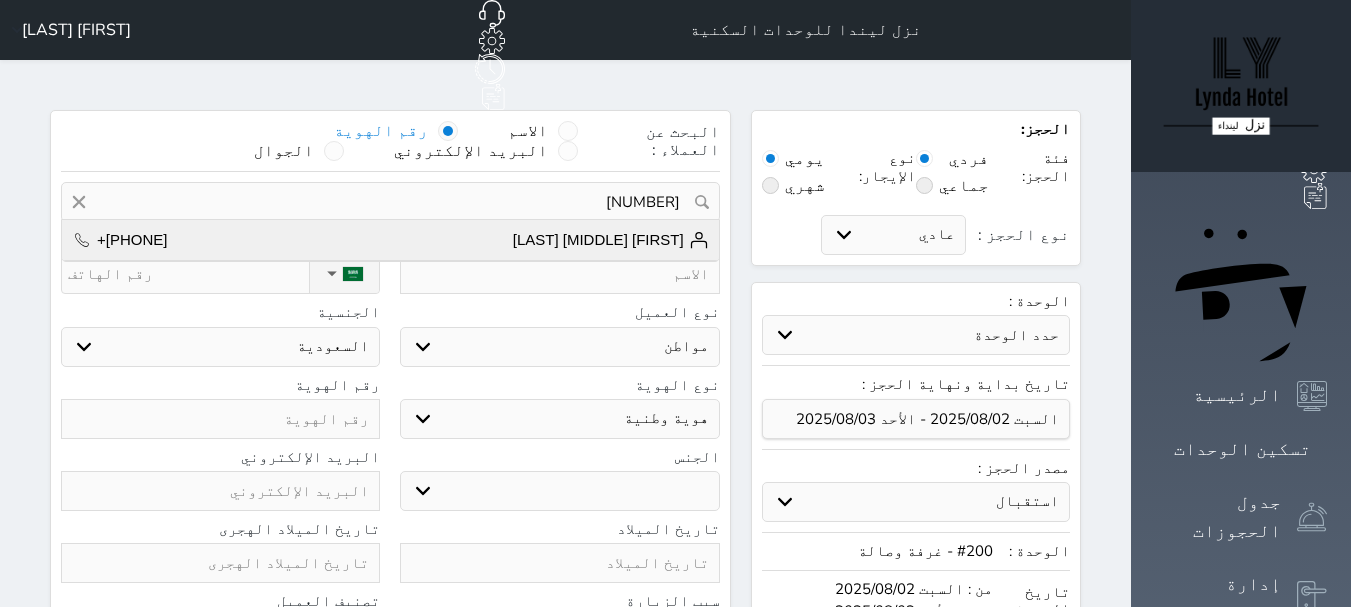 click on "يوسف بن احمد بن نجم البحري   +966545438010" at bounding box center [390, 240] 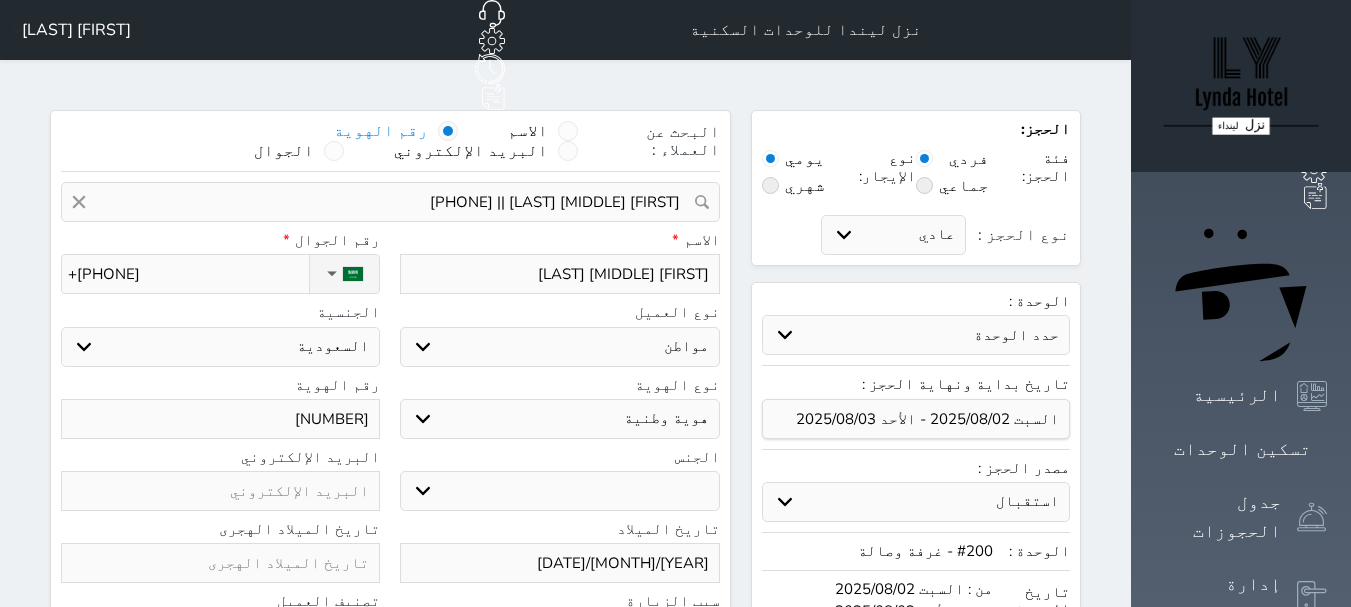 select 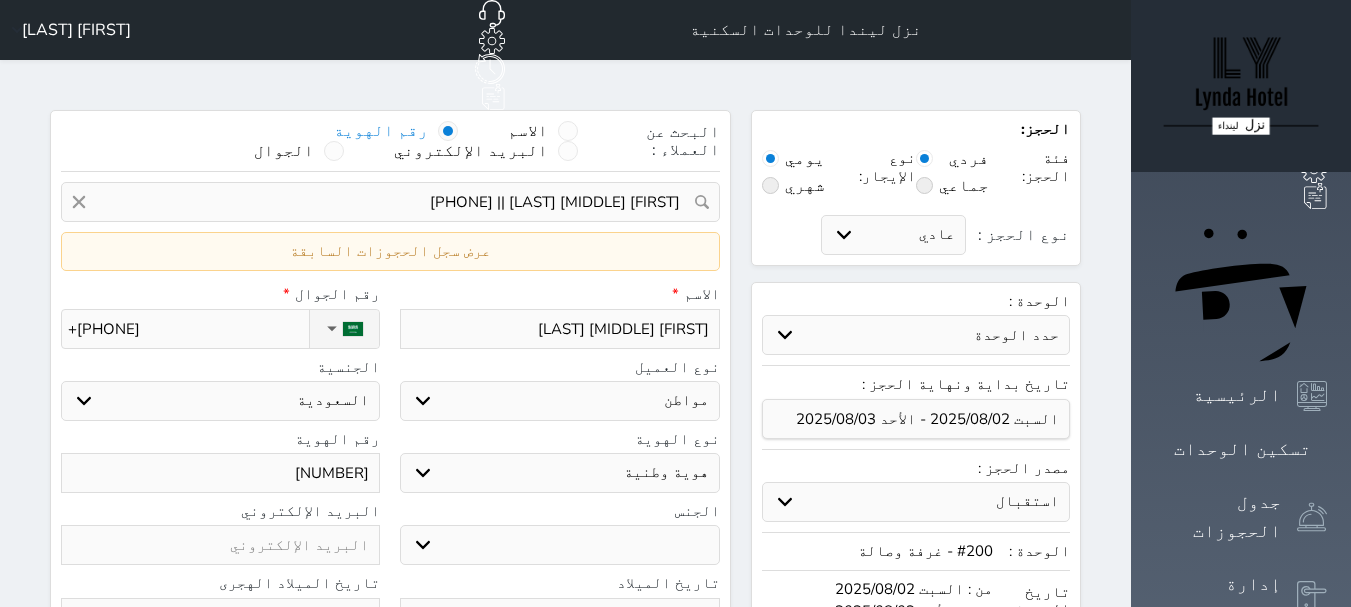 select 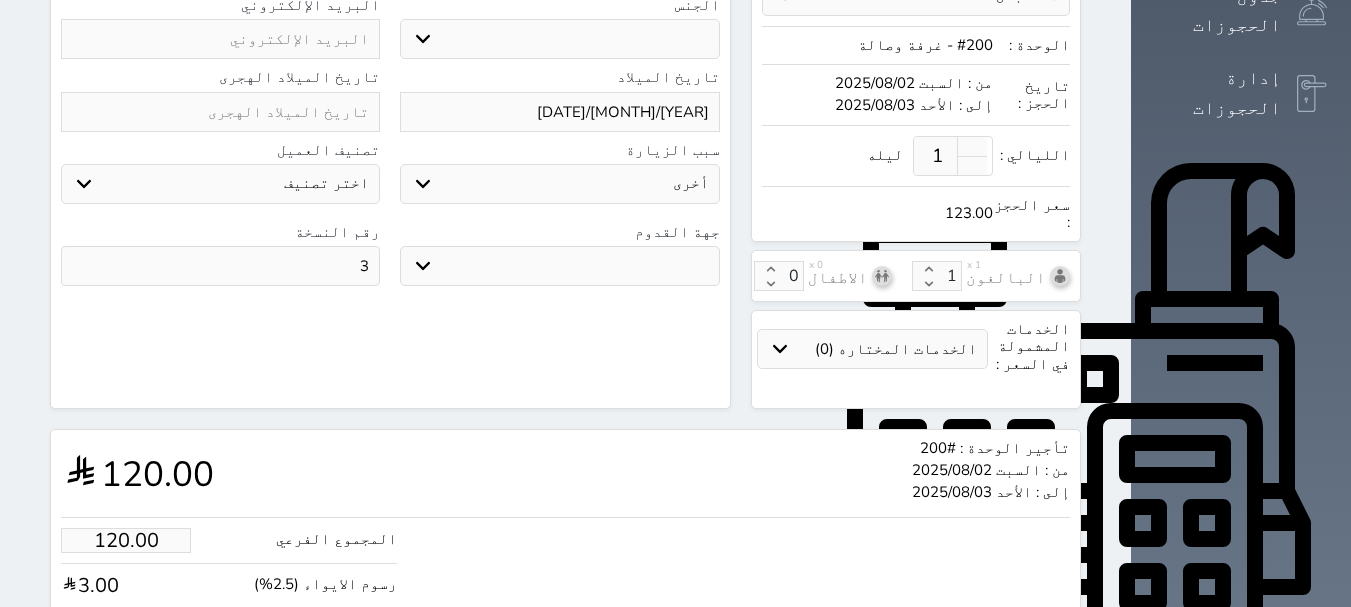 scroll, scrollTop: 700, scrollLeft: 0, axis: vertical 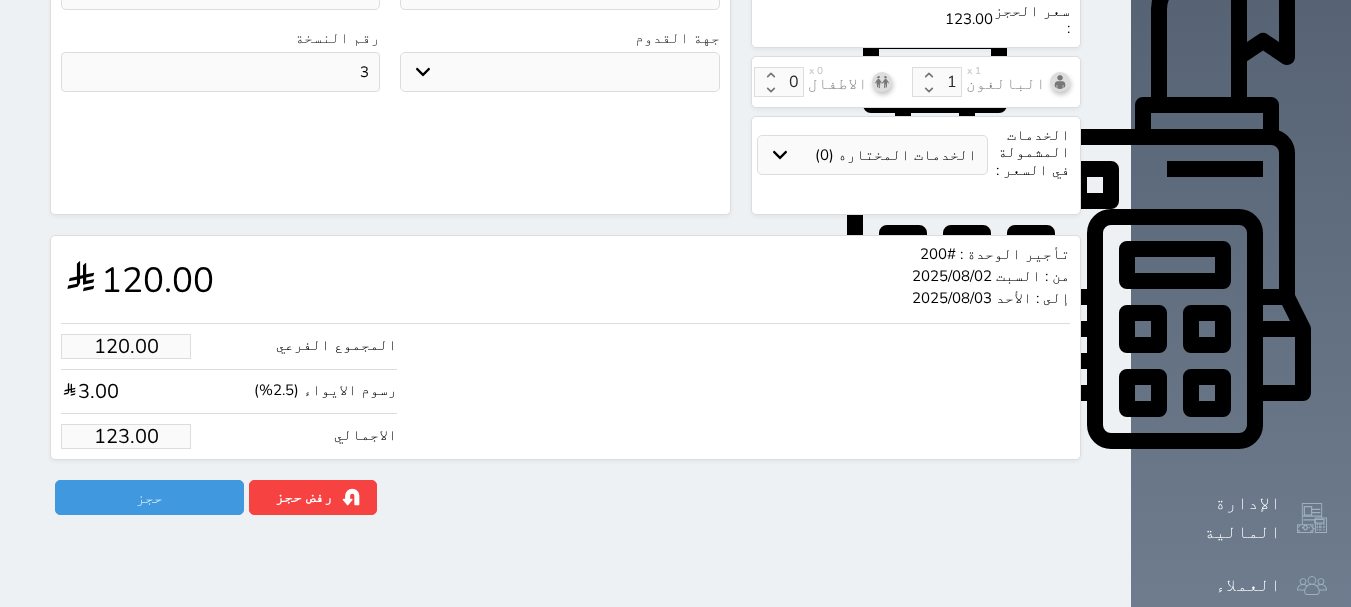 click on "123.00" at bounding box center (126, 436) 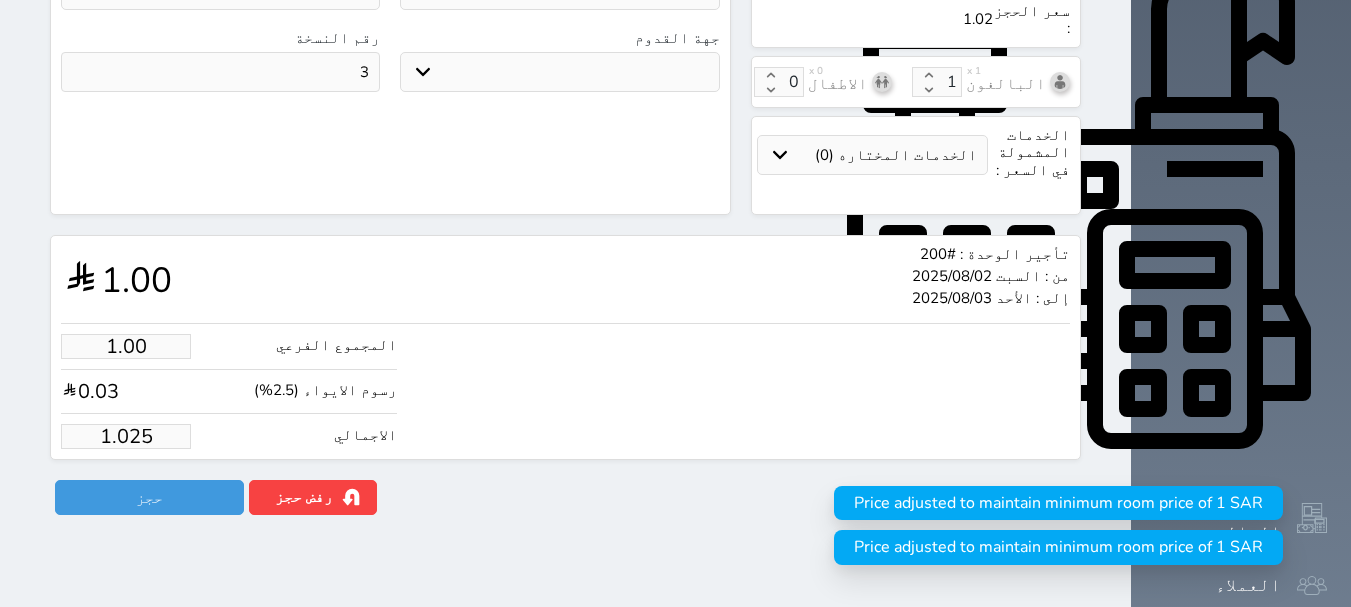 click on "1.025" at bounding box center (126, 436) 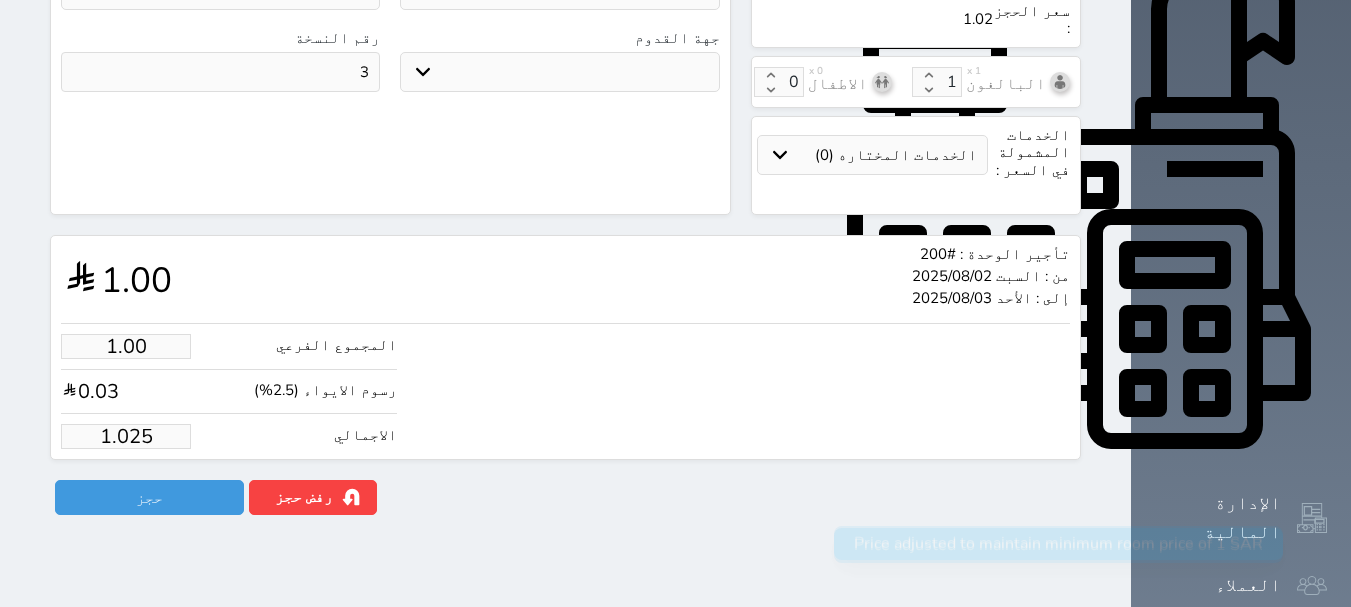 type 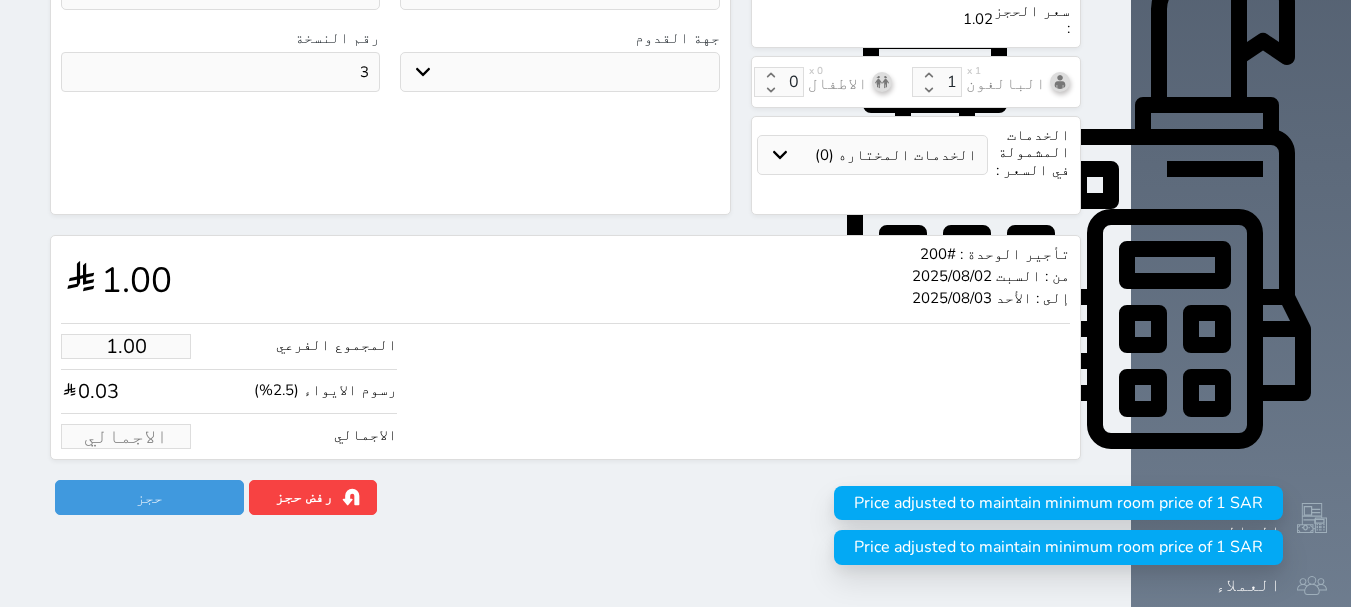 type on "1.95" 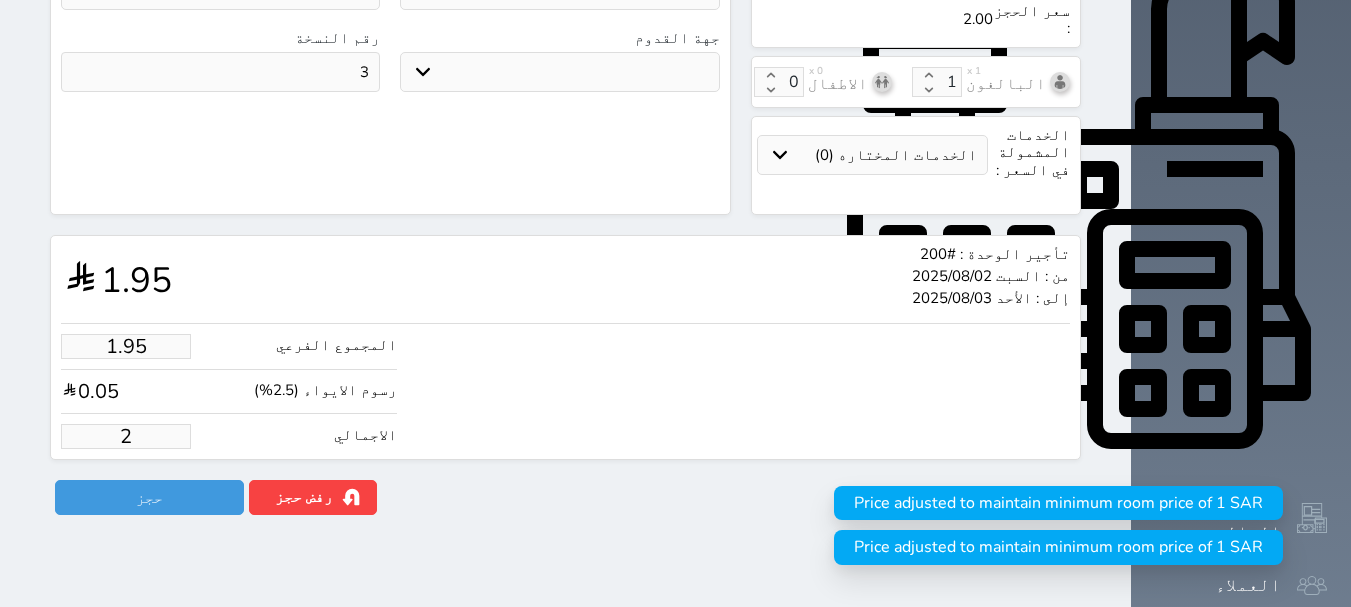 type on "19.51" 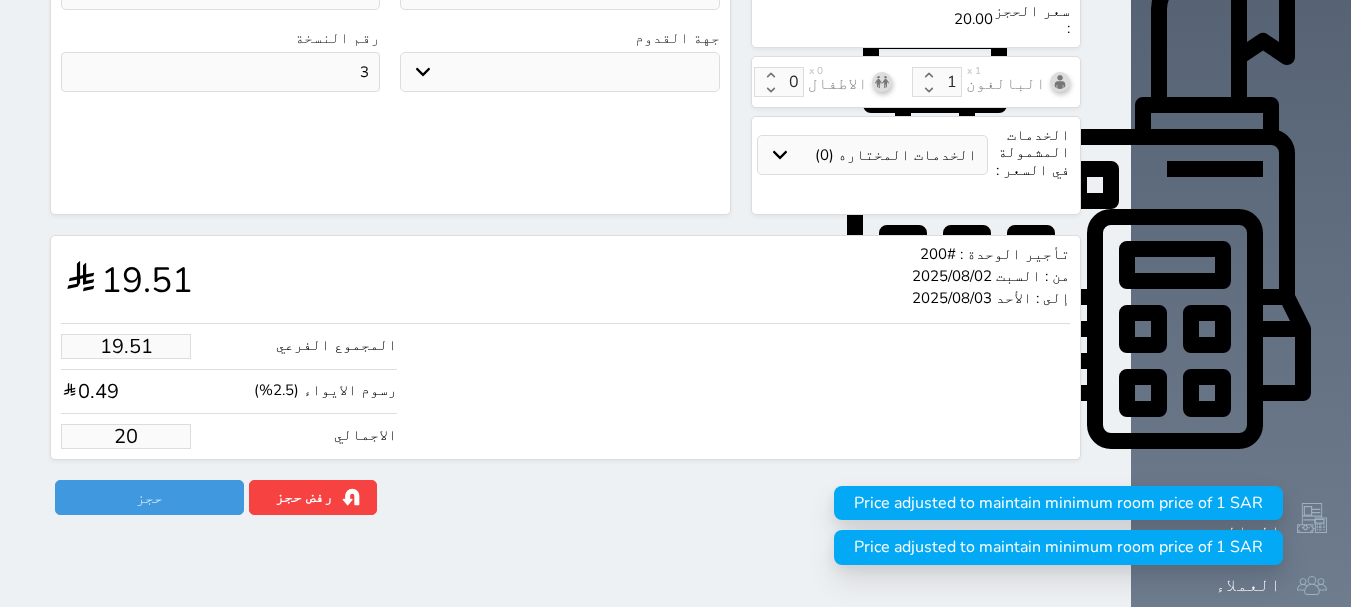 type on "195.12" 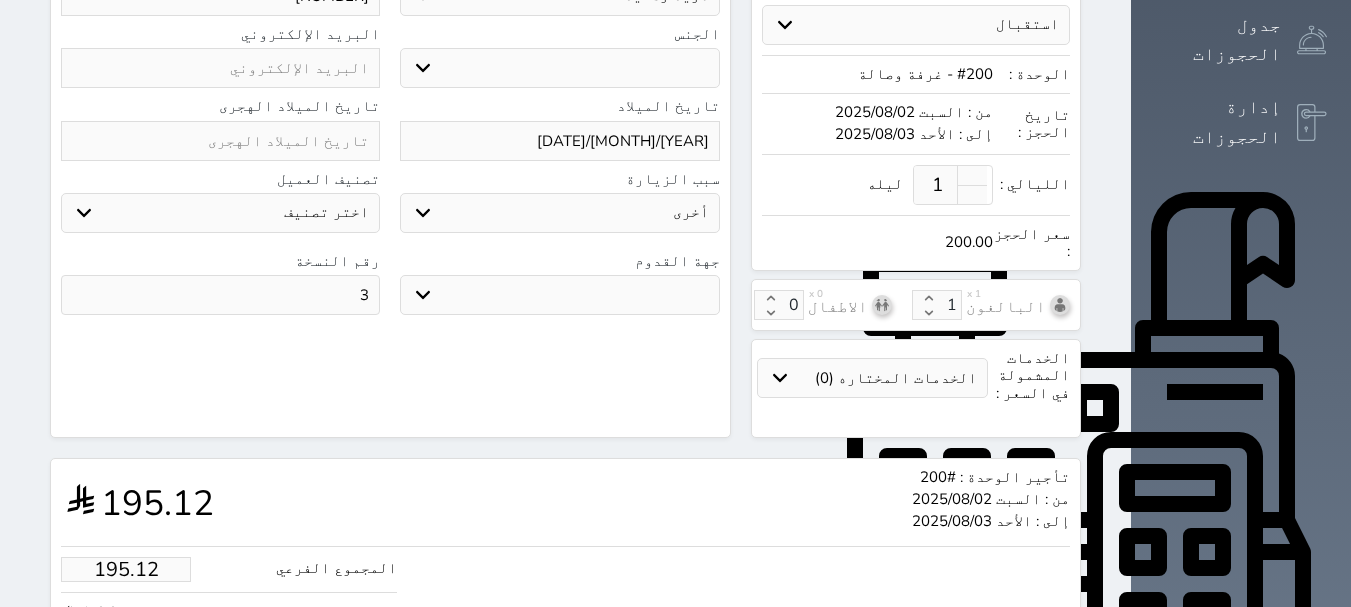 scroll, scrollTop: 600, scrollLeft: 0, axis: vertical 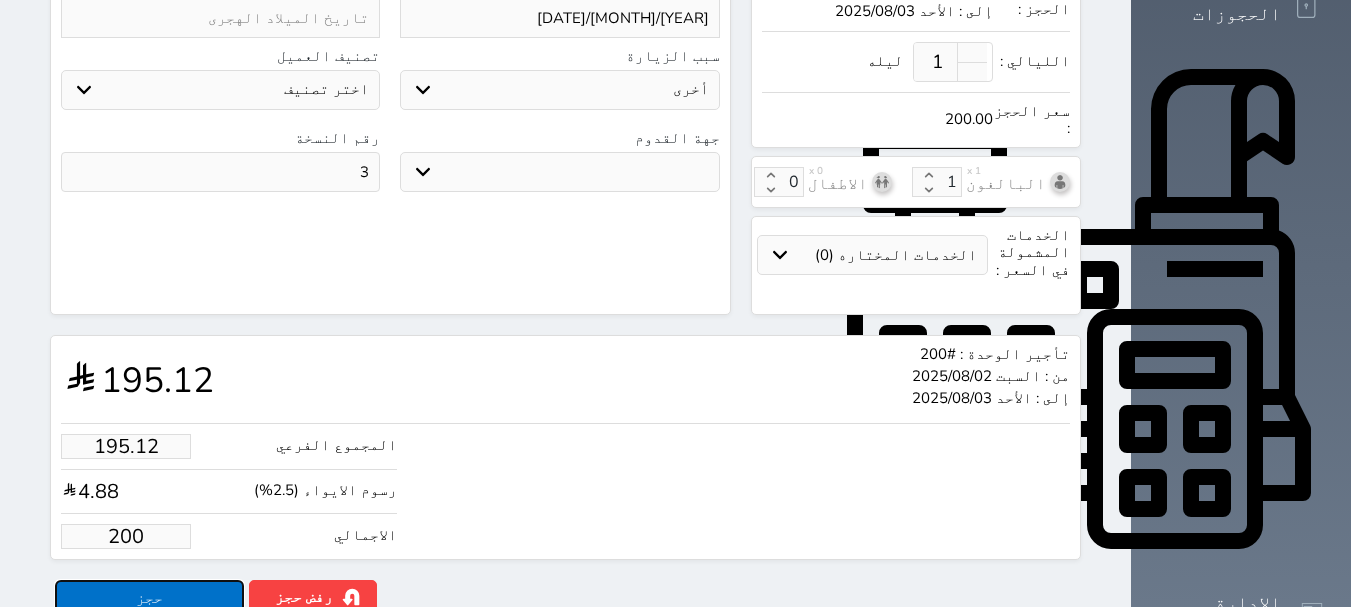 type on "200.00" 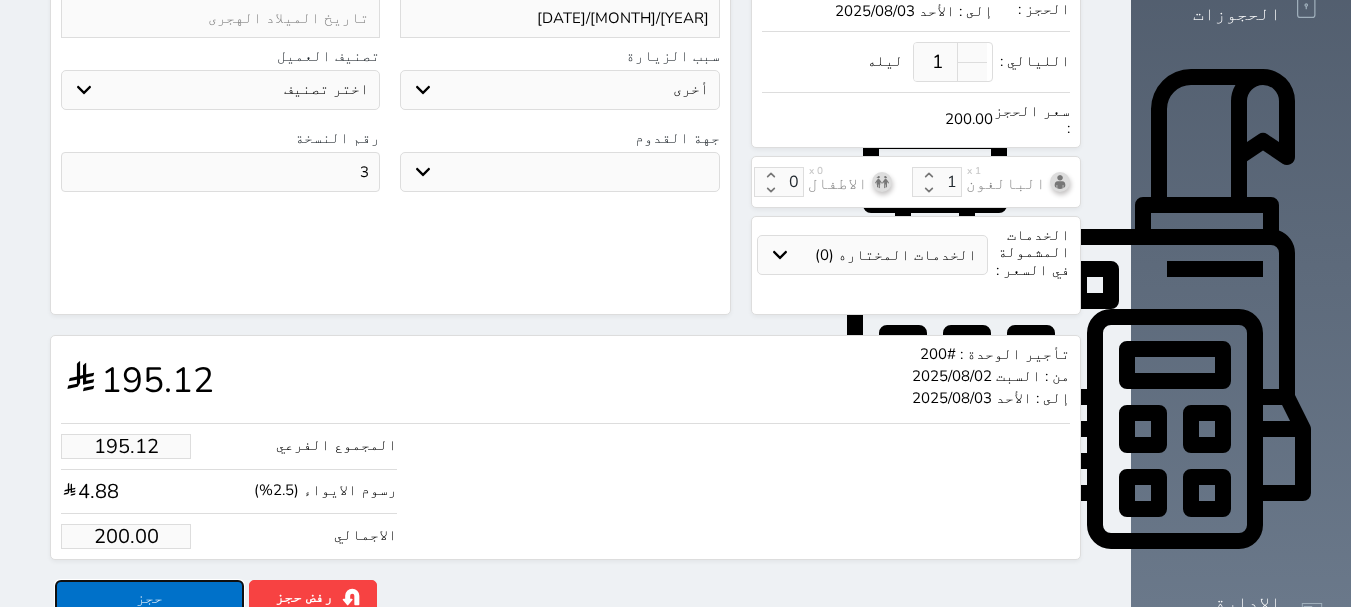 click on "حجز" at bounding box center [149, 597] 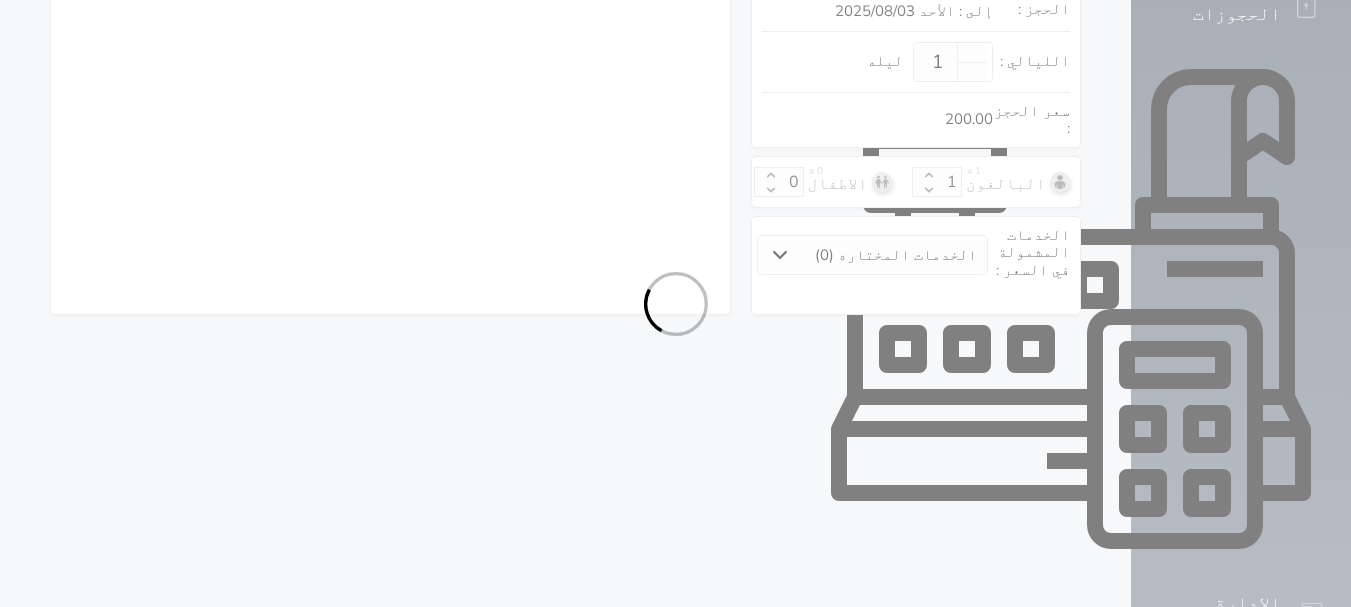 select on "1" 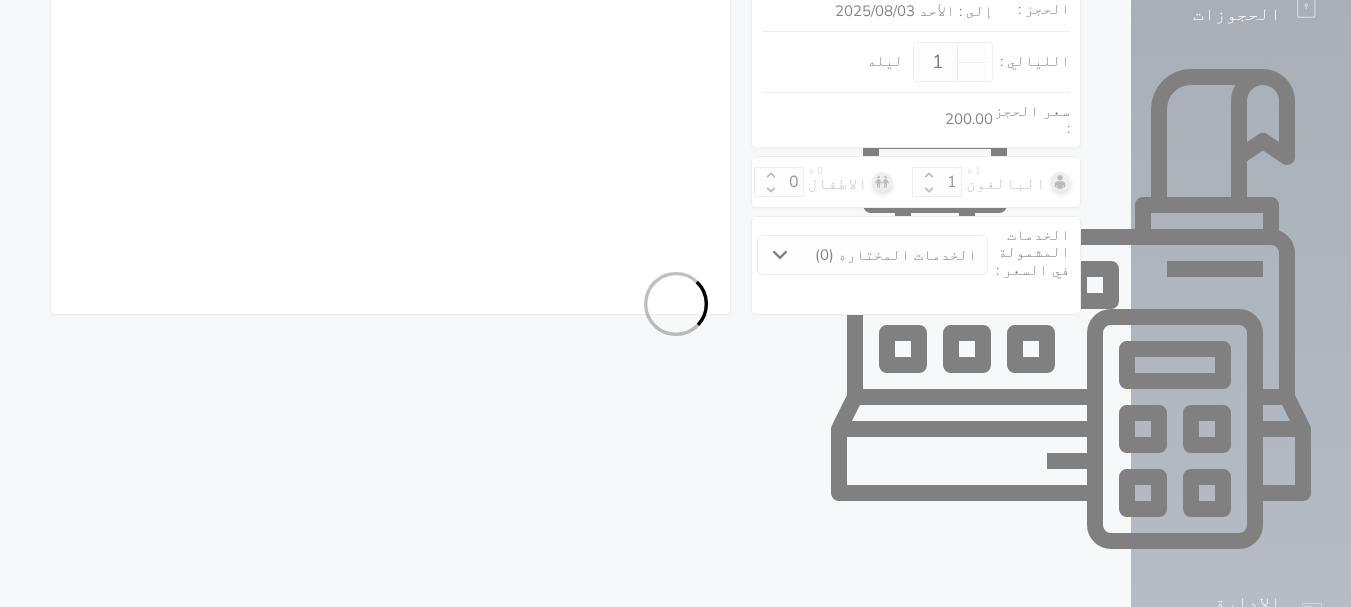 select on "113" 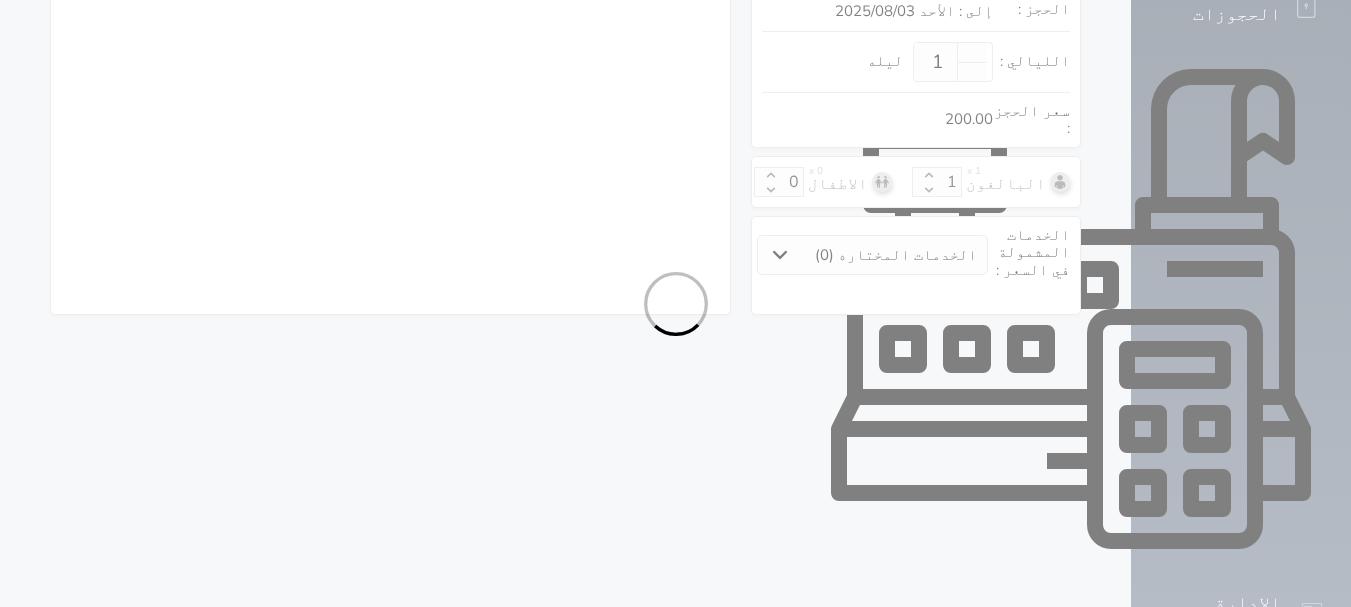 select on "1" 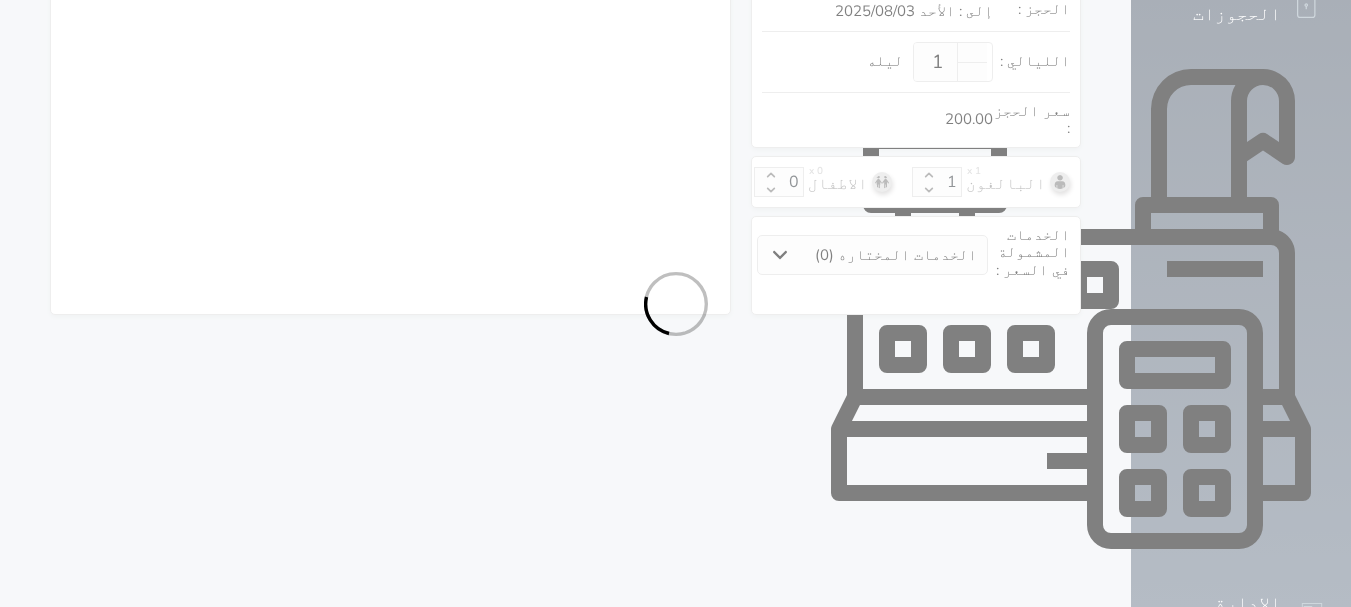 select 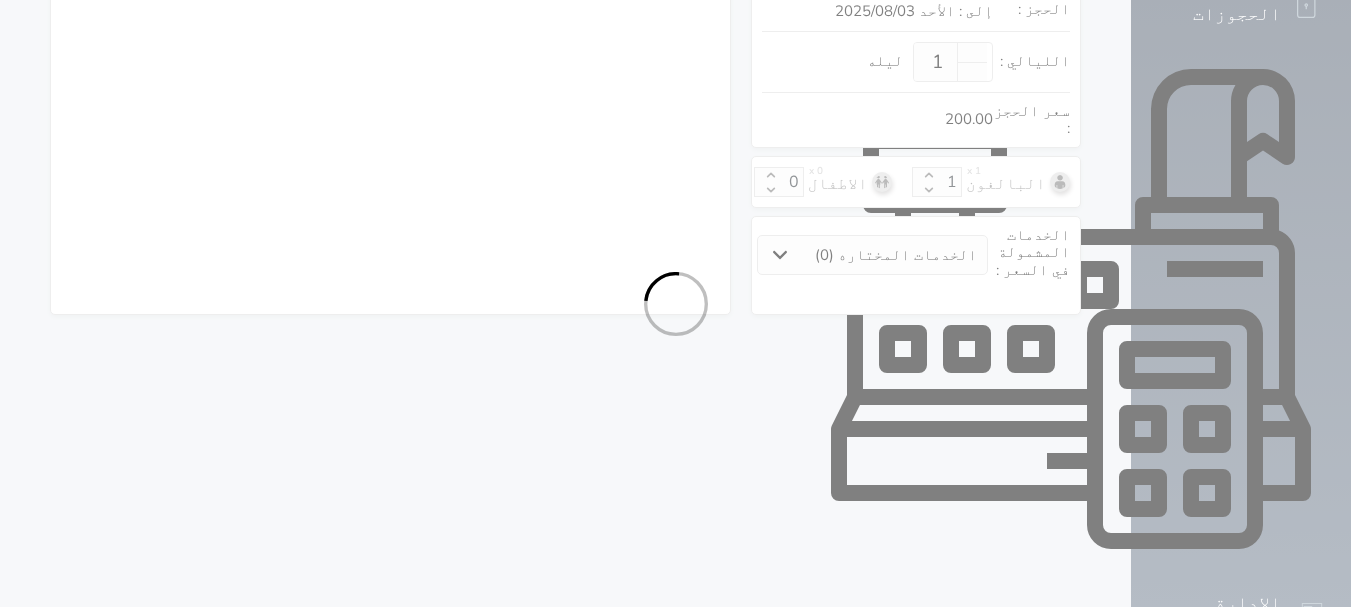 select on "7" 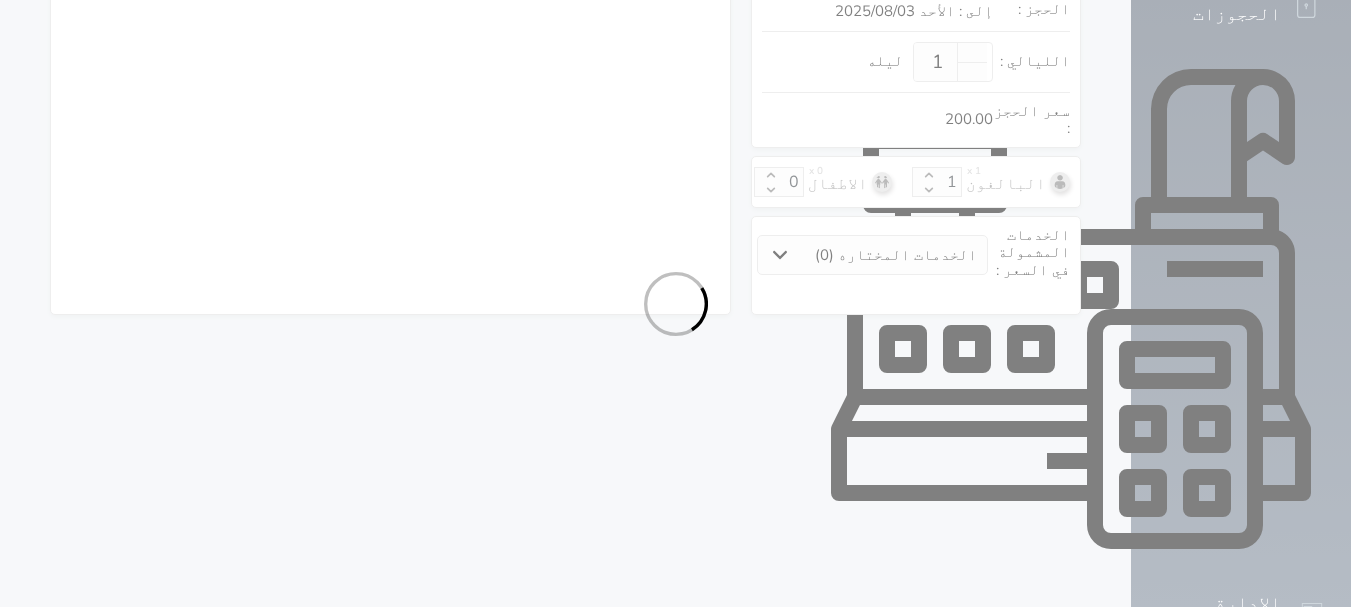 select 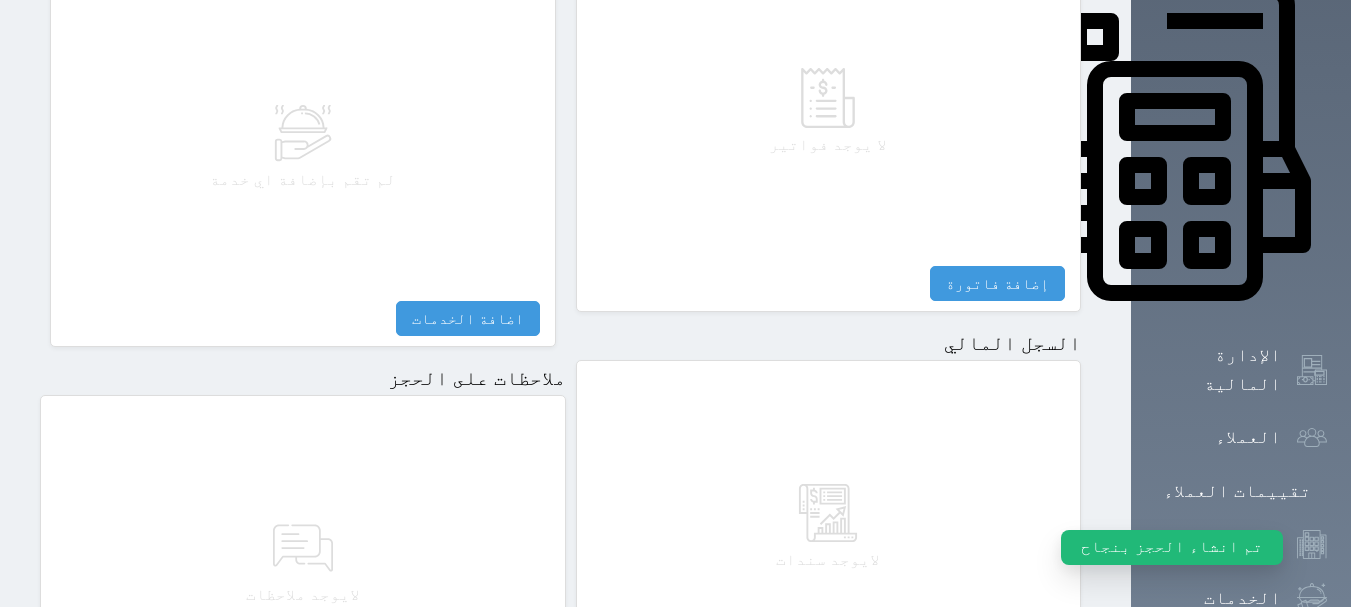 scroll, scrollTop: 1095, scrollLeft: 0, axis: vertical 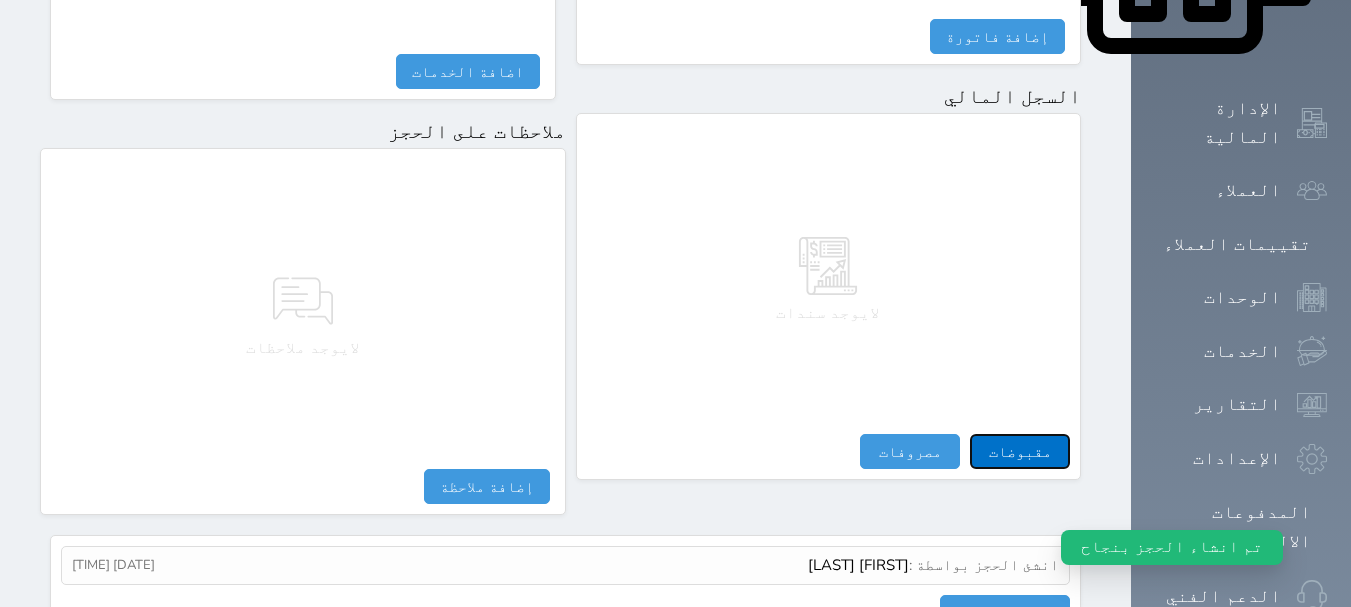 click on "مقبوضات" at bounding box center (1020, 451) 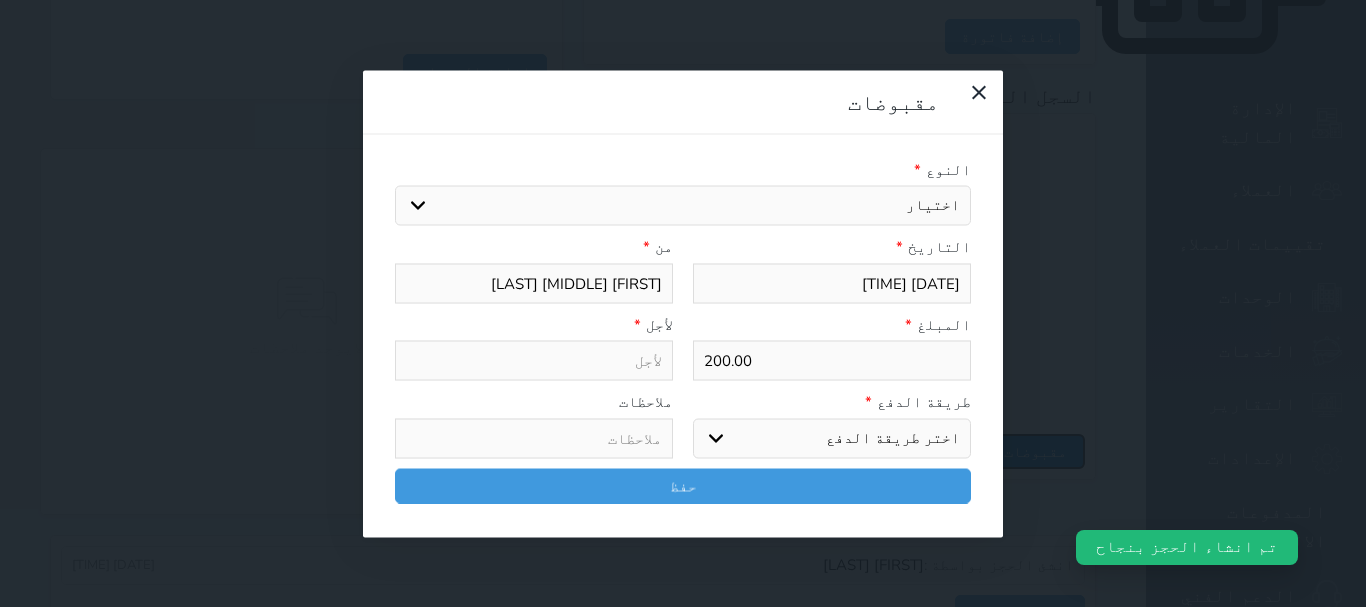 select 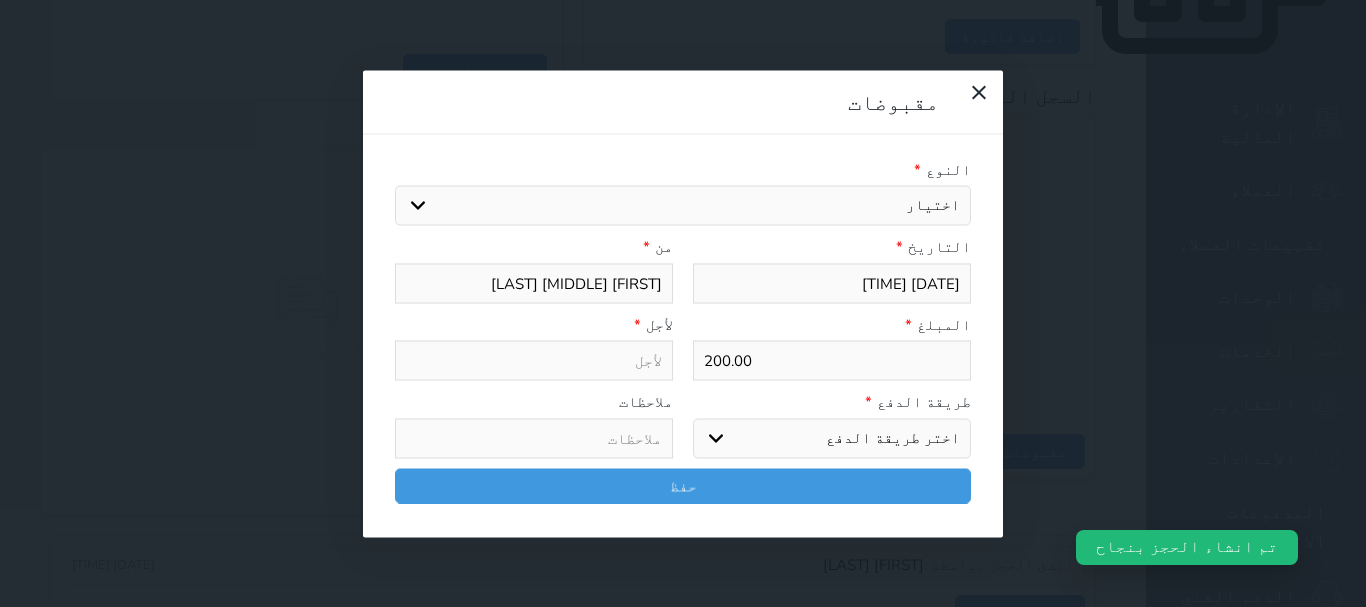 click on "اختيار   مقبوضات عامة قيمة إيجار فواتير تامين عربون لا ينطبق آخر مغسلة واي فاي - الإنترنت مواقف السيارات طعام الأغذية والمشروبات مشروبات المشروبات الباردة المشروبات الساخنة الإفطار غداء عشاء مخبز و كعك حمام سباحة الصالة الرياضية سبا و خدمات الجمال اختيار وإسقاط (خدمات النقل) ميني بار كابل - تلفزيون سرير إضافي تصفيف الشعر التسوق خدمات الجولات السياحية المنظمة خدمات الدليل السياحي سند لأمر" at bounding box center [683, 206] 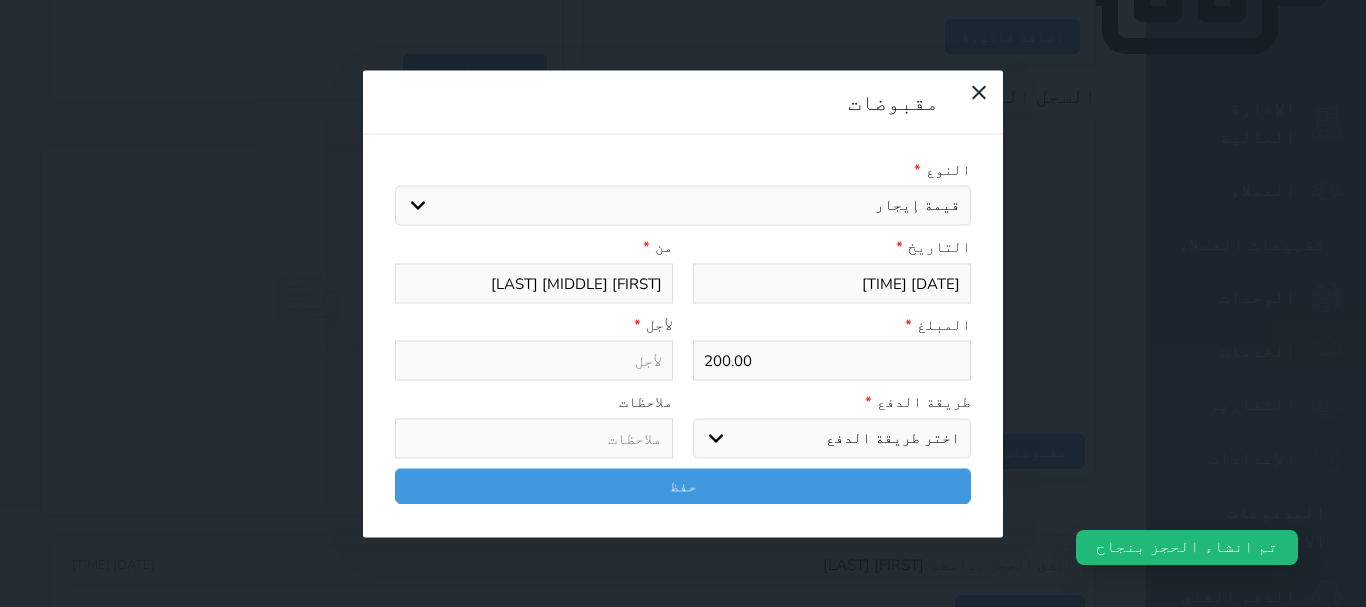 click on "اختيار   مقبوضات عامة قيمة إيجار فواتير تامين عربون لا ينطبق آخر مغسلة واي فاي - الإنترنت مواقف السيارات طعام الأغذية والمشروبات مشروبات المشروبات الباردة المشروبات الساخنة الإفطار غداء عشاء مخبز و كعك حمام سباحة الصالة الرياضية سبا و خدمات الجمال اختيار وإسقاط (خدمات النقل) ميني بار كابل - تلفزيون سرير إضافي تصفيف الشعر التسوق خدمات الجولات السياحية المنظمة خدمات الدليل السياحي سند لأمر" at bounding box center [683, 206] 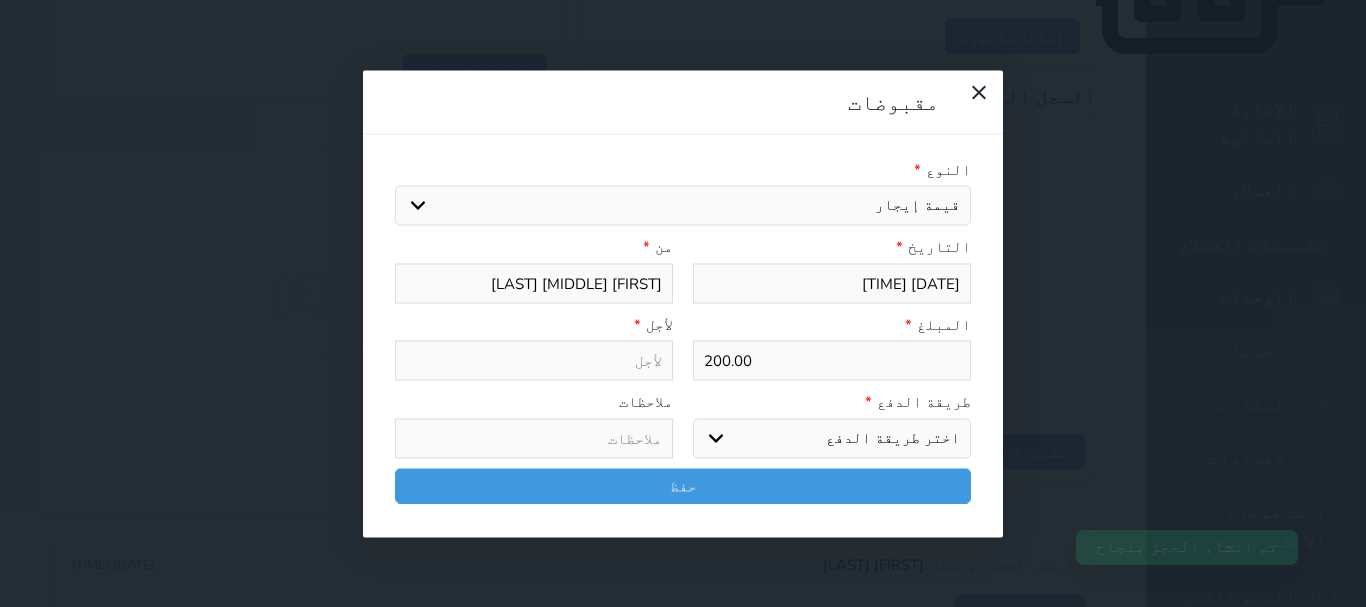 type on "قيمة إيجار - الوحدة - 200" 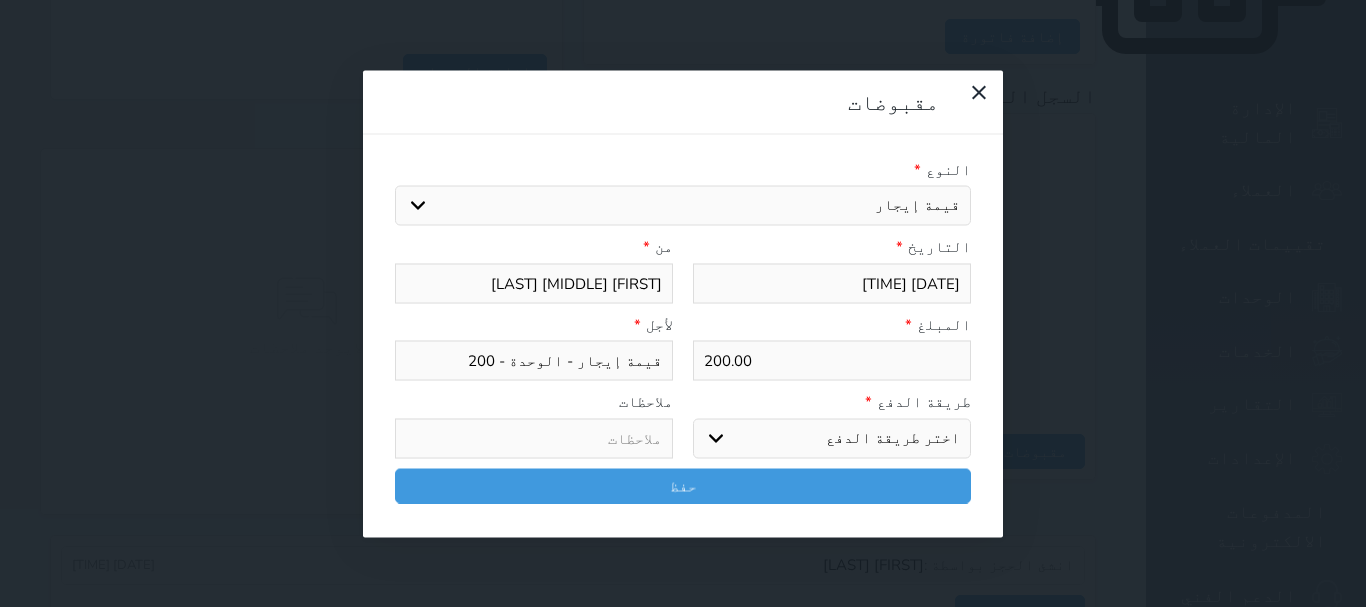 click on "اختر طريقة الدفع   دفع نقدى   تحويل بنكى   مدى   بطاقة ائتمان   آجل" at bounding box center (832, 438) 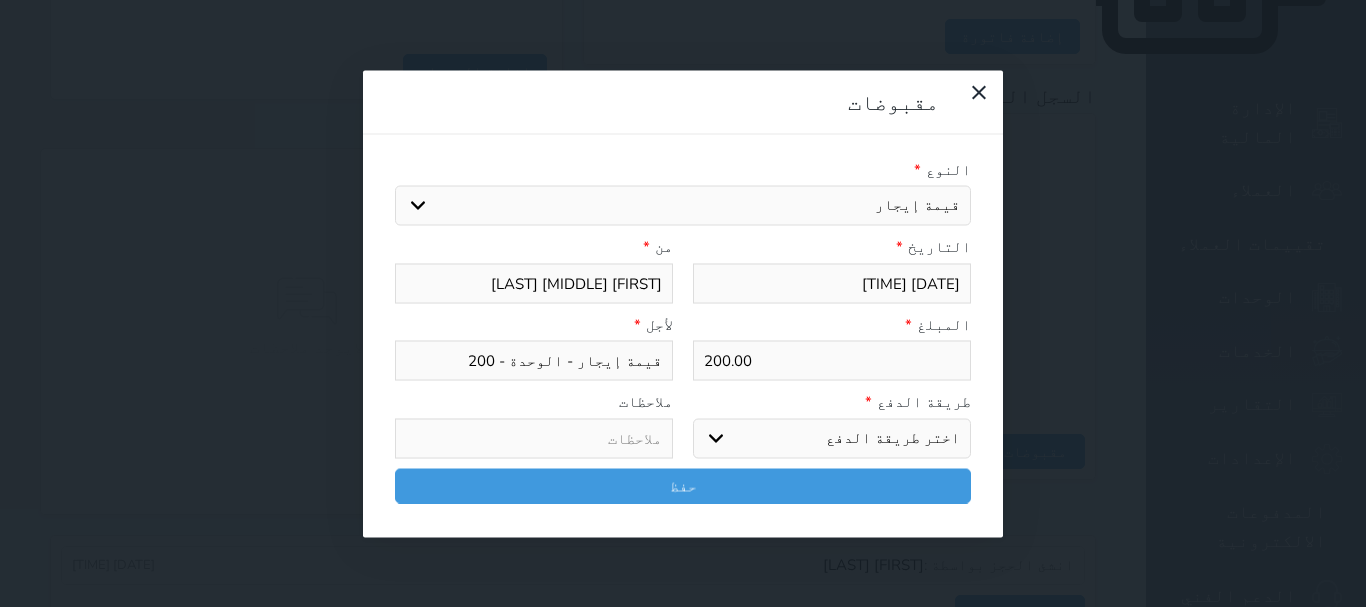 select on "mada" 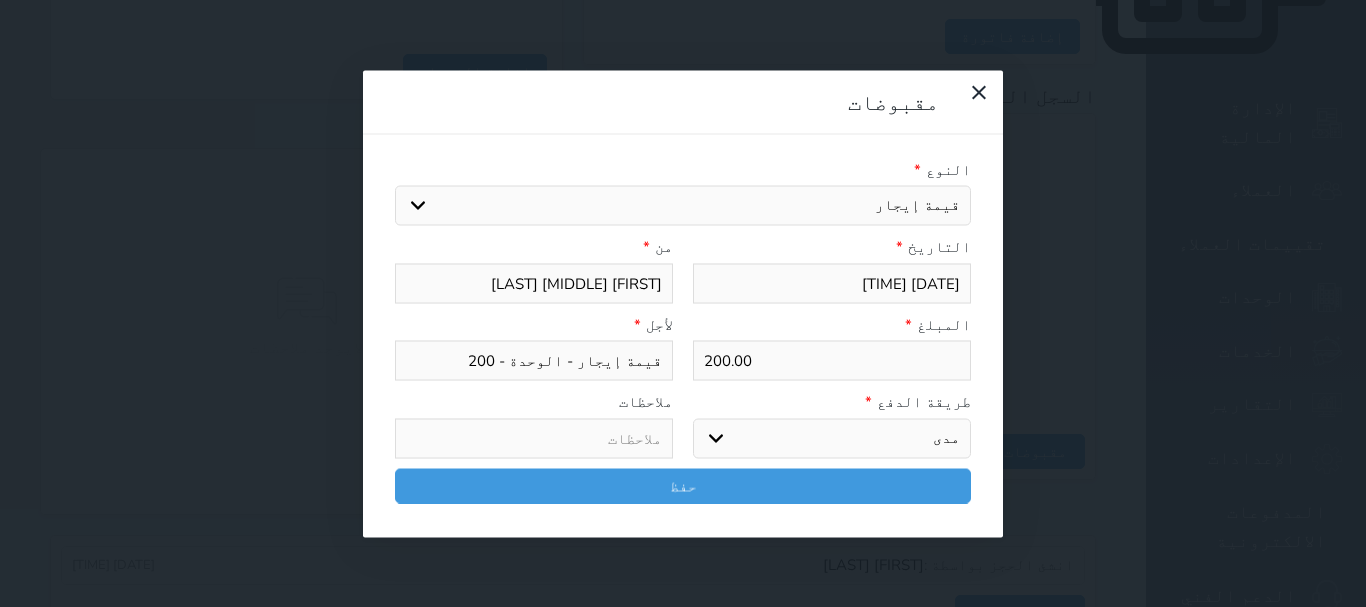 click on "اختر طريقة الدفع   دفع نقدى   تحويل بنكى   مدى   بطاقة ائتمان   آجل" at bounding box center (832, 438) 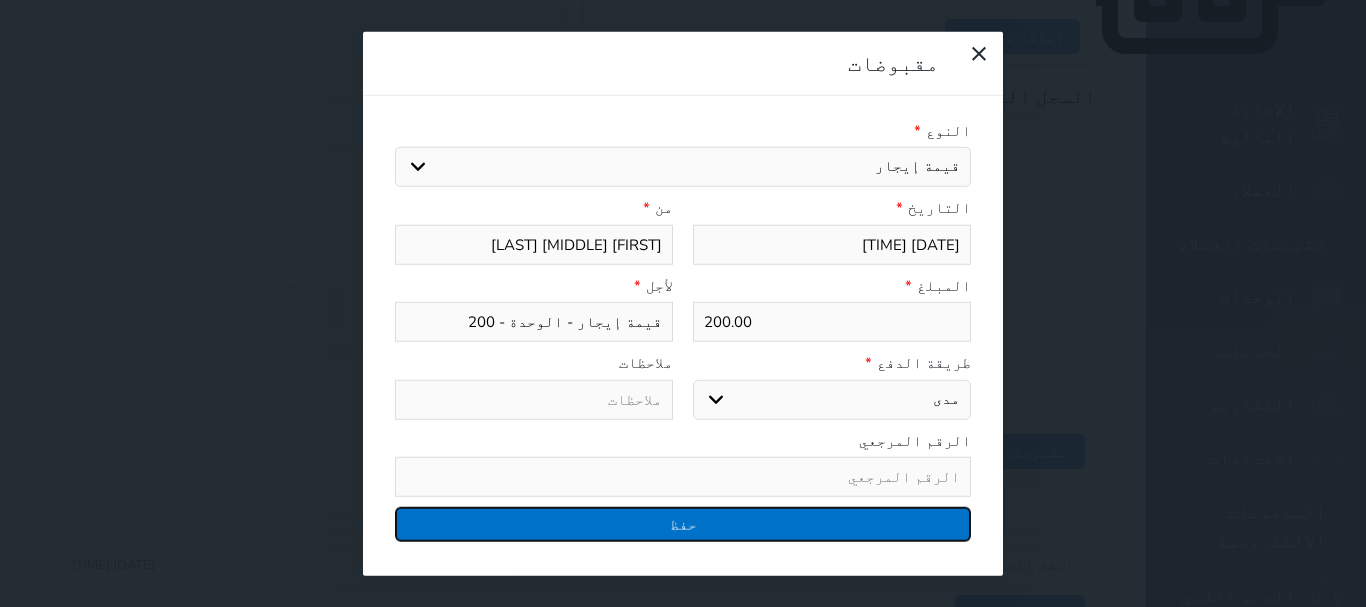 click on "حفظ" at bounding box center [683, 524] 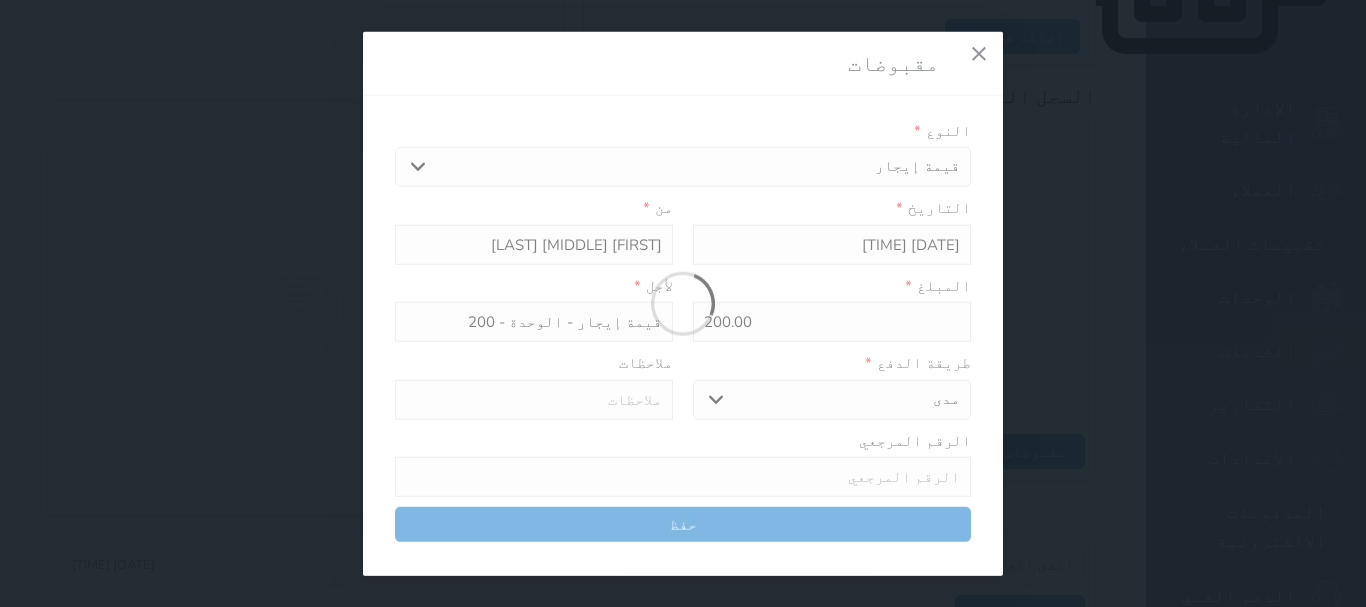 select 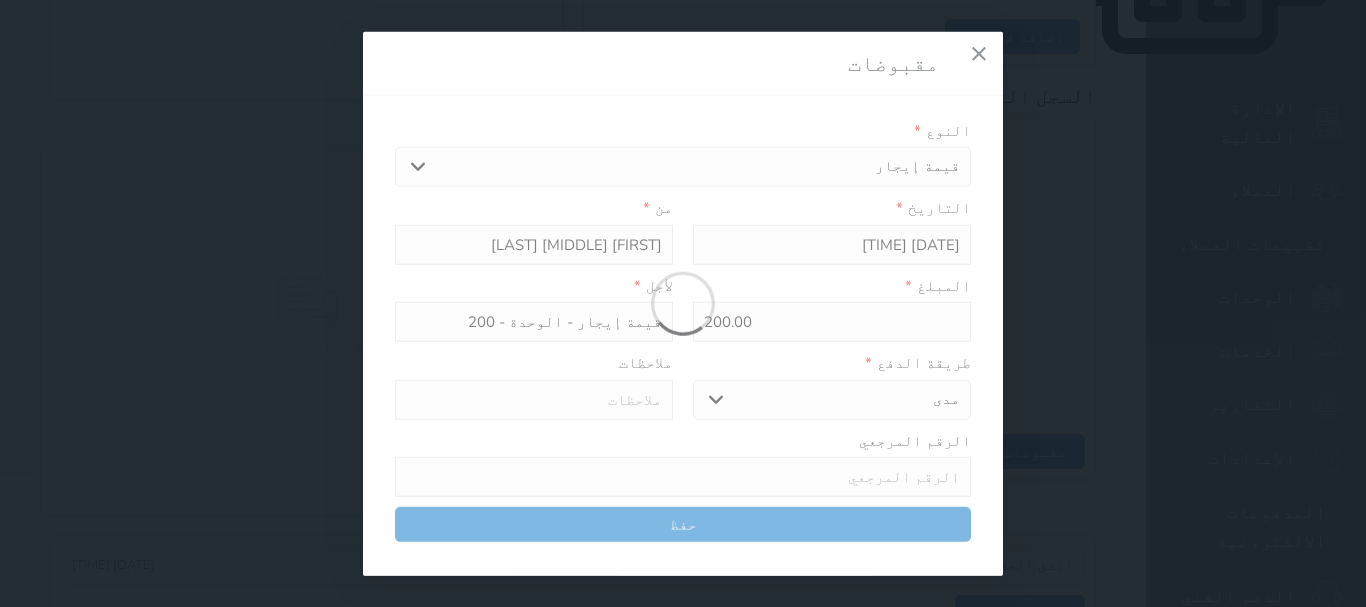 type 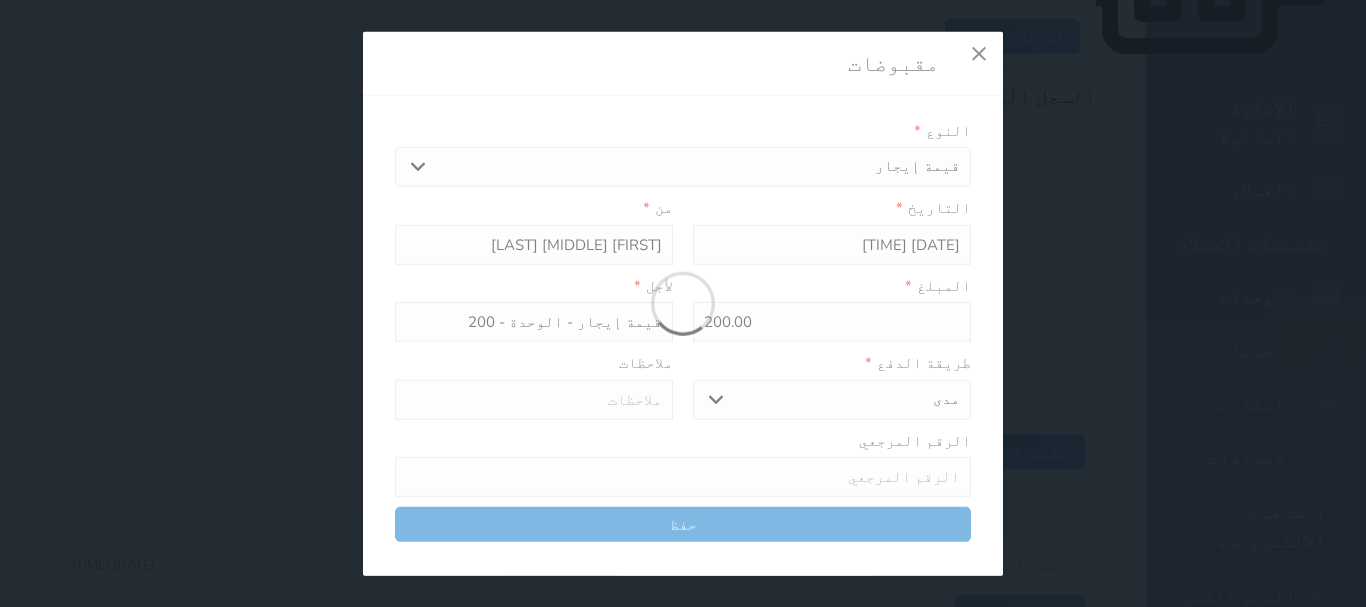 type on "0" 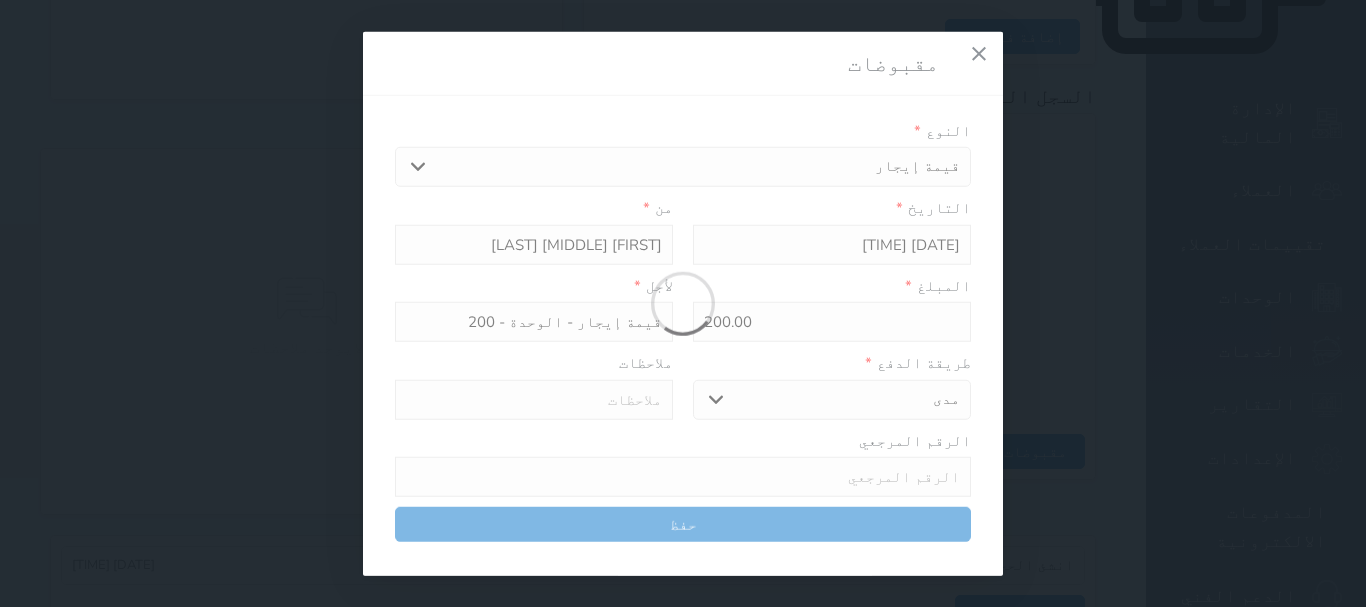 select 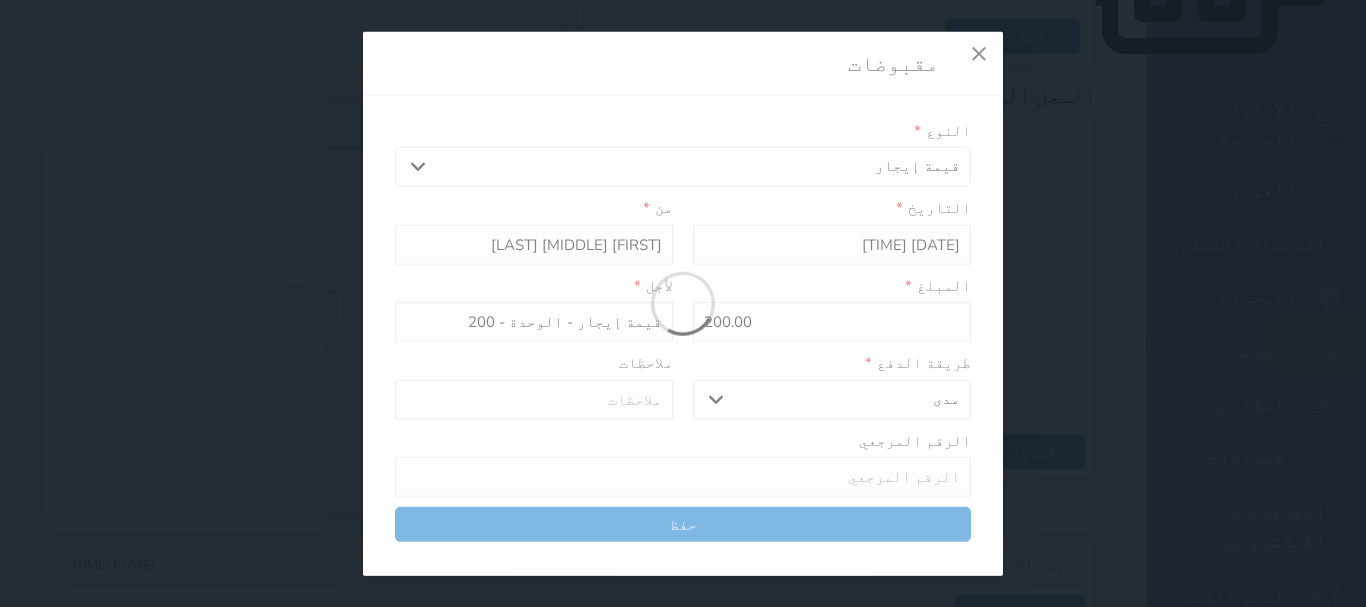 type on "0" 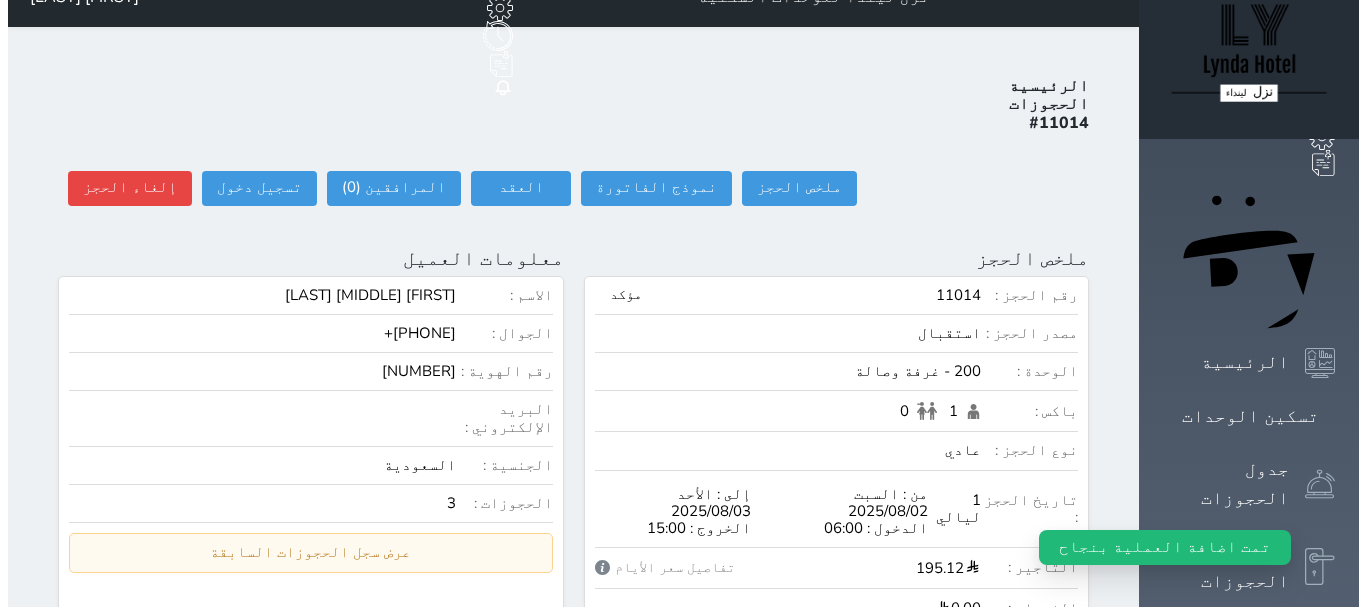 scroll, scrollTop: 0, scrollLeft: 0, axis: both 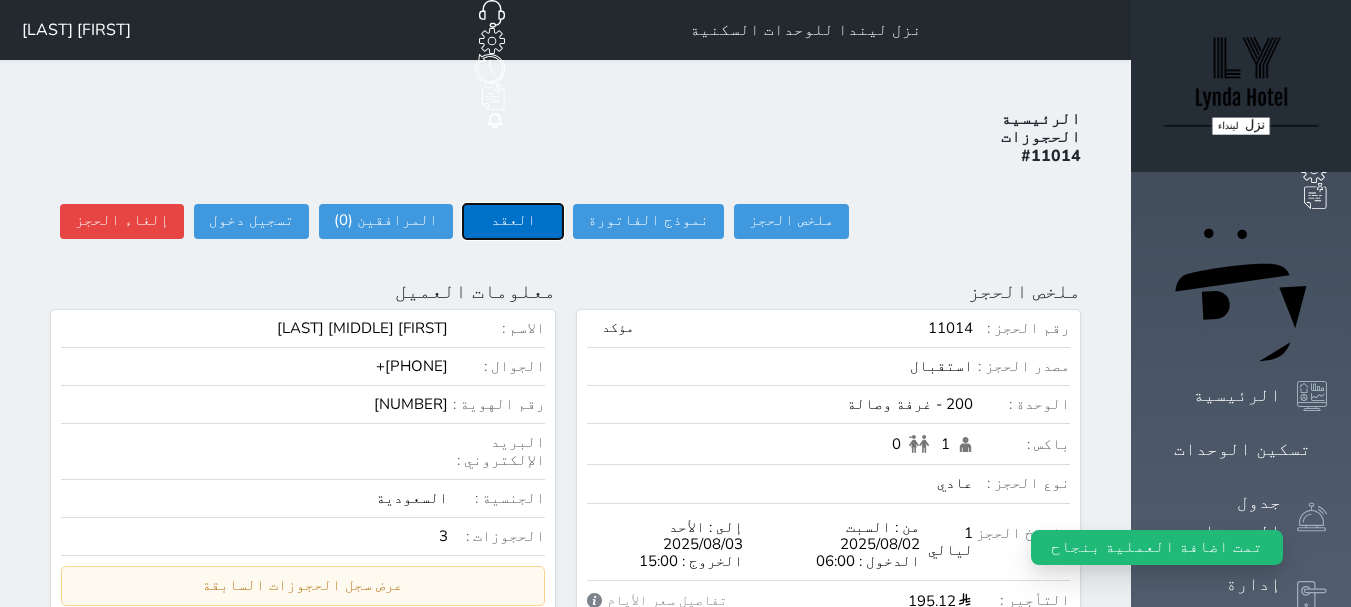 click on "العقد" at bounding box center [513, 221] 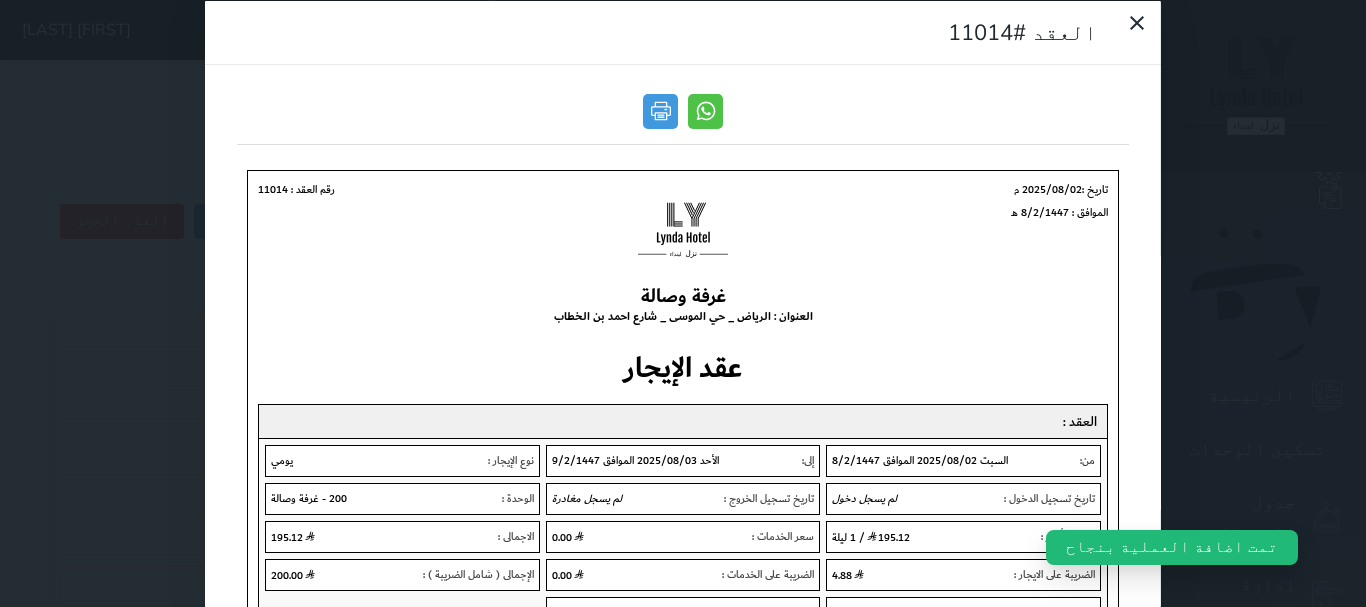 scroll, scrollTop: 0, scrollLeft: 0, axis: both 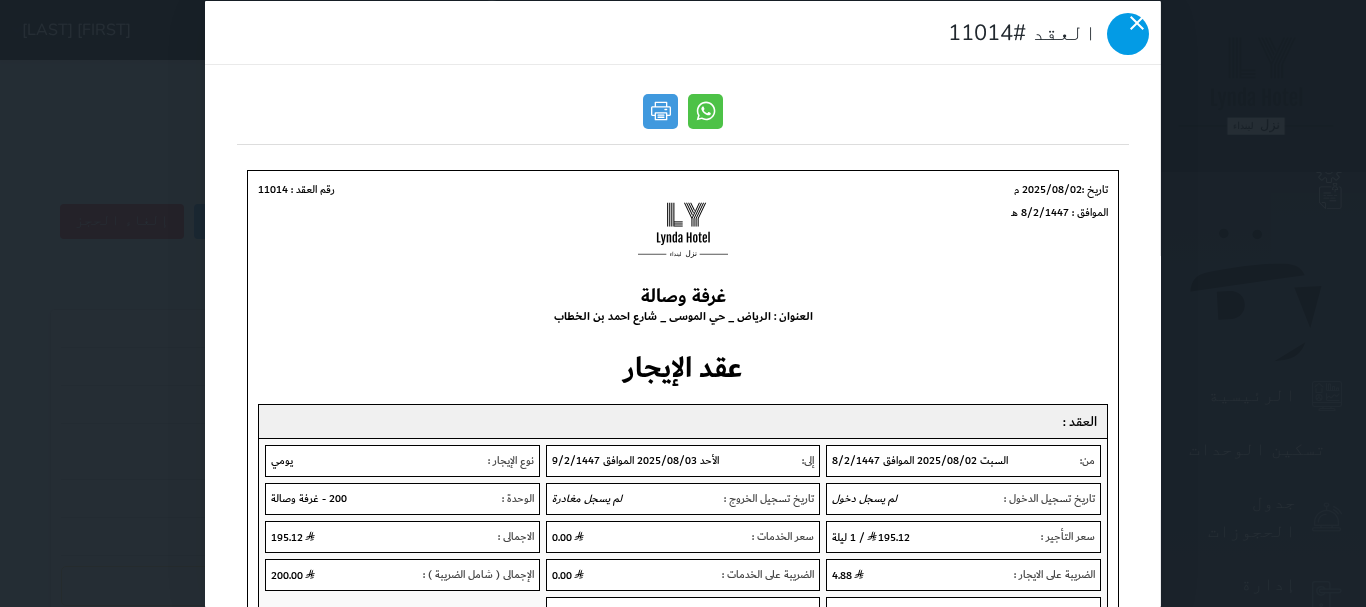 click 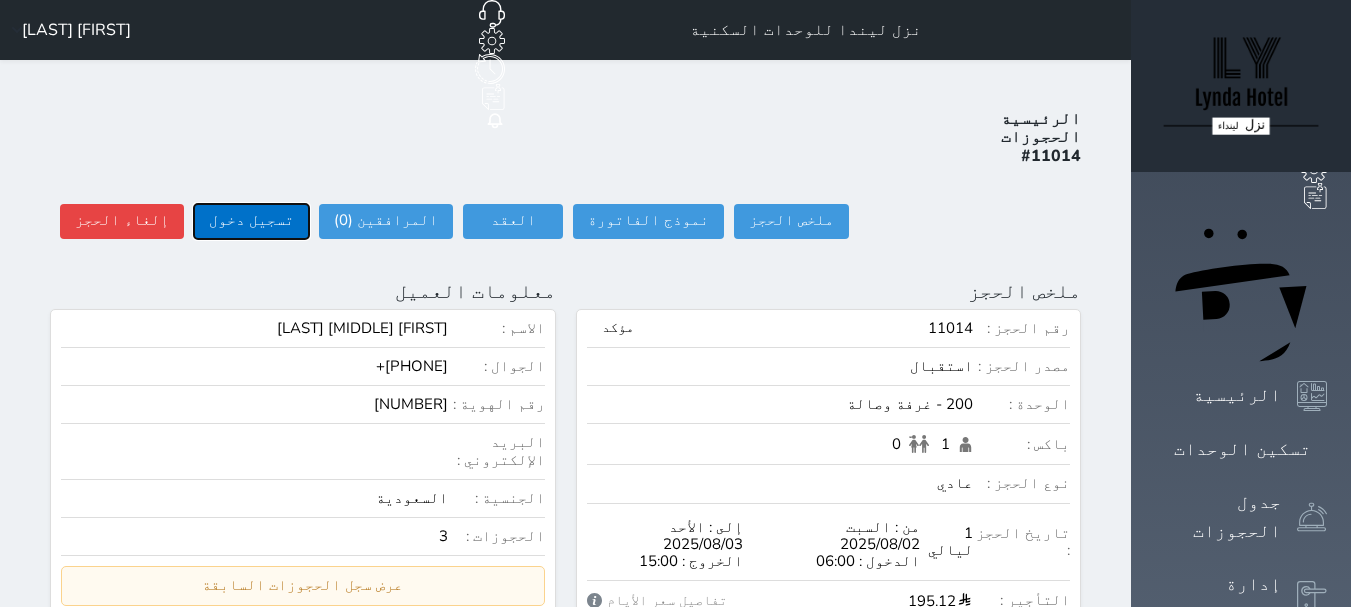 click on "تسجيل دخول" at bounding box center (251, 221) 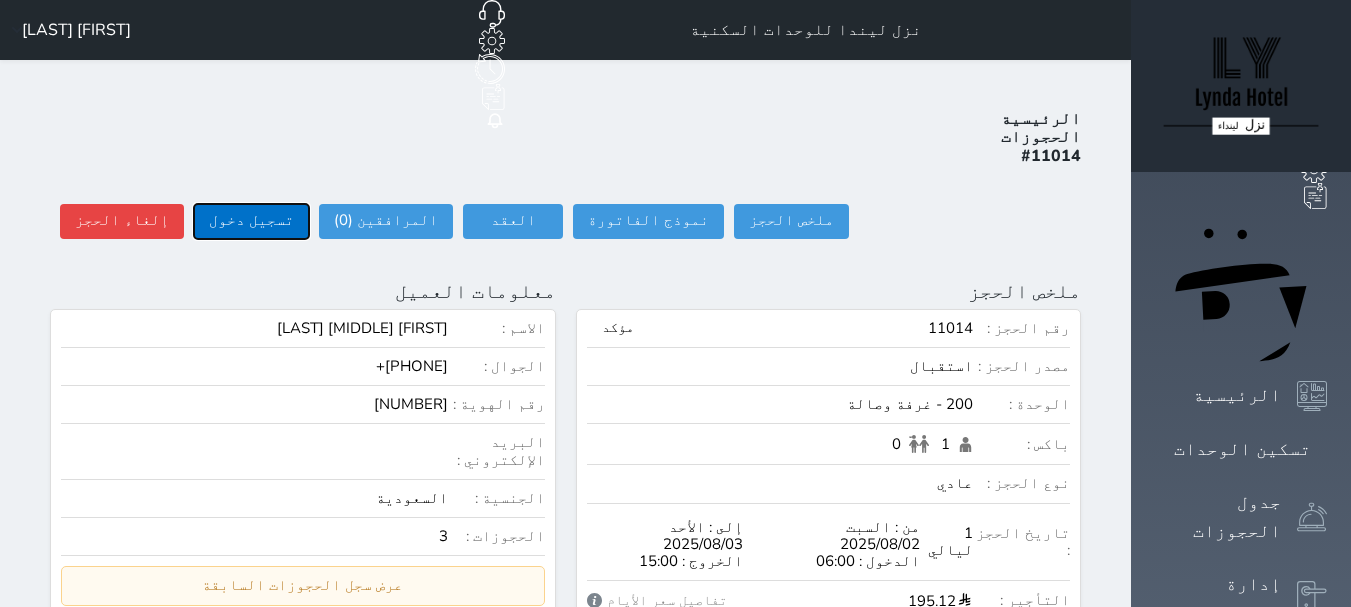 click on "تسجيل دخول" at bounding box center [251, 221] 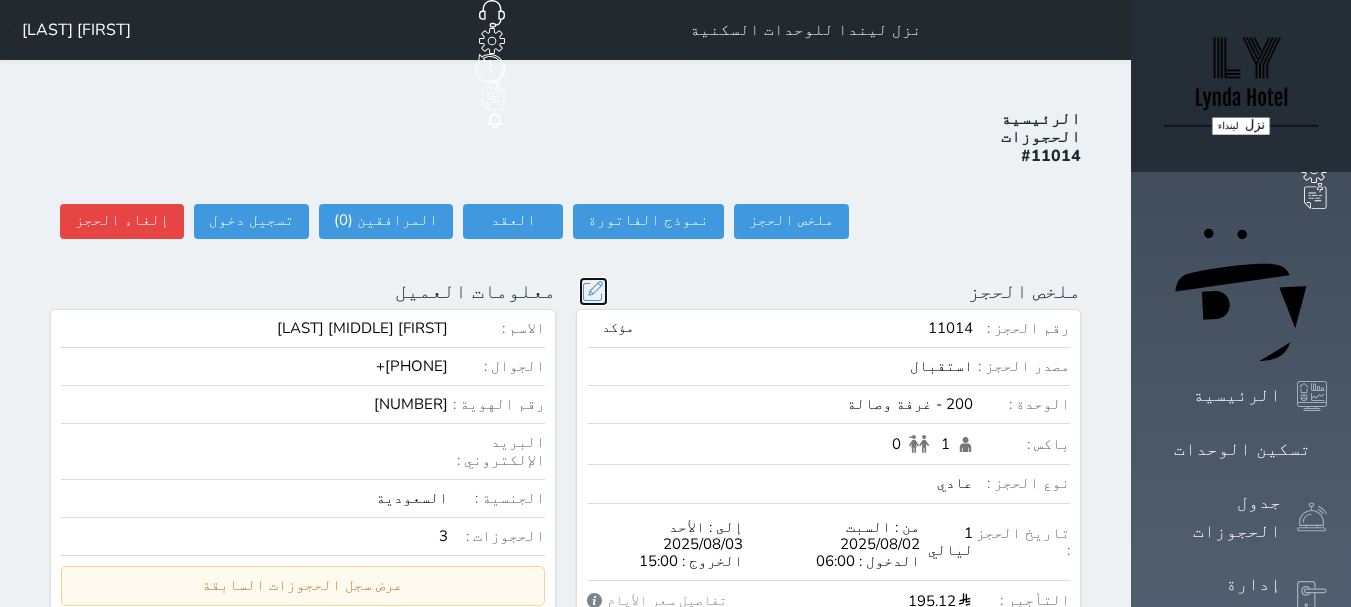 click at bounding box center [593, 291] 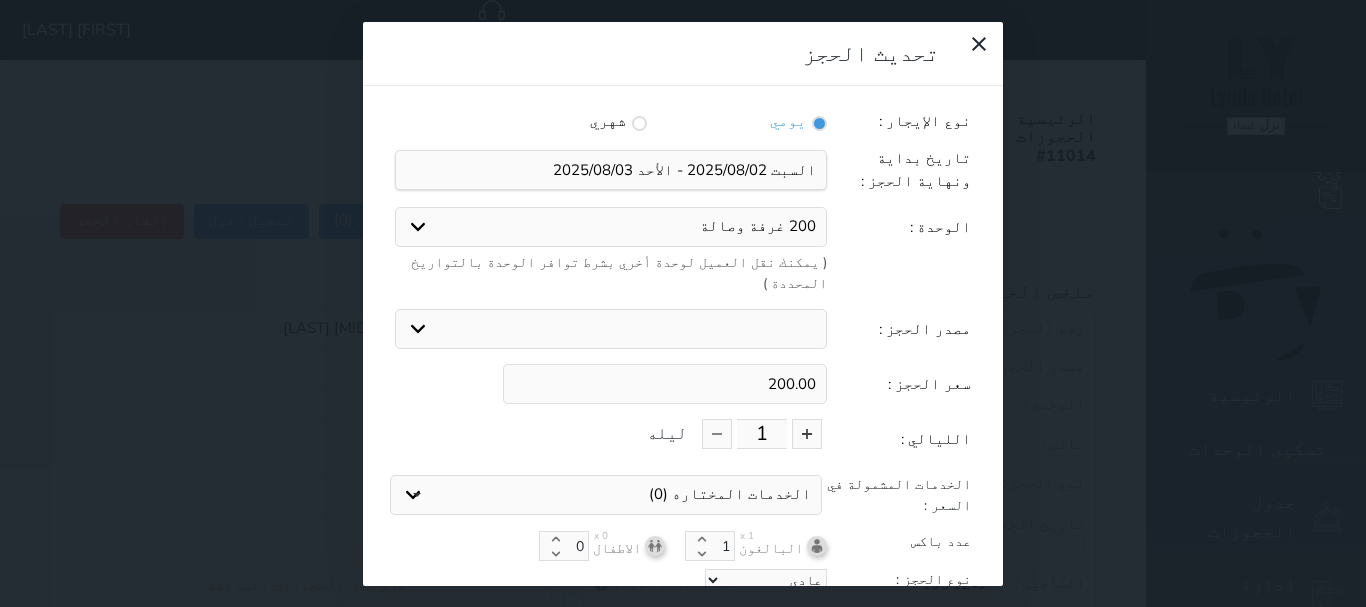 click on "200 غرفة وصالة   202 غرفة وصالة 204 غرفة وصالة 205 غرفة وصالة 206 غرفة وصالة 207 غرفة وصالة 209 غرفة وصالة 301 غرفة وصالة 303 غرفتين وصاله 304 غرفة وصالة" at bounding box center (611, 227) 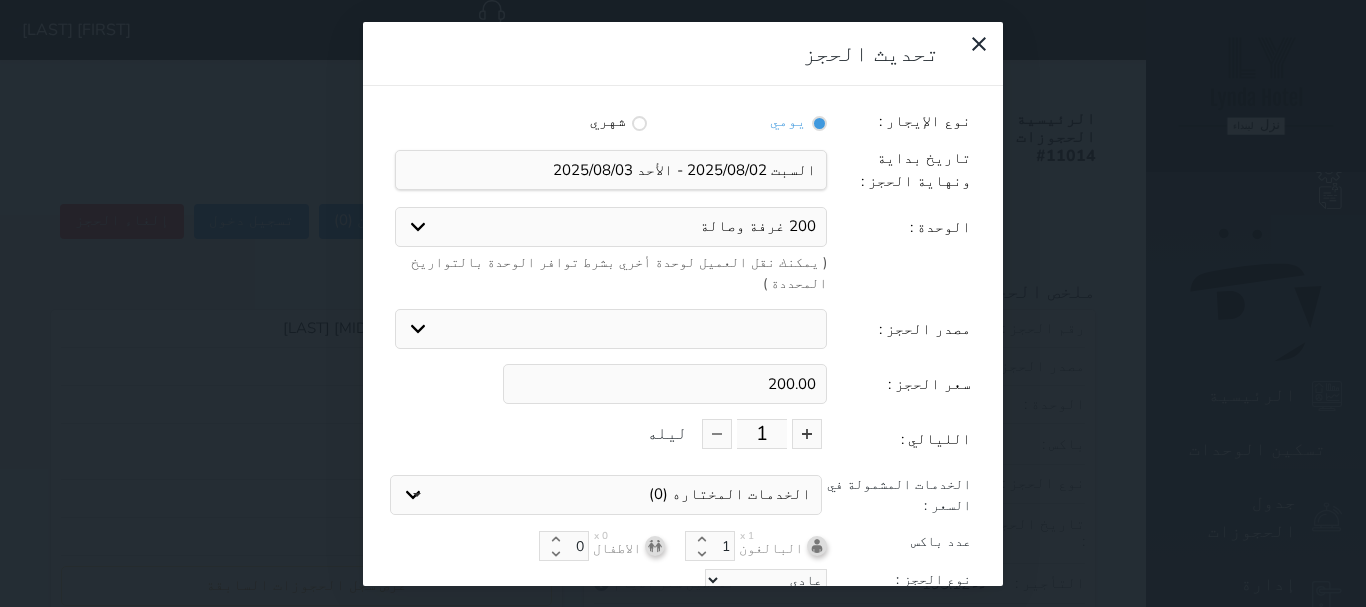 select on "6141" 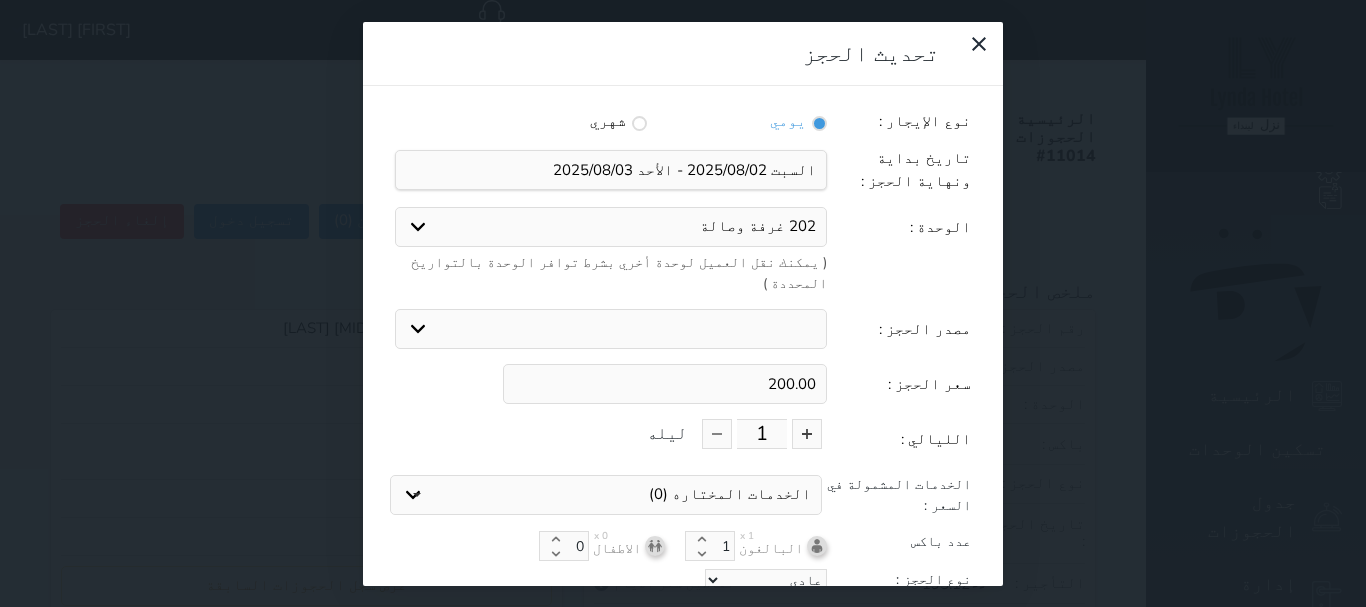 click on "200 غرفة وصالة   202 غرفة وصالة 204 غرفة وصالة 205 غرفة وصالة 206 غرفة وصالة 207 غرفة وصالة 209 غرفة وصالة 301 غرفة وصالة 303 غرفتين وصاله 304 غرفة وصالة" at bounding box center [611, 227] 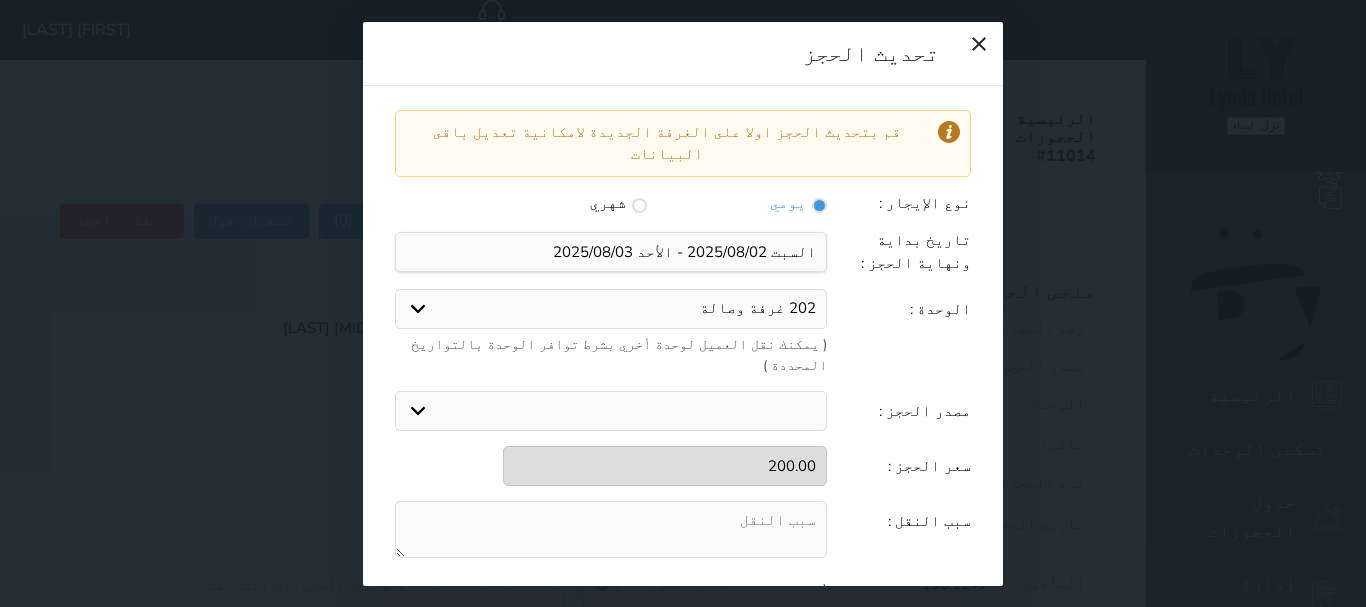 click at bounding box center [611, 529] 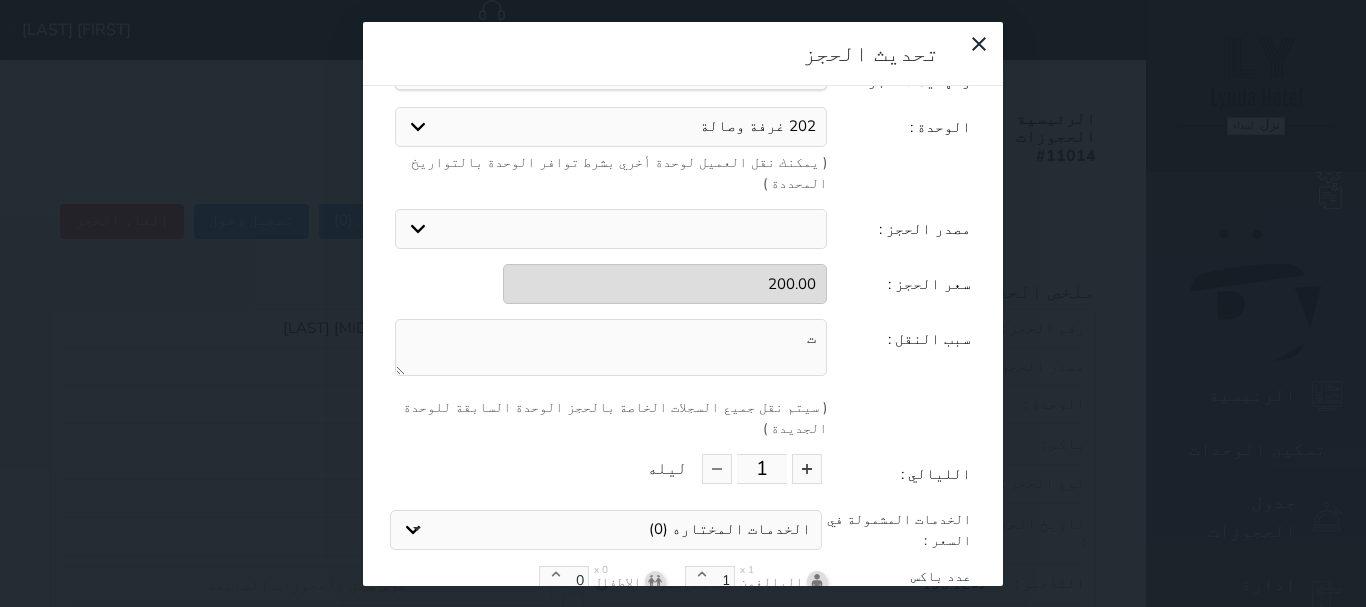 scroll, scrollTop: 200, scrollLeft: 0, axis: vertical 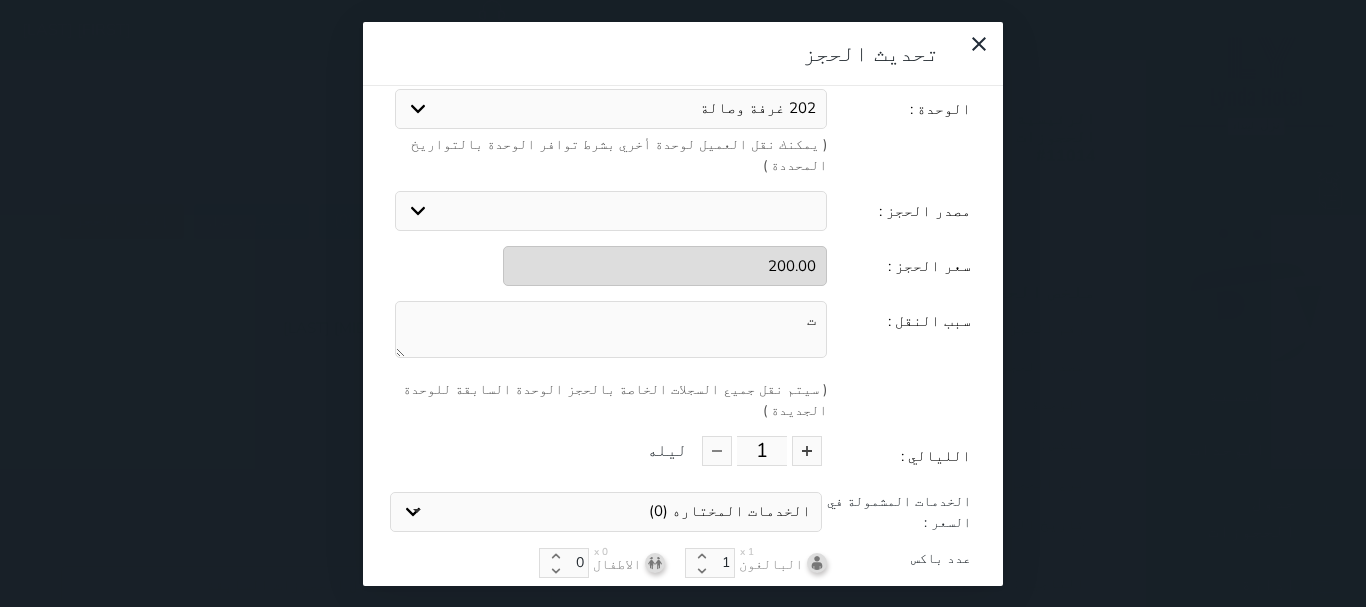 type on "ت" 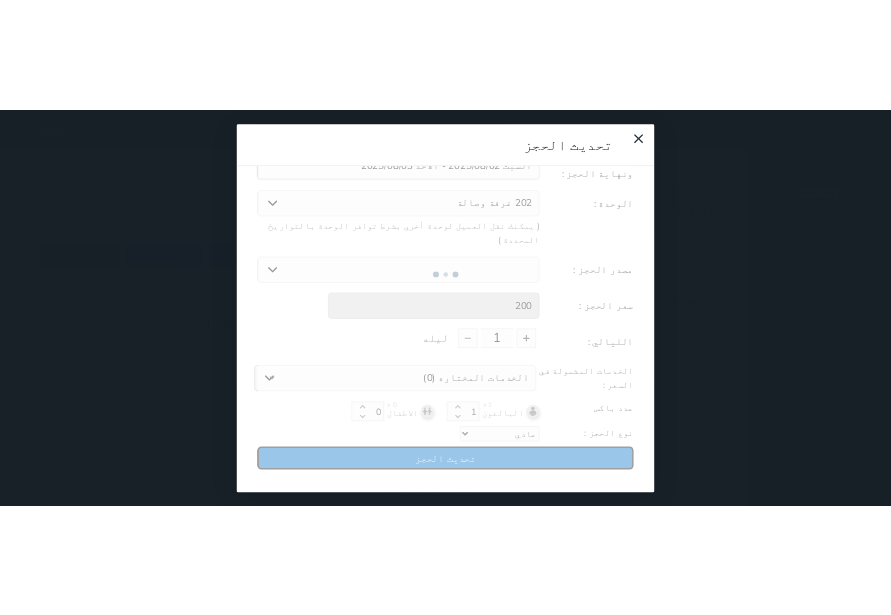 scroll, scrollTop: 104, scrollLeft: 0, axis: vertical 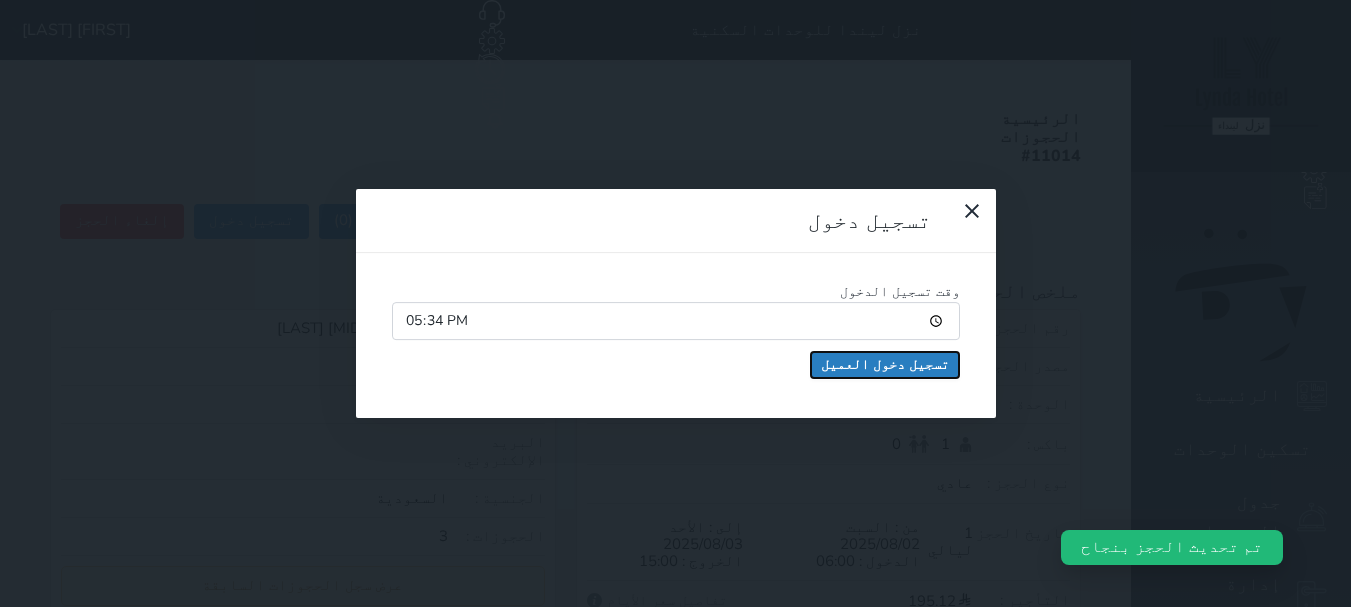 click on "تسجيل دخول العميل" at bounding box center [885, 365] 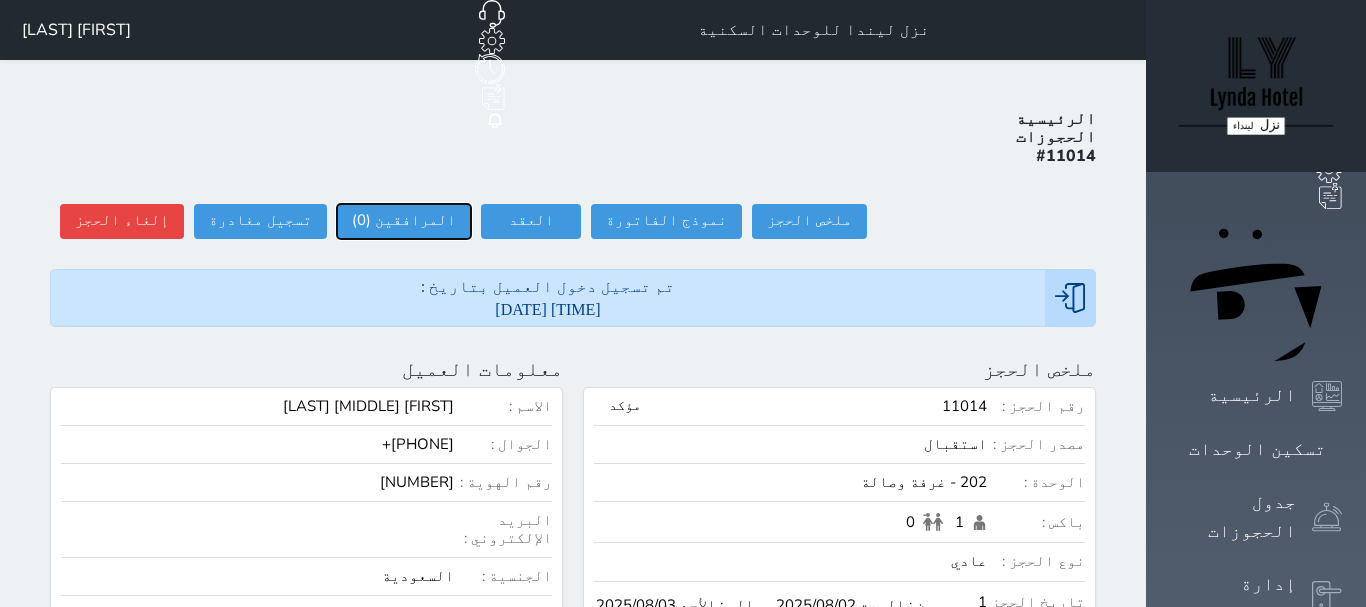click on "المرافقين (0)" at bounding box center (404, 221) 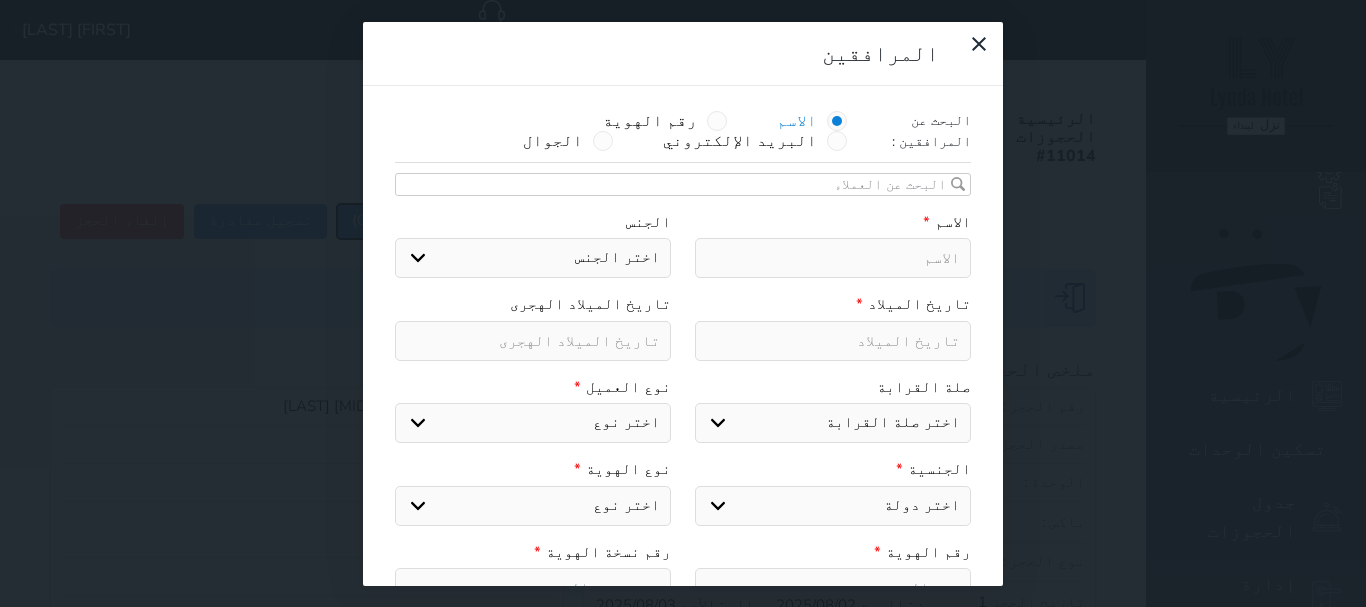 select 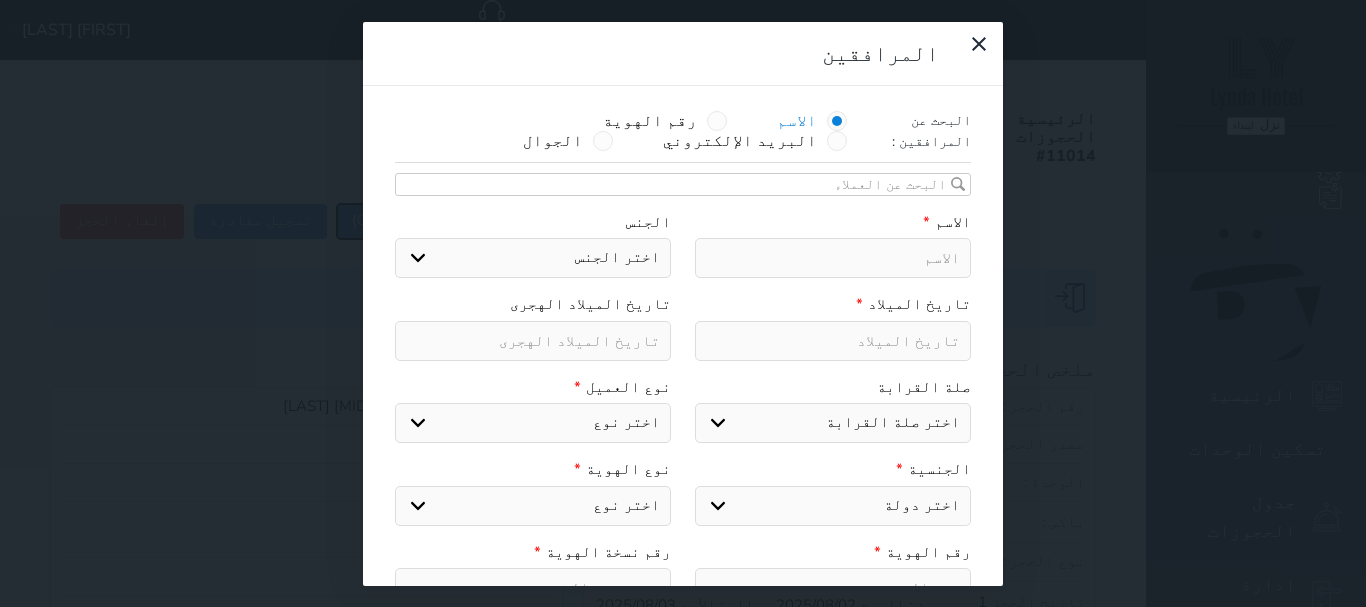 select 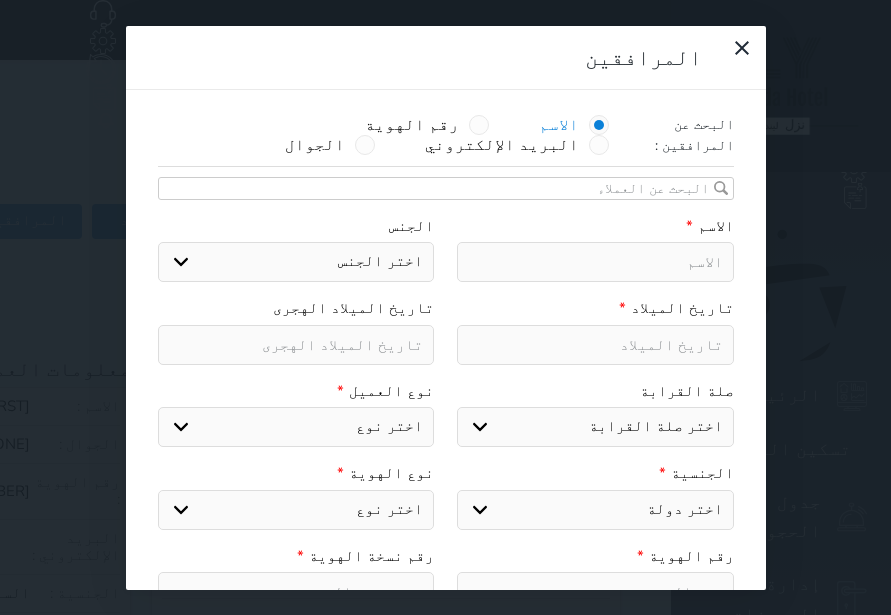 click at bounding box center (595, 262) 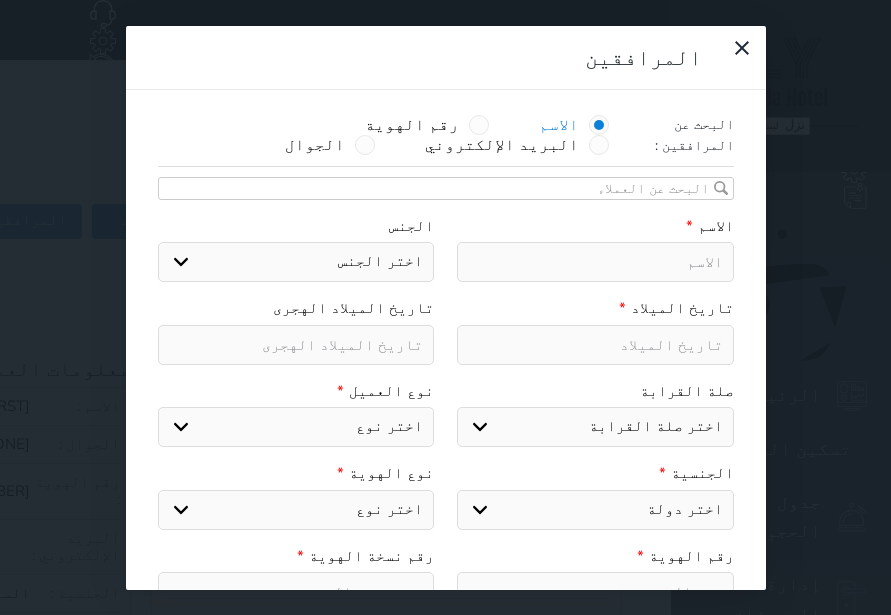 paste on "[NAME] [LAST] [LAST] [LAST]" 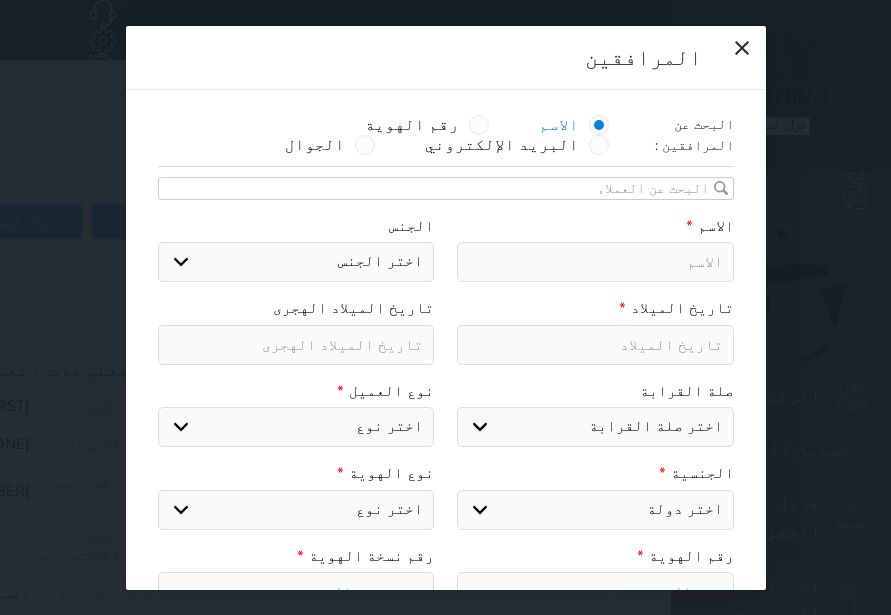 type on "[NAME] [LAST] [LAST] [LAST]" 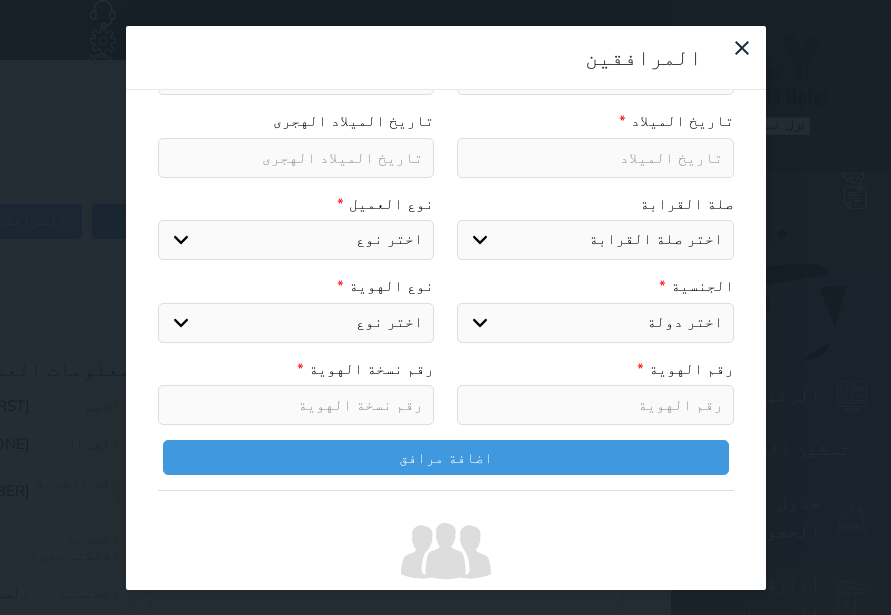 scroll, scrollTop: 200, scrollLeft: 0, axis: vertical 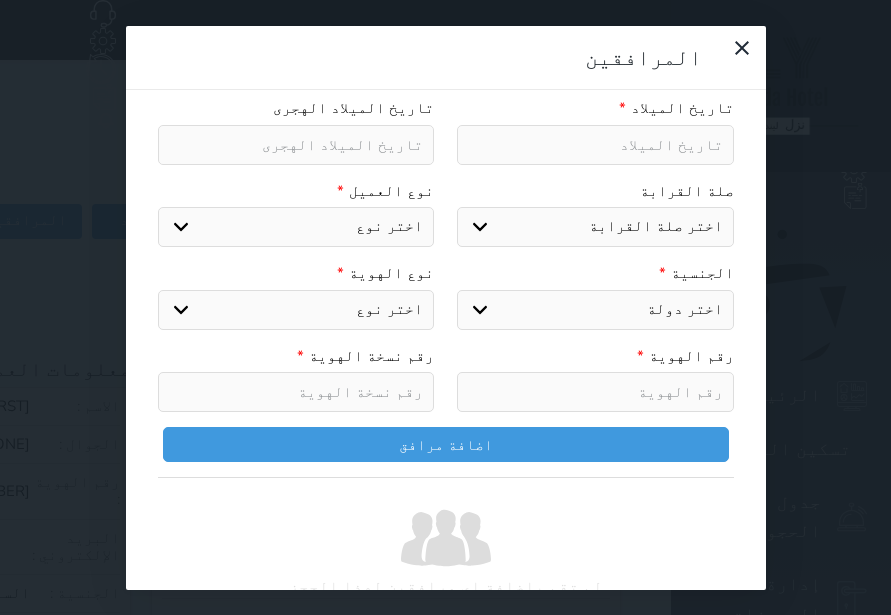 type on "[NAME] [LAST] [LAST] [LAST]" 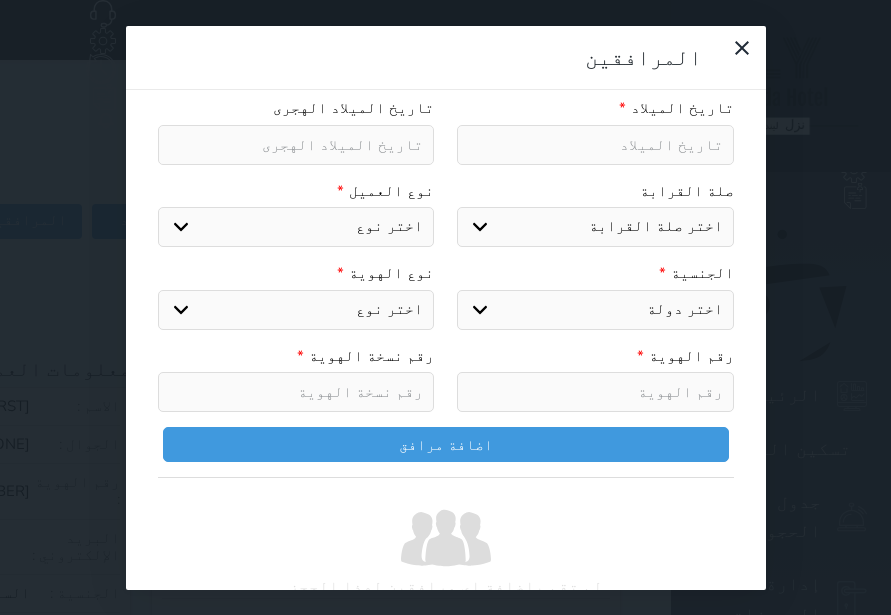 select 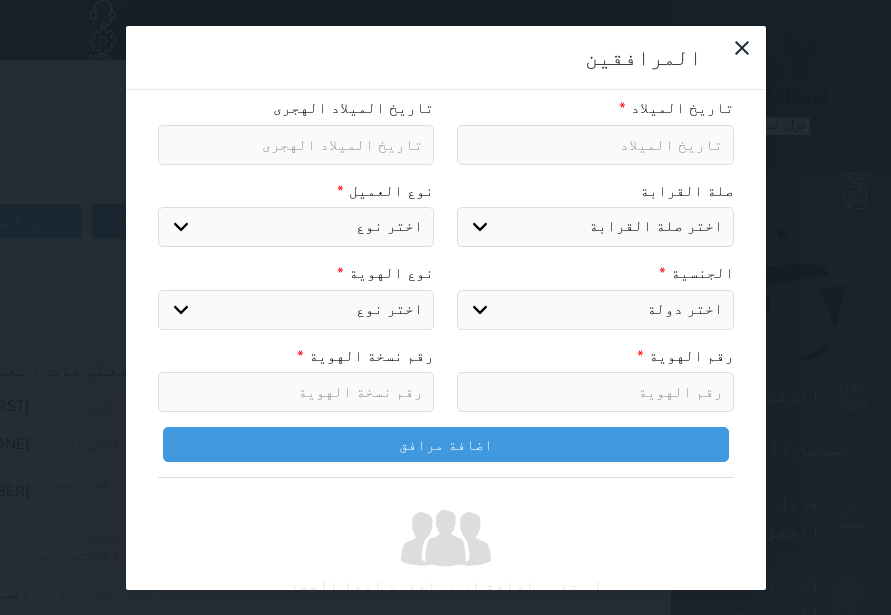 select 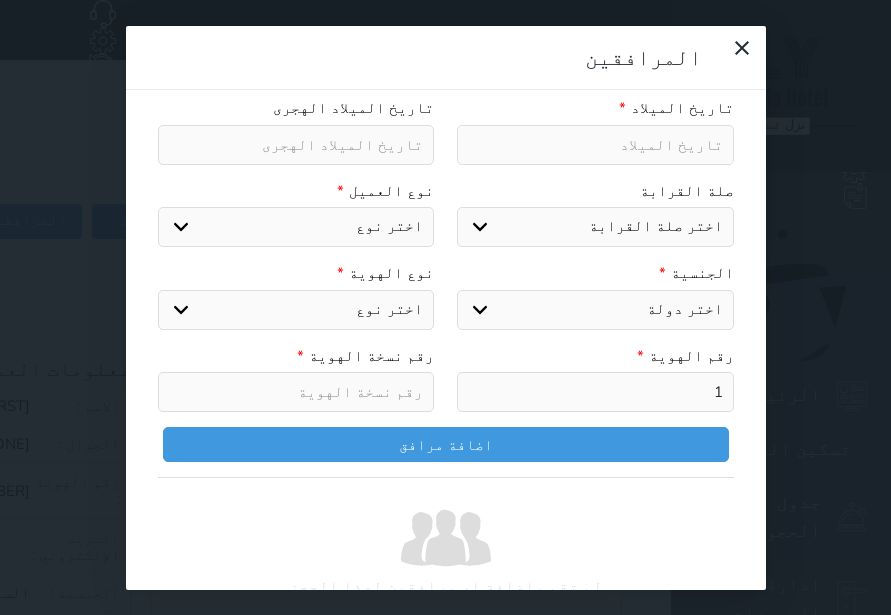 select 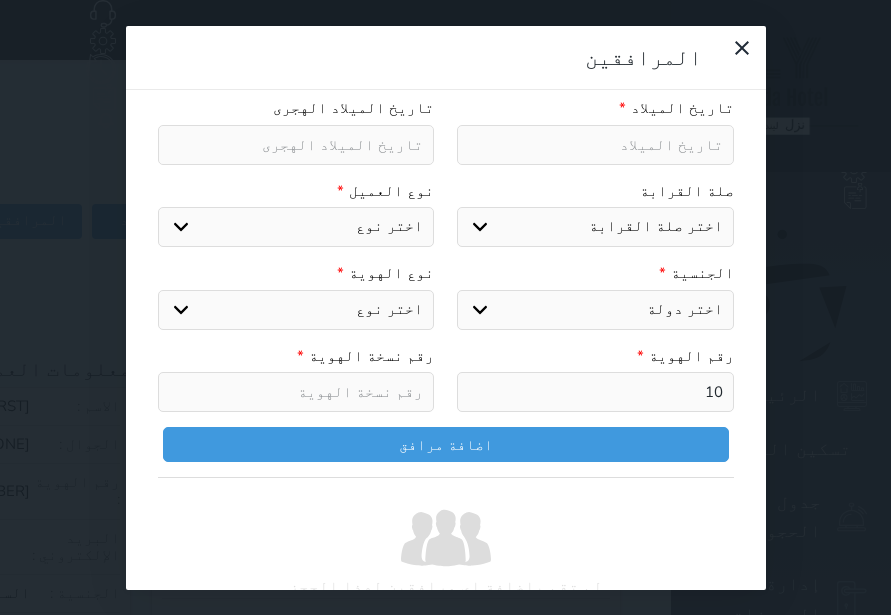 select 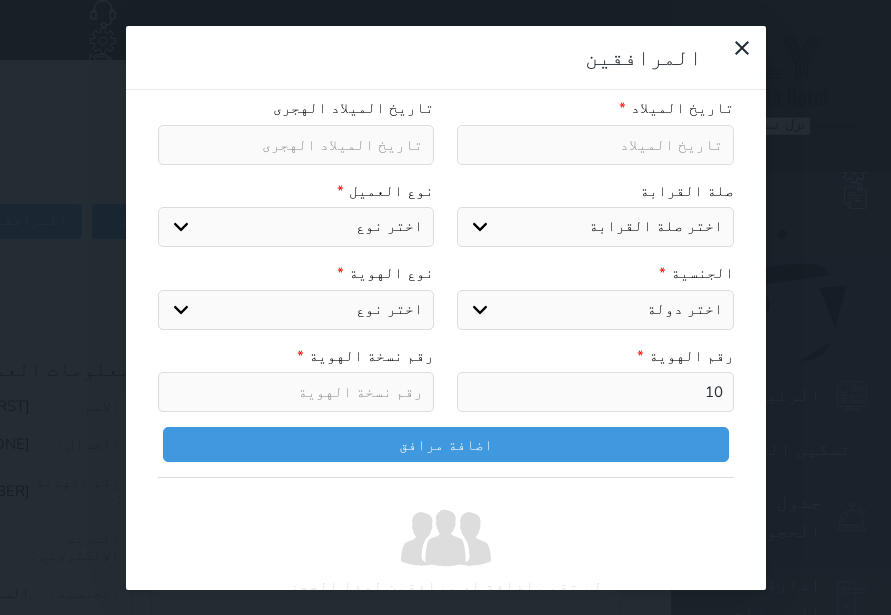 select 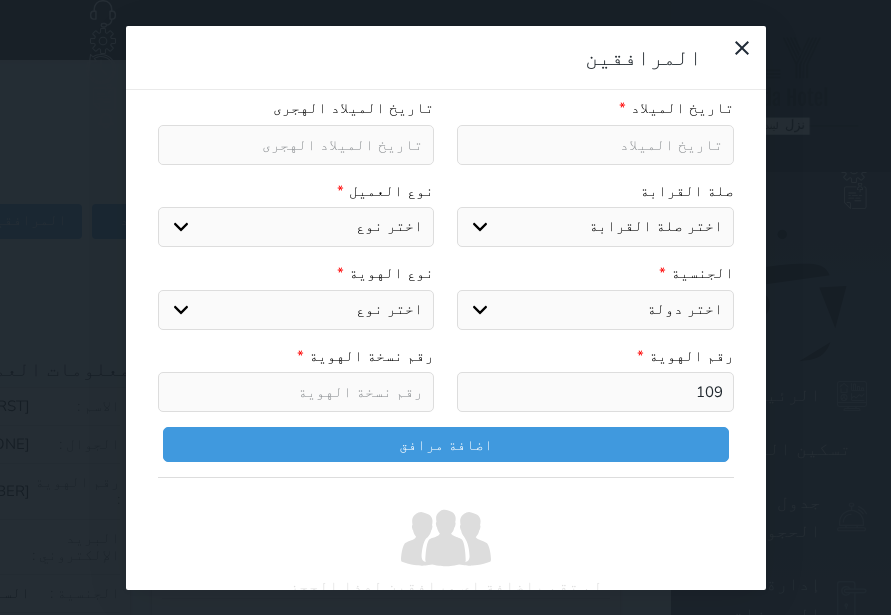 select 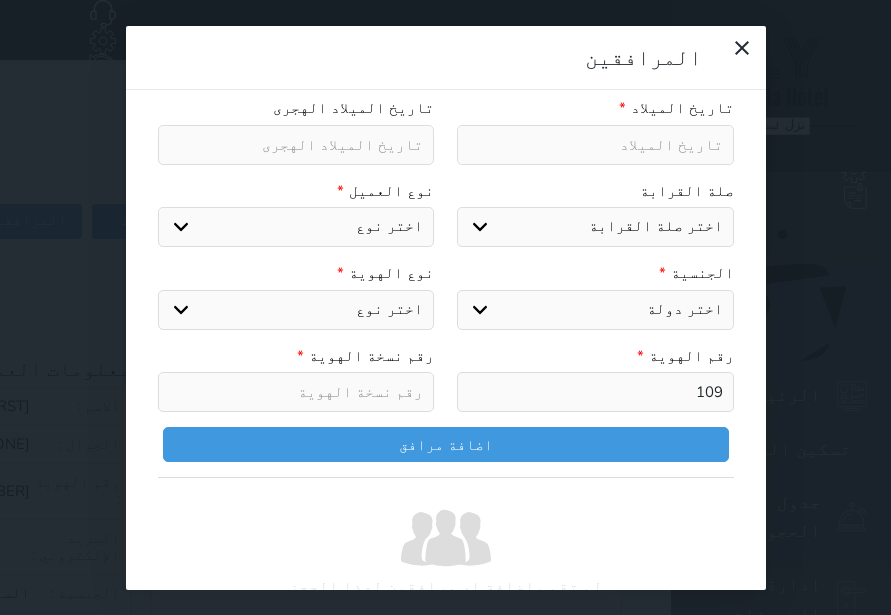select 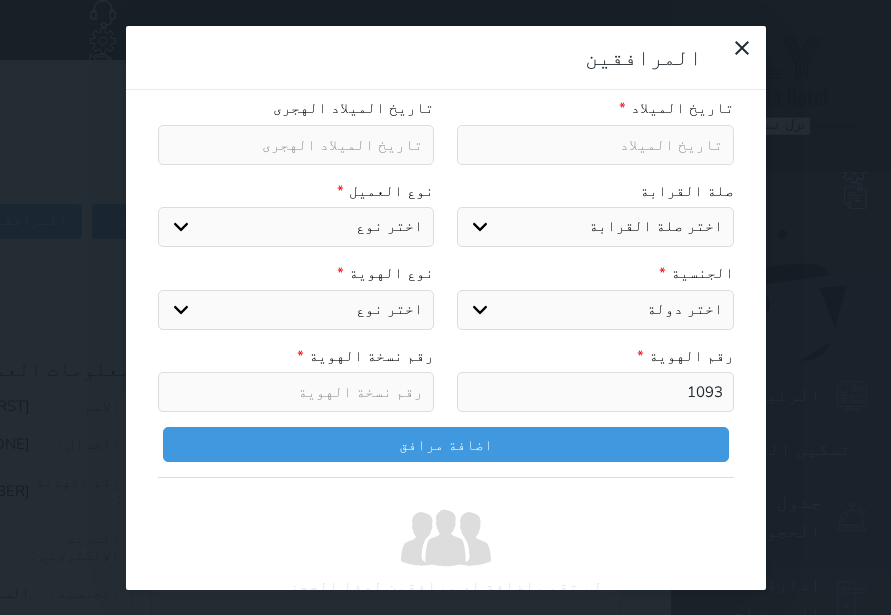 select 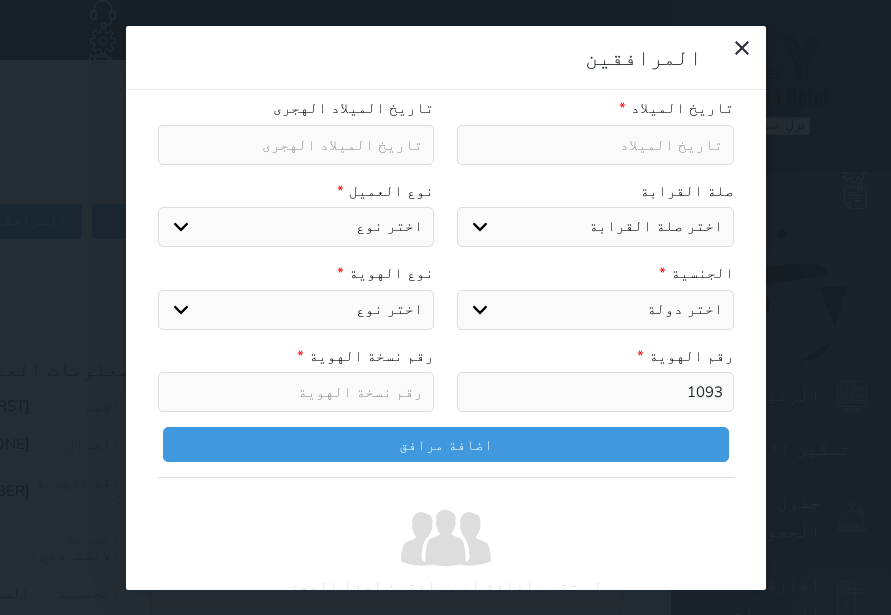 select 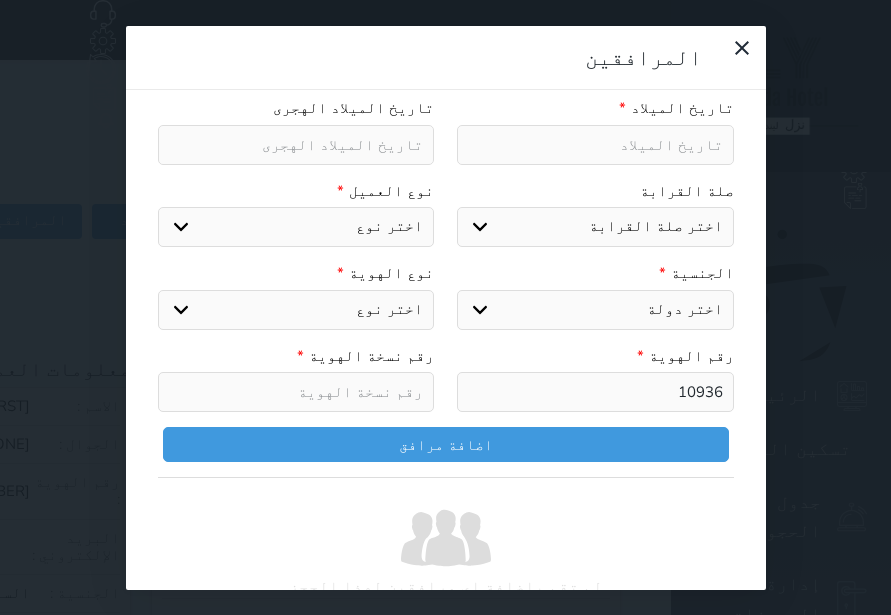 select 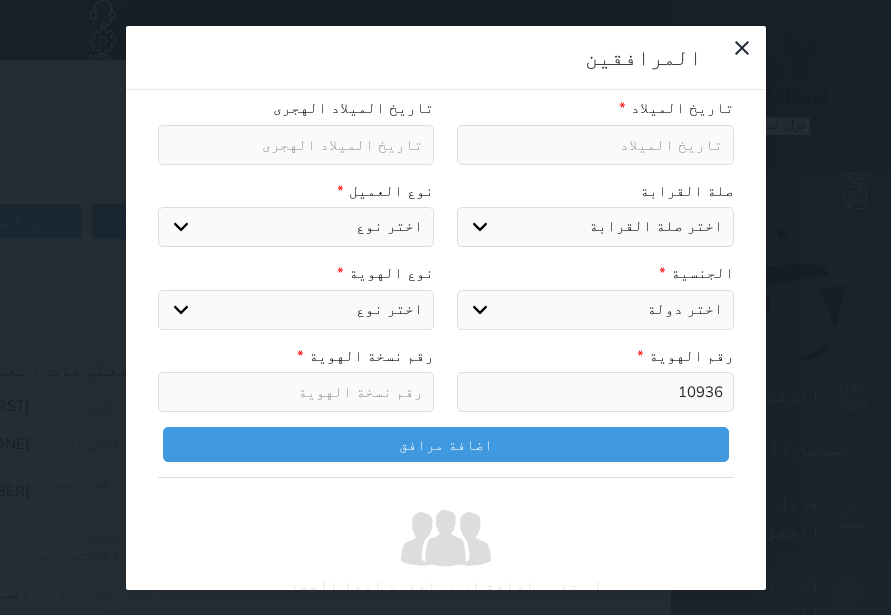 select 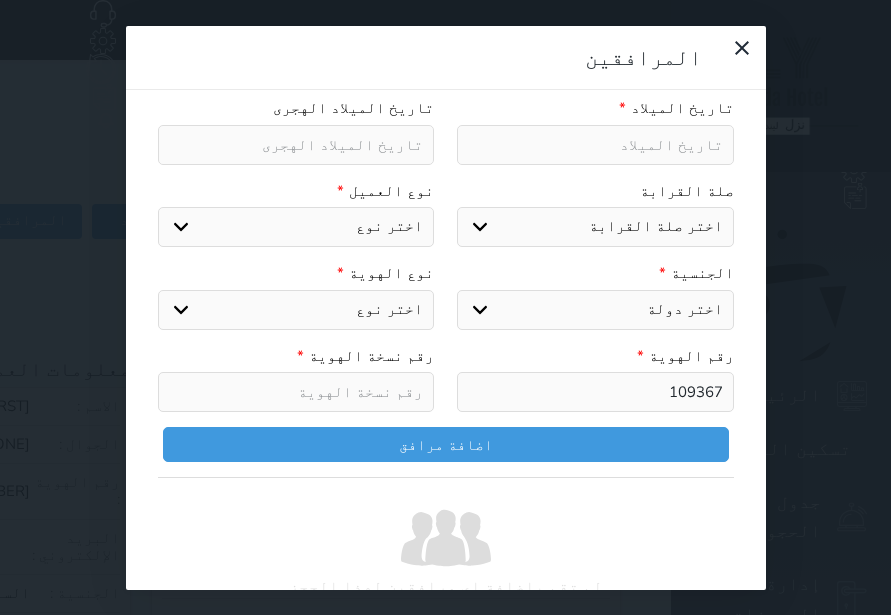 select 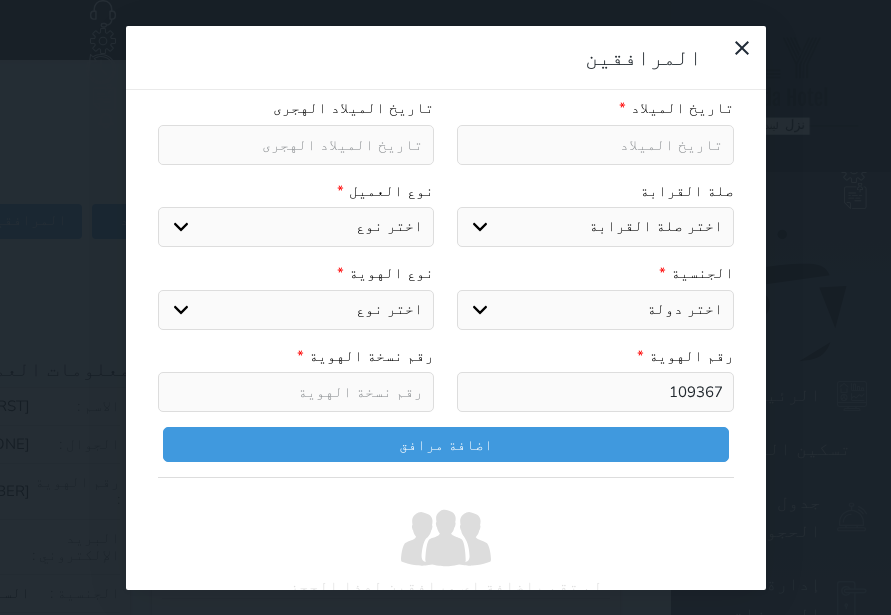 select 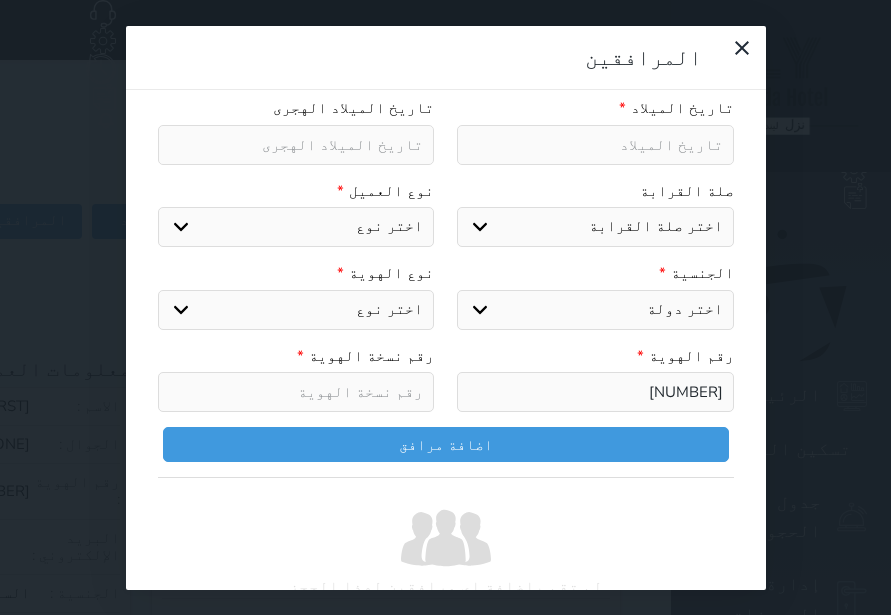 select 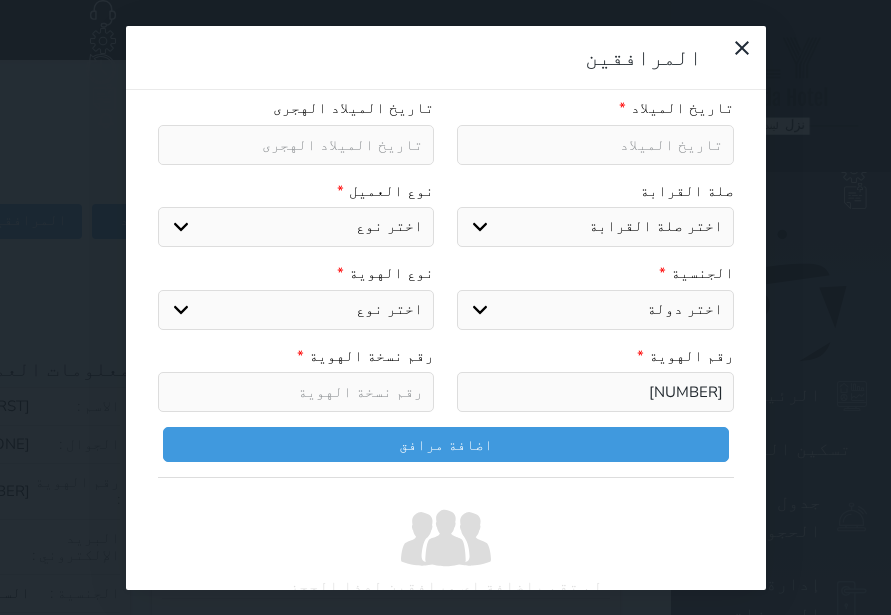 select 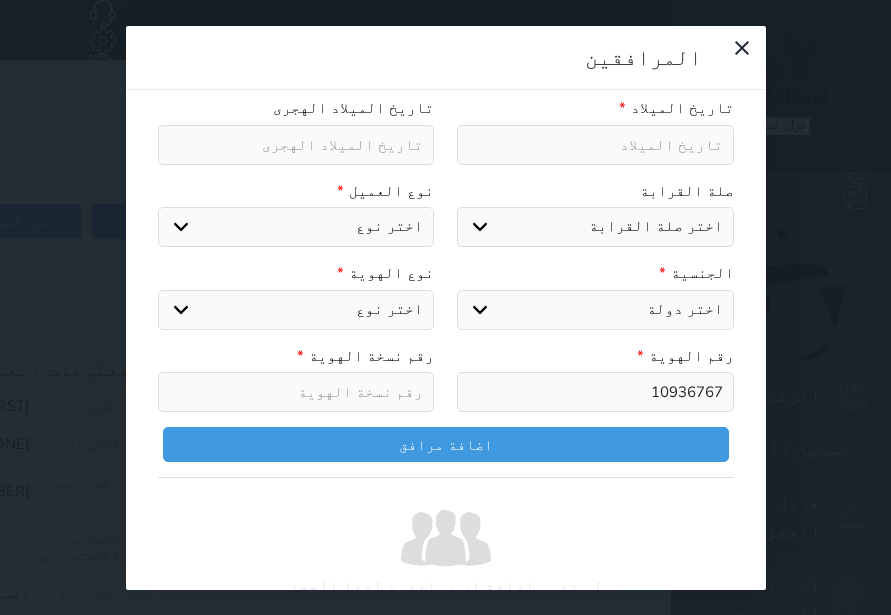 type 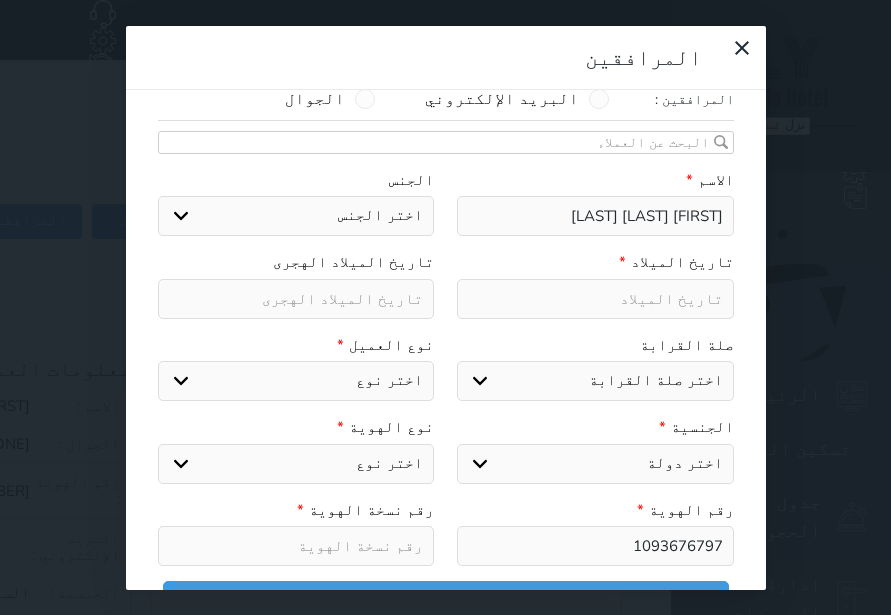 scroll, scrollTop: 0, scrollLeft: 0, axis: both 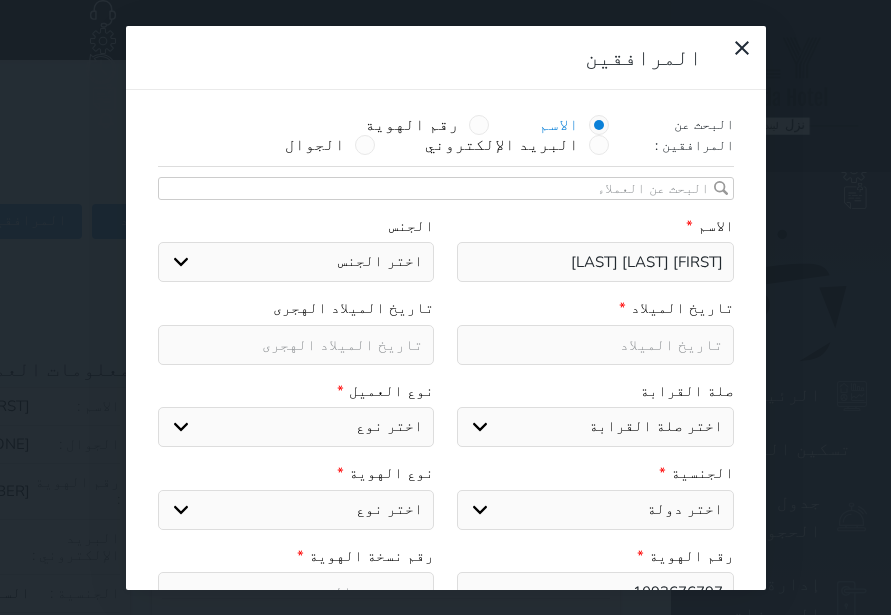 click on "اختر الجنس   ذكر انثى" at bounding box center [296, 262] 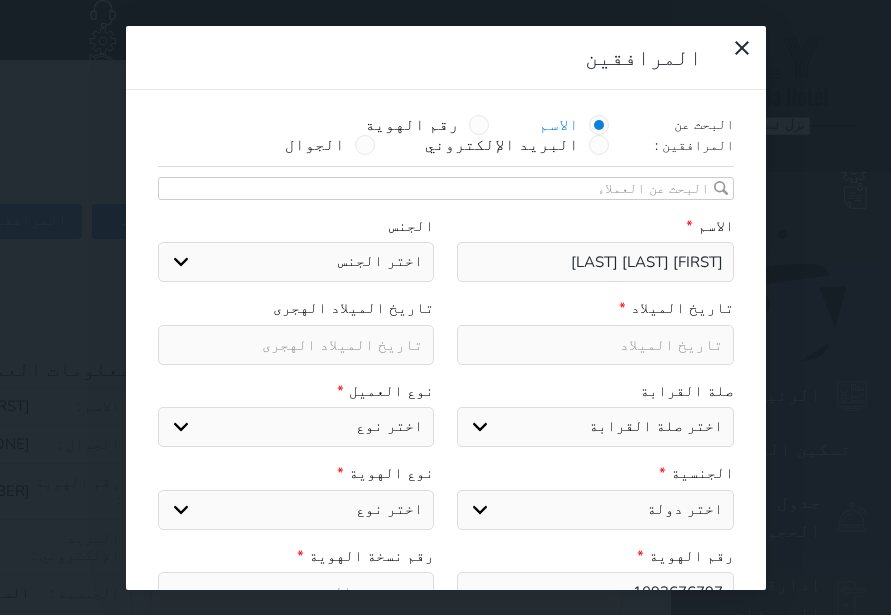 click on "اختر الجنس   ذكر انثى" at bounding box center [296, 262] 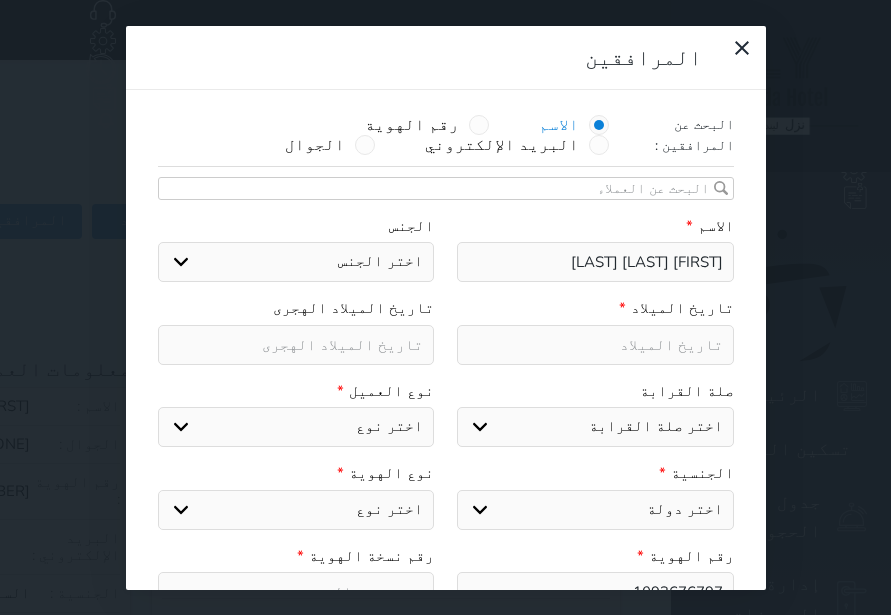 scroll, scrollTop: 100, scrollLeft: 0, axis: vertical 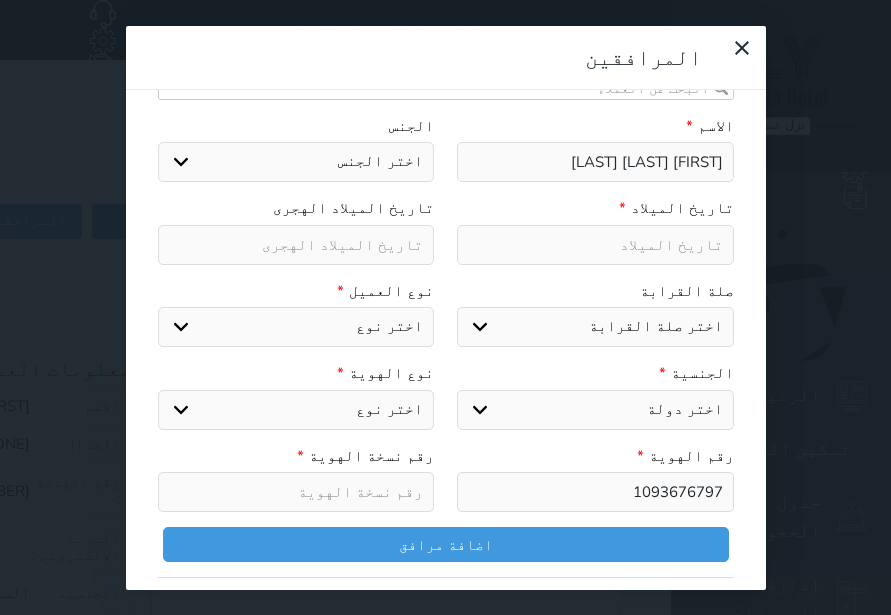 click on "اختر صلة القرابة   ابن ابنه زوجة اخ اخت اب ام زوج أخرى" at bounding box center (595, 327) 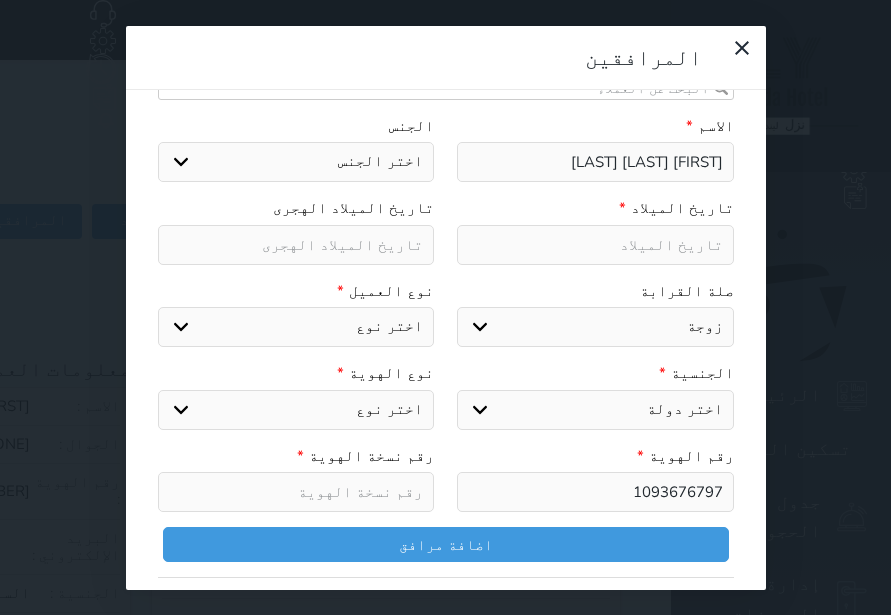 click on "اختر صلة القرابة   ابن ابنه زوجة اخ اخت اب ام زوج أخرى" at bounding box center (595, 327) 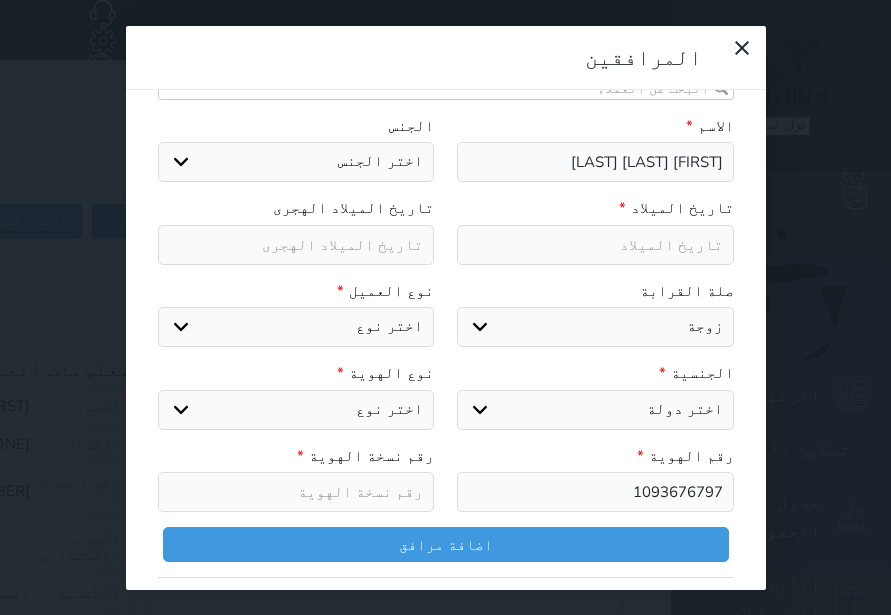 click at bounding box center [595, 245] 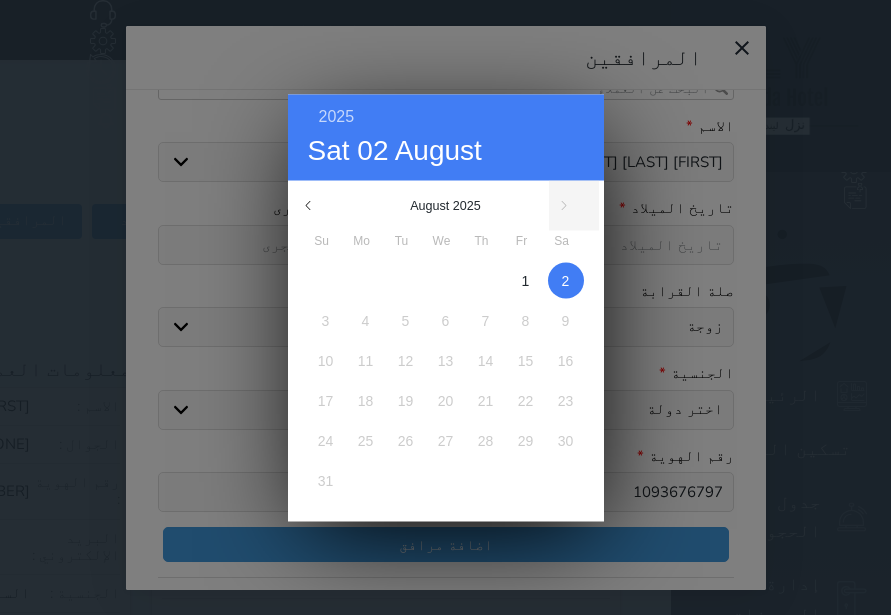 click on "2" at bounding box center (566, 280) 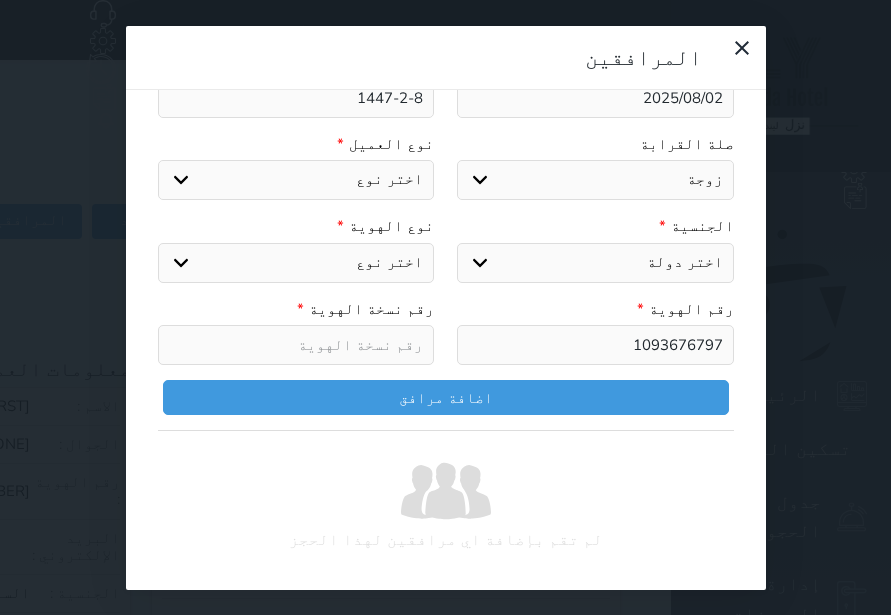 scroll, scrollTop: 253, scrollLeft: 0, axis: vertical 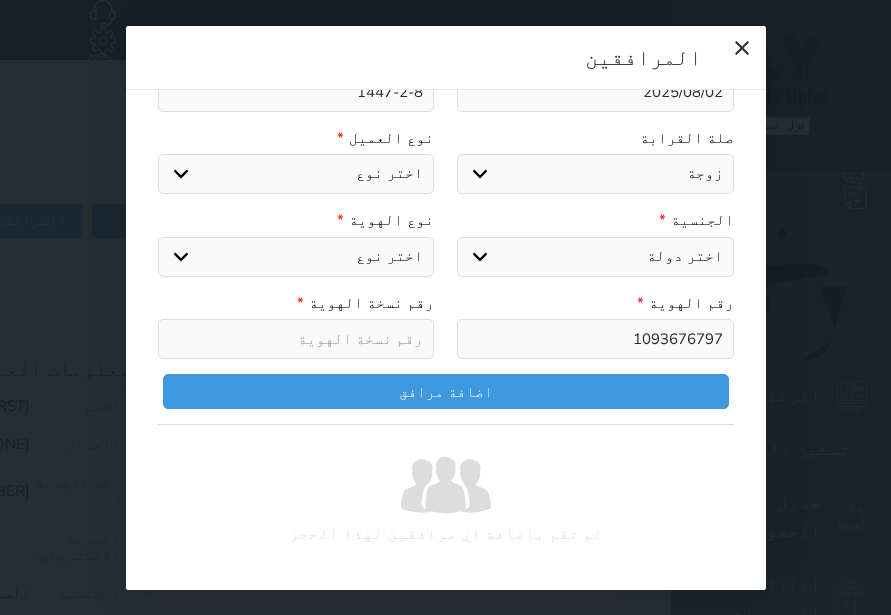 click on "اختر دولة   الامارات العربية الاردن البحرين سوريا العراق عمان فلسطين قطر الكويت لبنان اليمن اليمن الجنوبي السعودية يمني جنوبي-السلاطين بني حارث الكويت-بدون افراد القبائل من سكان البحرين قبائل مجاورة للعطفين اجنبي بجواز سعودي فلسطيني بوثيقة مصرية فلسطيني بوثيقةلبناني فلسطيني بوثيقةاردنية فلسطيني بوثيقةعراقية فلسطيني بوثيقة سورية وثيقة قطريه وثيقة عمانيه وثيقة اماراتيه وثيقة بحرينيه عرب ثمانية وأربعون قبائل نازحة/الحليفه اليمن - لحج قبائل نازحة/الكويت غير كويتي غير بحريني غير قطري غير اماراتي غير عماني مقيم/نازح مقيم/مولود مقيم/طالب جنسية قبيلة الصيعر" at bounding box center (595, 257) 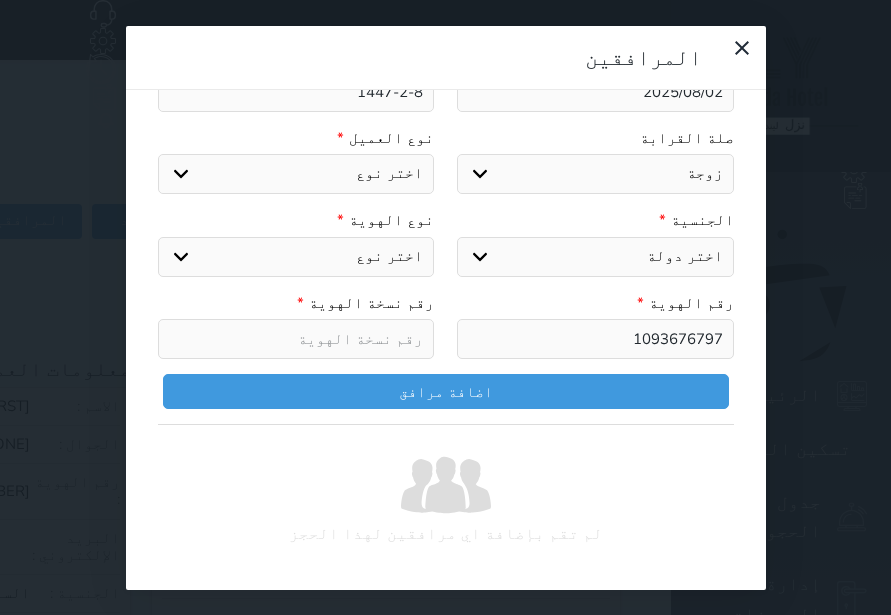 click on "رقم الهوية  *" at bounding box center [595, 303] 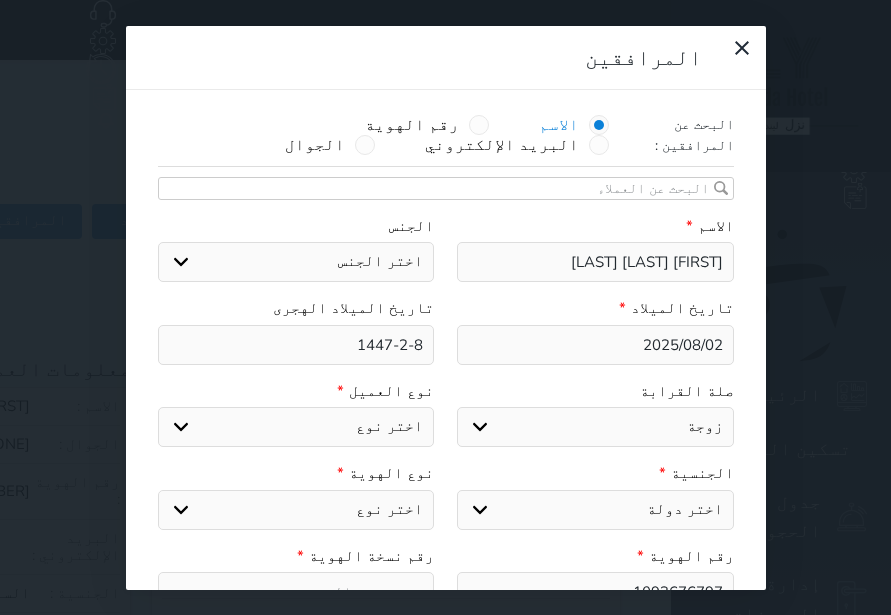 scroll, scrollTop: 200, scrollLeft: 0, axis: vertical 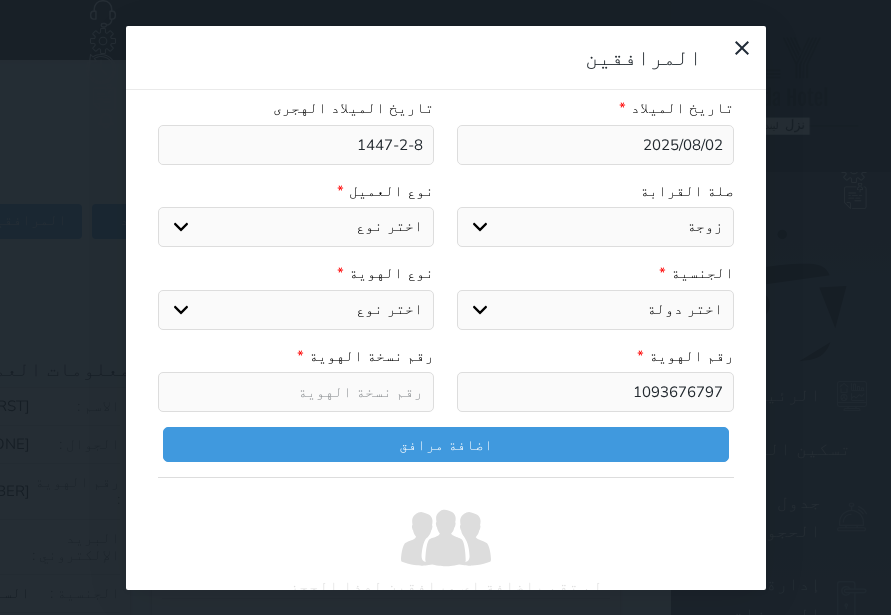 click on "اختر نوع   مواطن مواطن خليجي زائر مقيم" at bounding box center [296, 227] 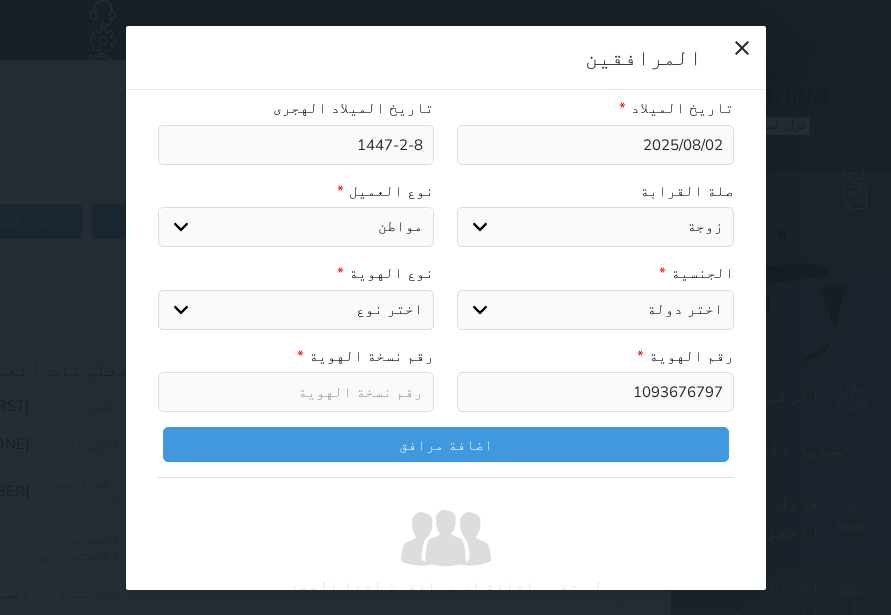 click on "اختر نوع   مواطن مواطن خليجي زائر مقيم" at bounding box center [296, 227] 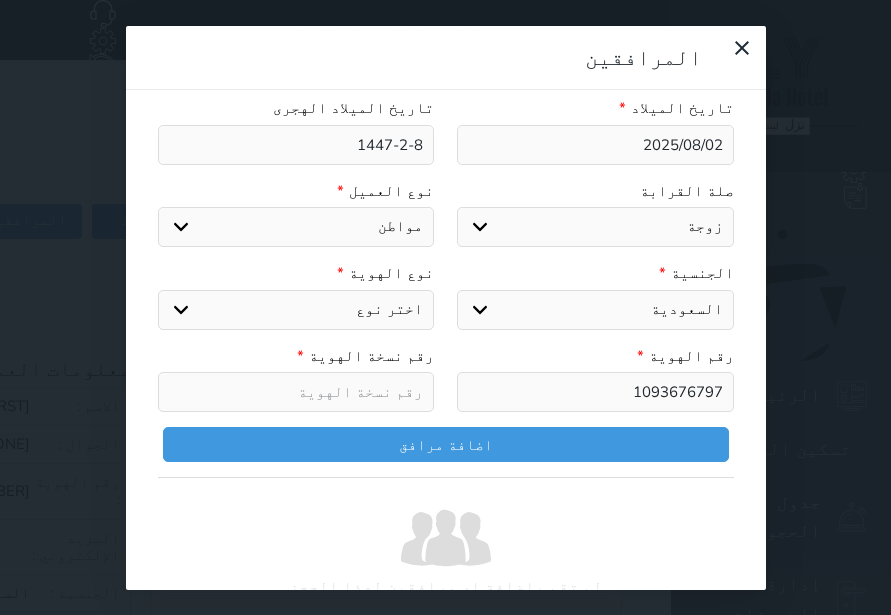 click at bounding box center [296, 392] 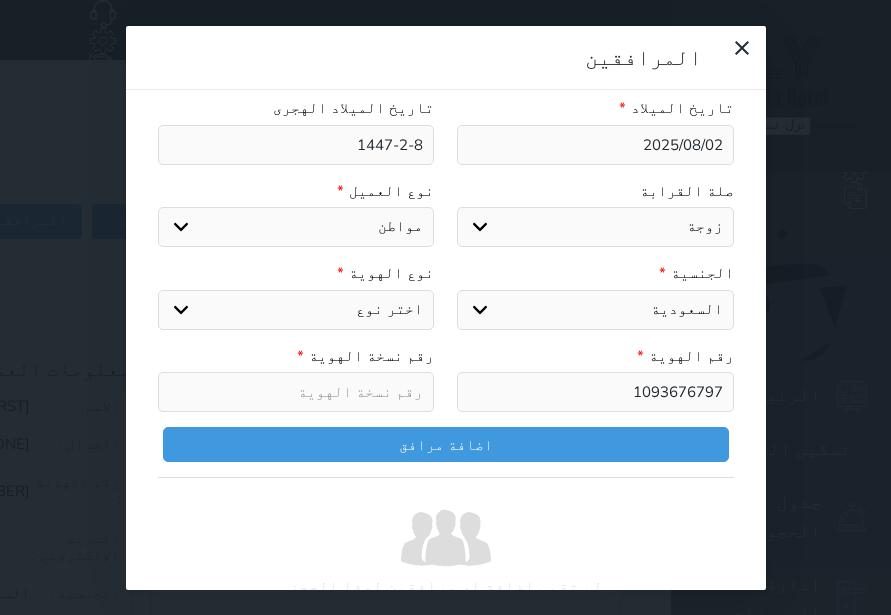 click on "اختر نوع   هوية وطنية هوية عائلية جواز السفر" at bounding box center (296, 310) 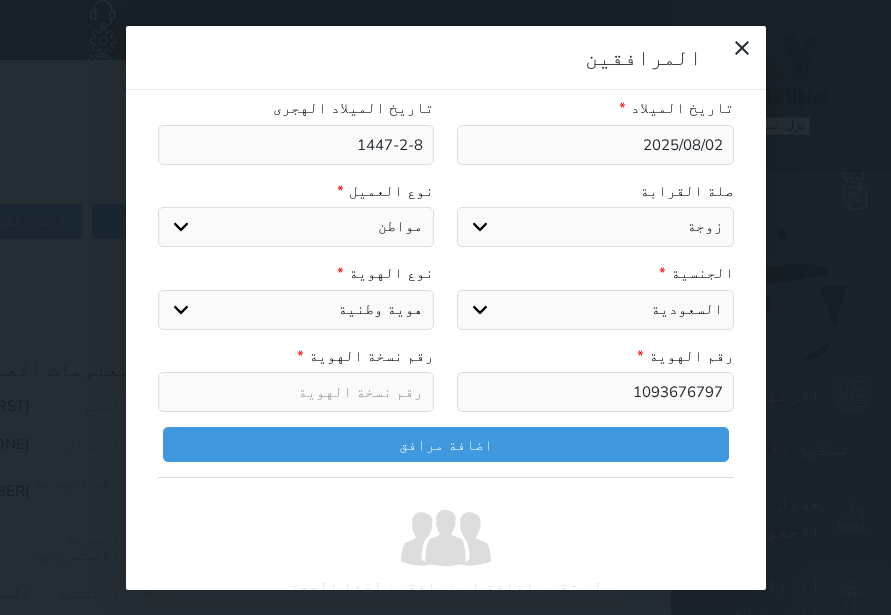 click on "اختر نوع   هوية وطنية هوية عائلية جواز السفر" at bounding box center [296, 310] 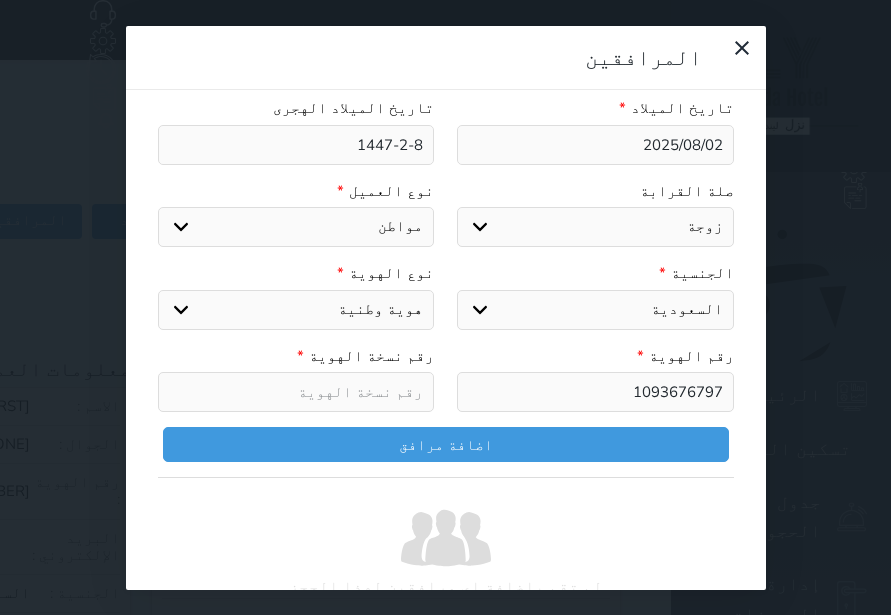 click at bounding box center [296, 392] 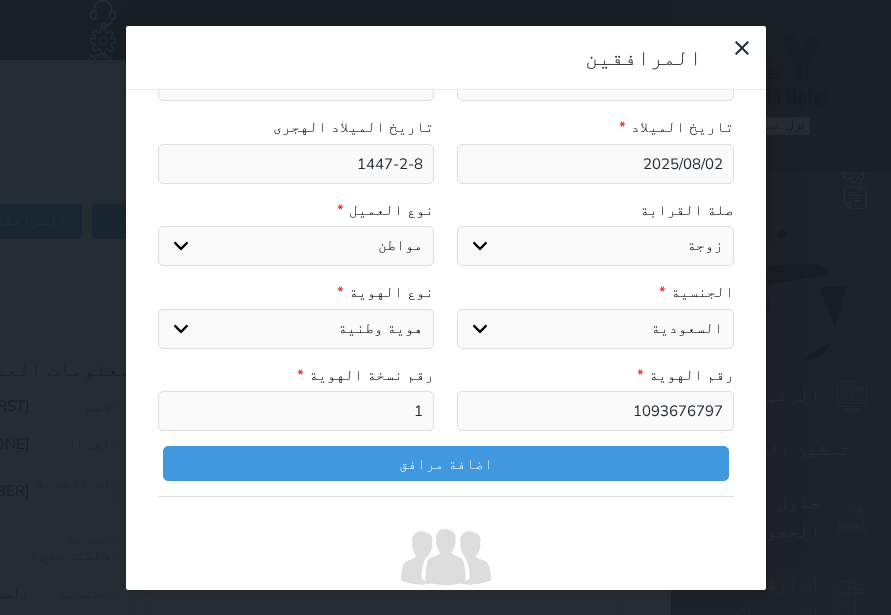 scroll, scrollTop: 200, scrollLeft: 0, axis: vertical 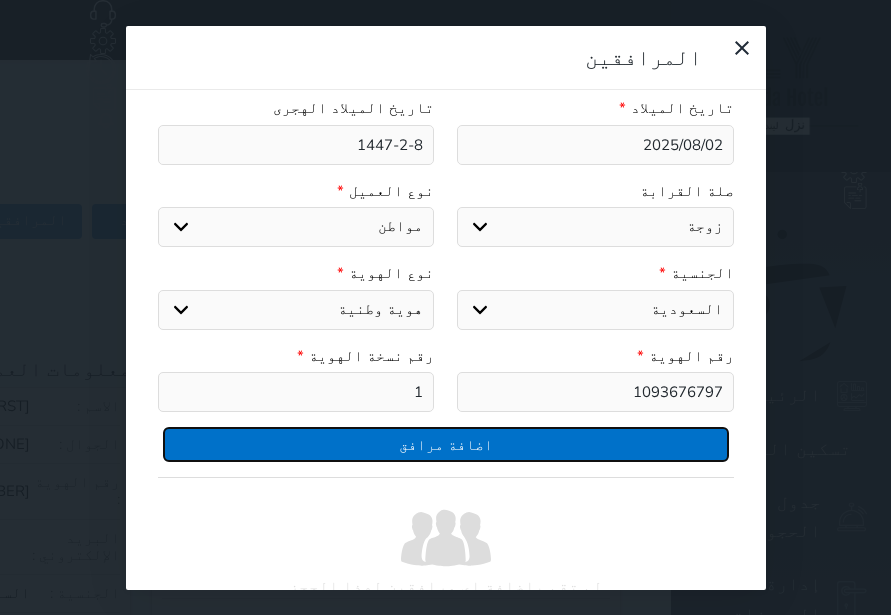 click on "اضافة مرافق" at bounding box center (446, 444) 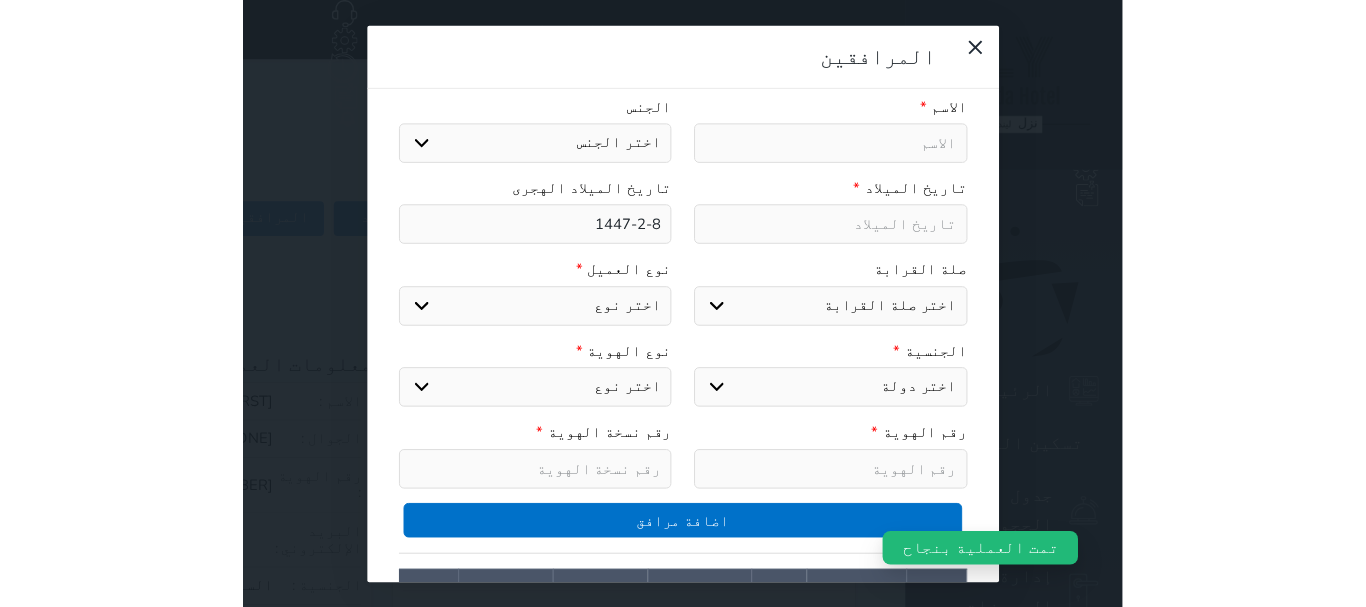 scroll, scrollTop: 282, scrollLeft: 0, axis: vertical 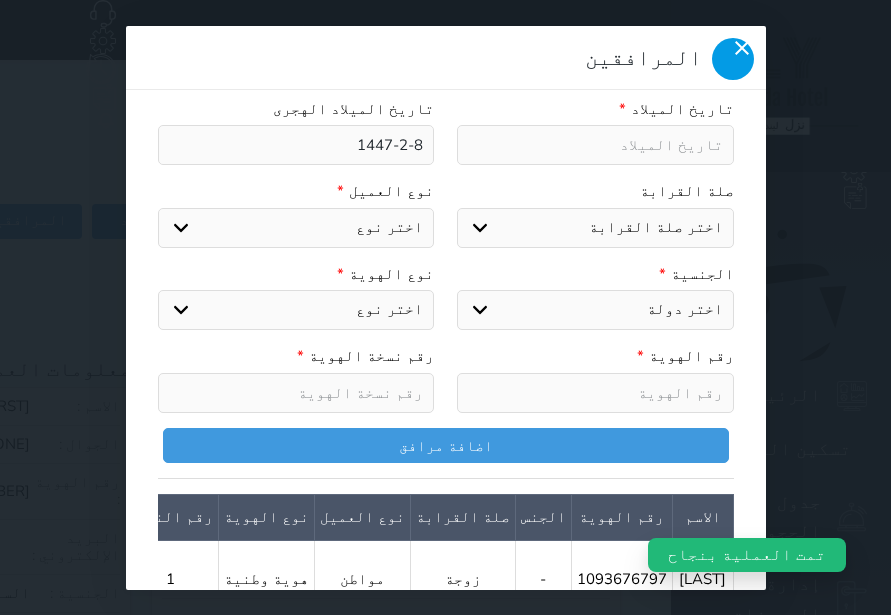 click 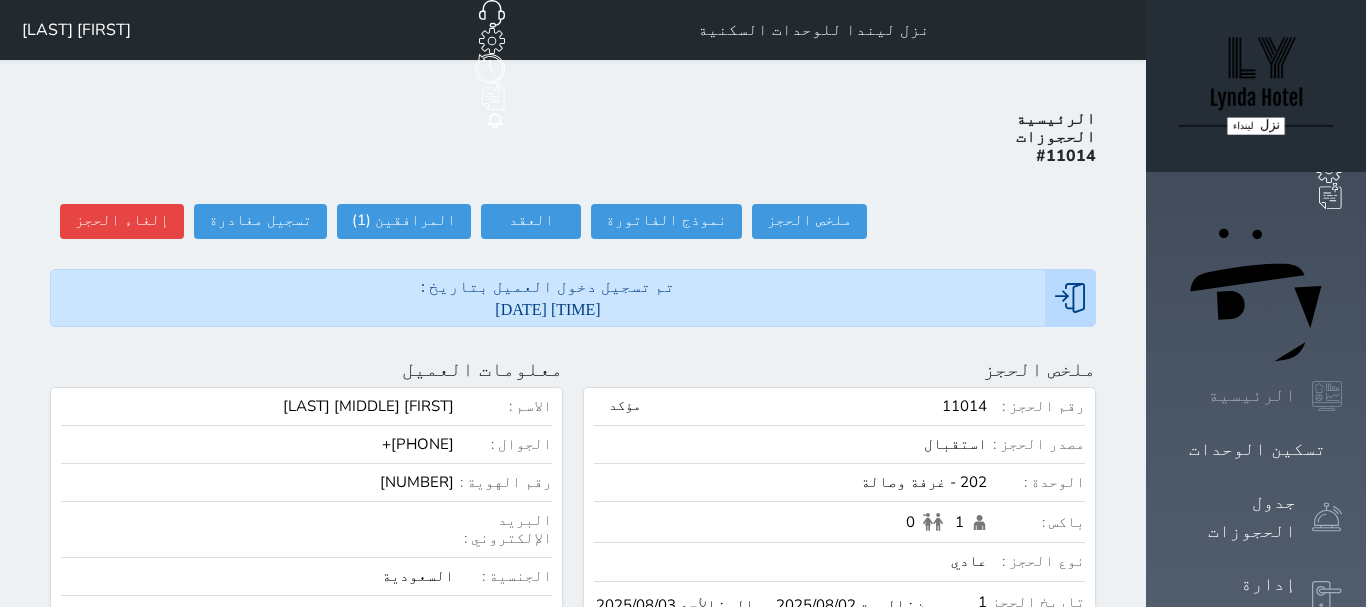 click 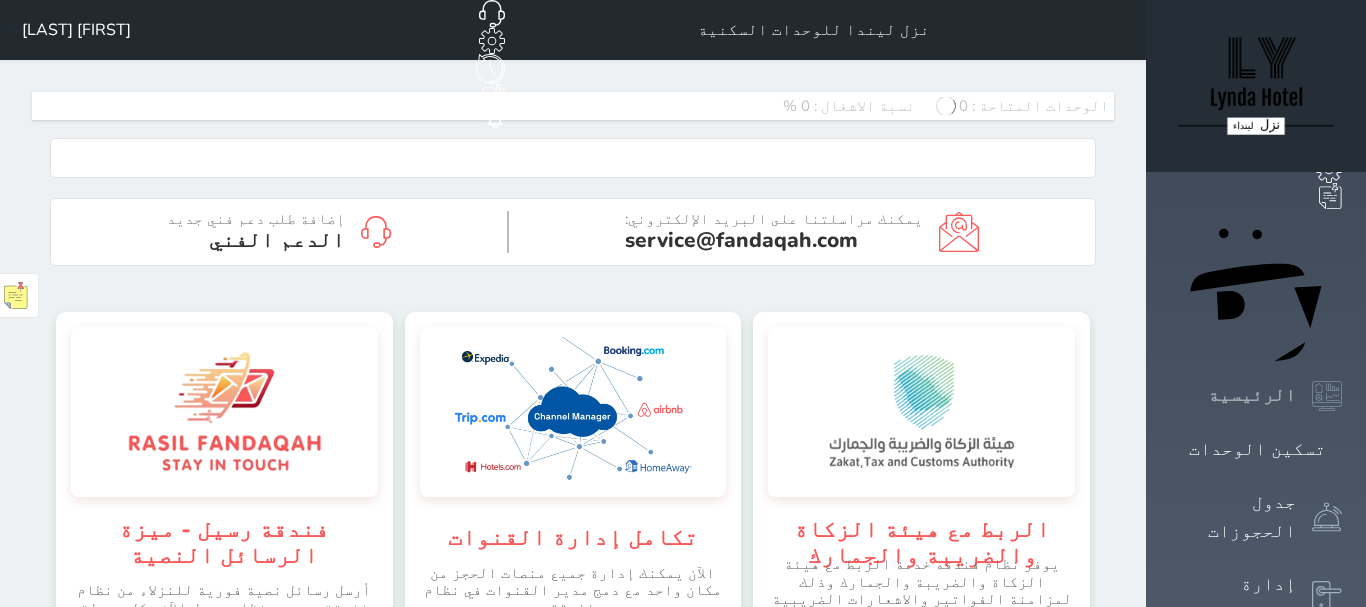 scroll, scrollTop: 997677, scrollLeft: 998771, axis: both 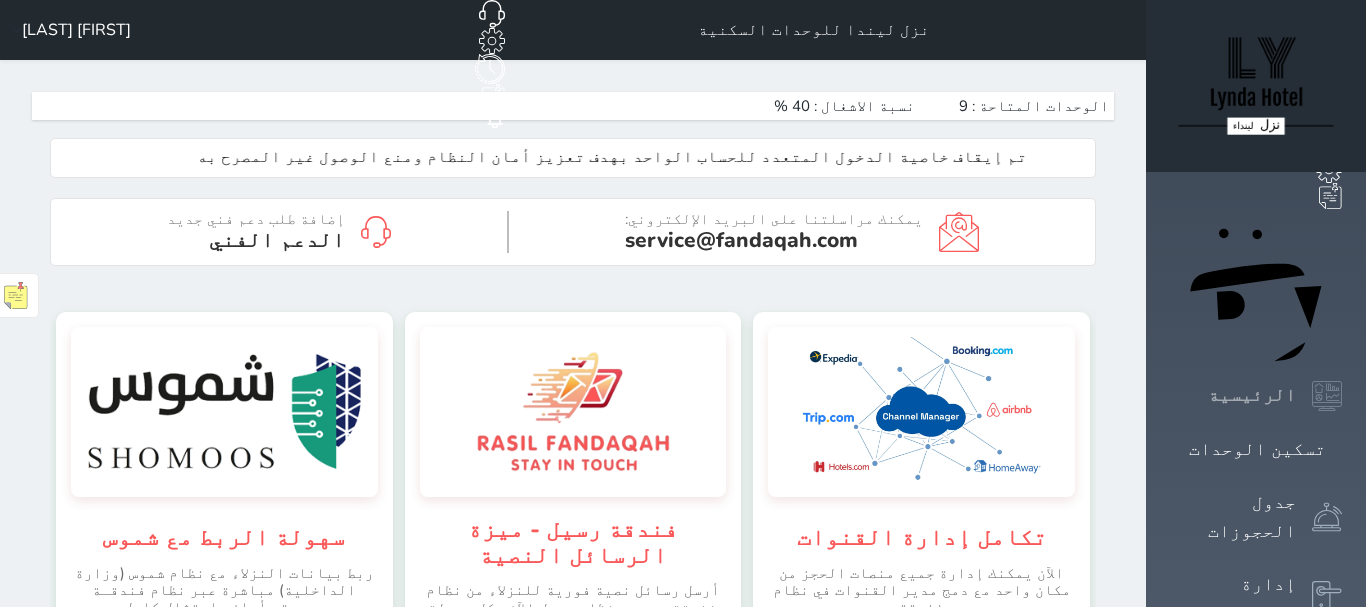 click at bounding box center [1327, 396] 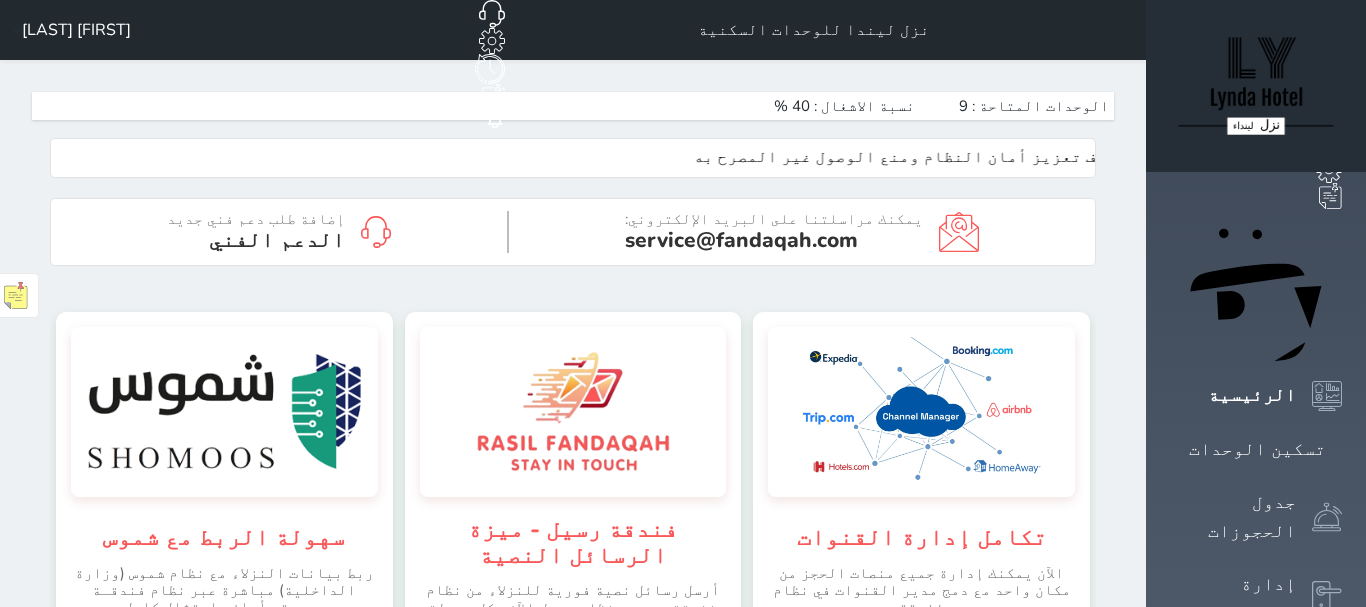 click at bounding box center (1256, 86) 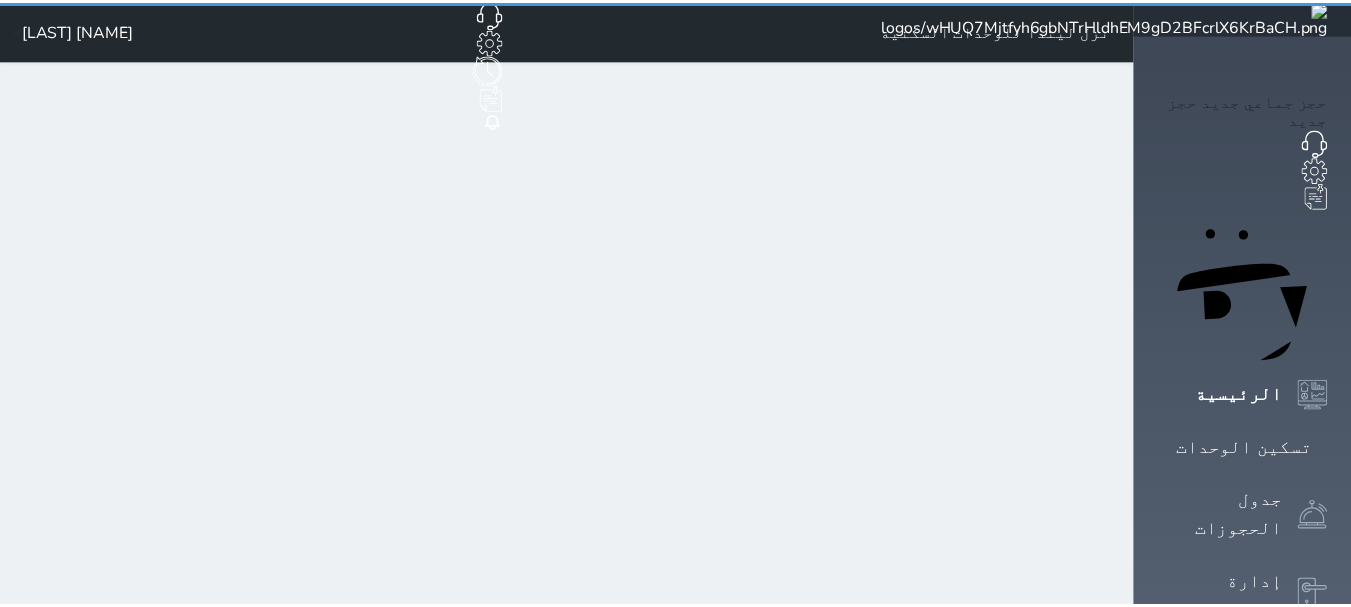 scroll, scrollTop: 0, scrollLeft: 0, axis: both 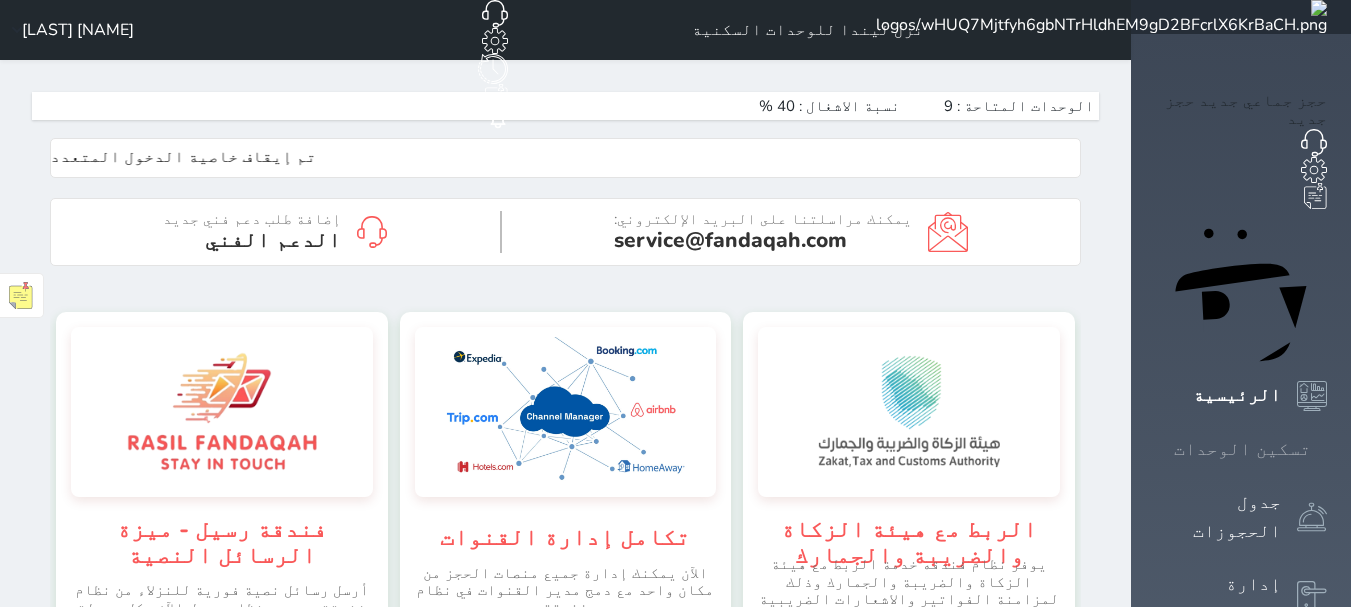 click 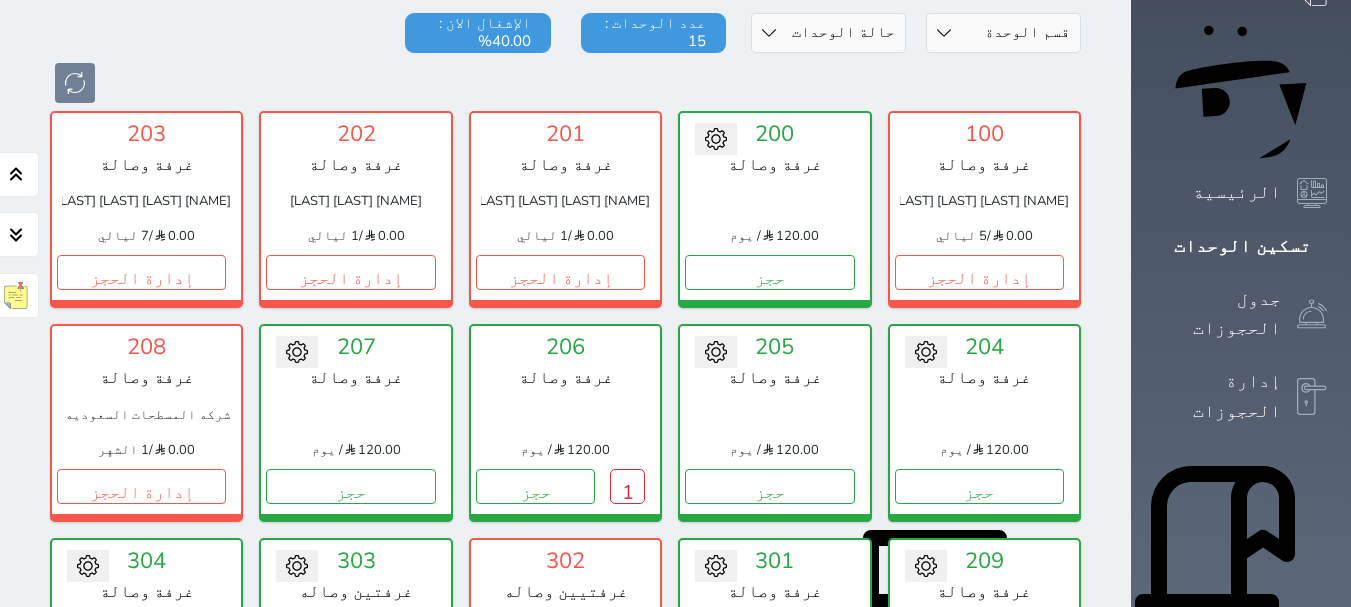 scroll, scrollTop: 178, scrollLeft: 0, axis: vertical 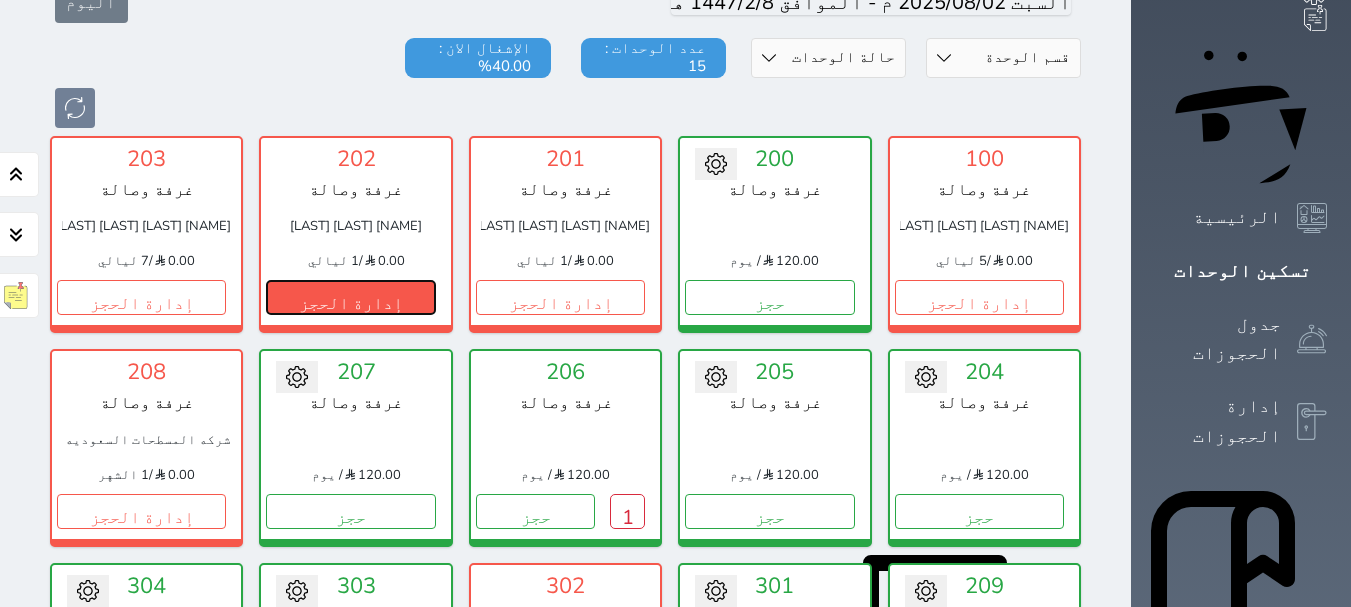 click on "إدارة الحجز" at bounding box center [350, 297] 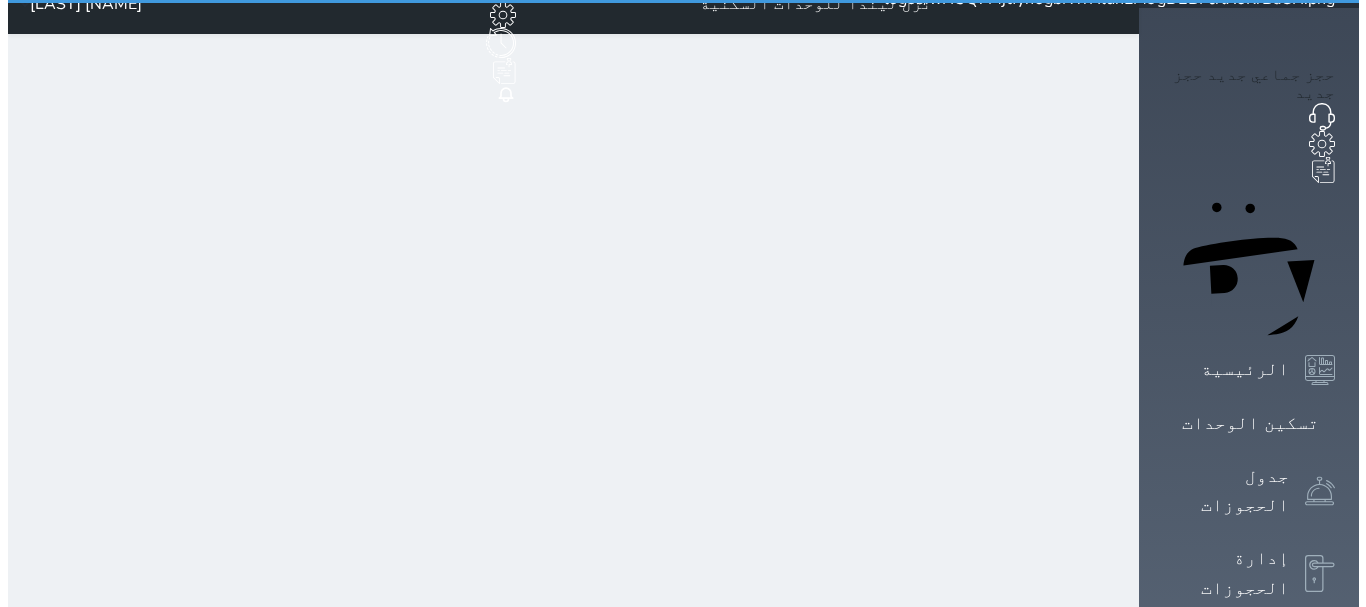 scroll, scrollTop: 0, scrollLeft: 0, axis: both 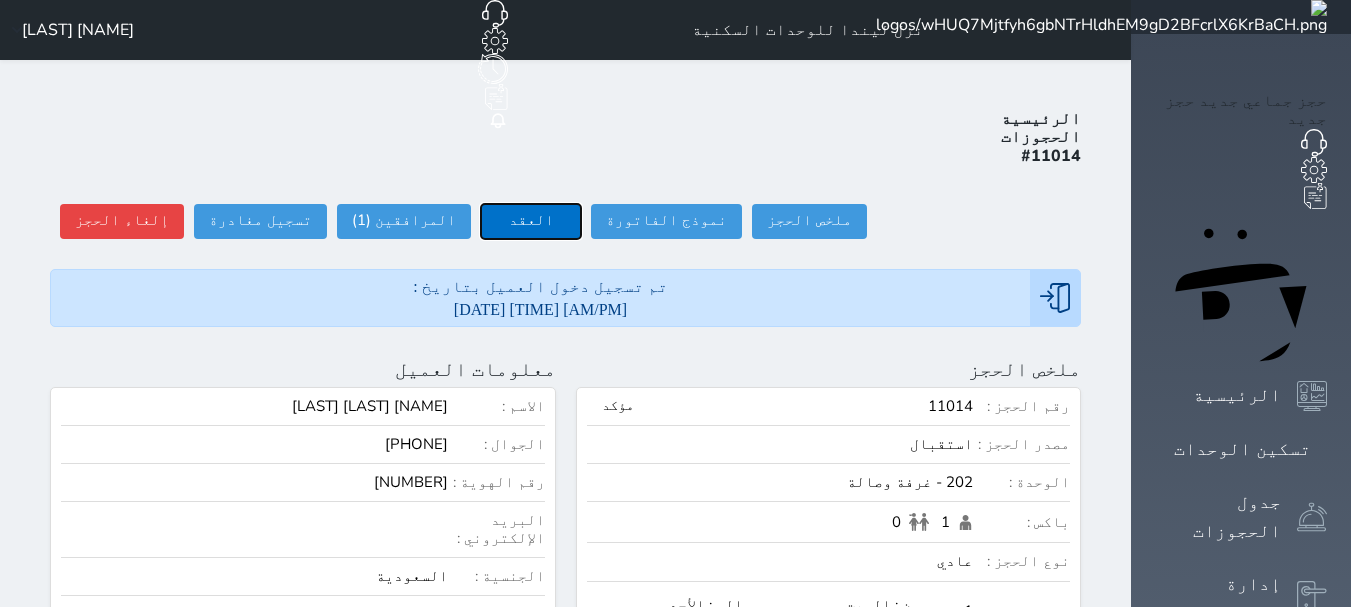 click on "العقد" at bounding box center (531, 221) 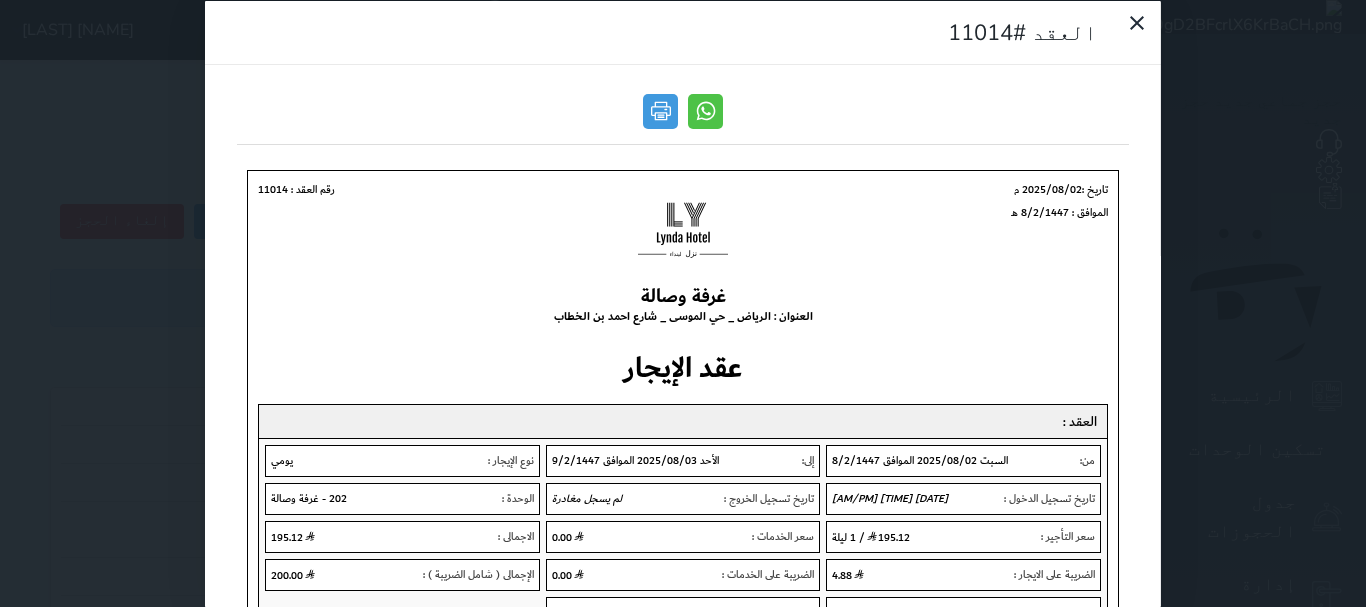 scroll, scrollTop: 0, scrollLeft: 0, axis: both 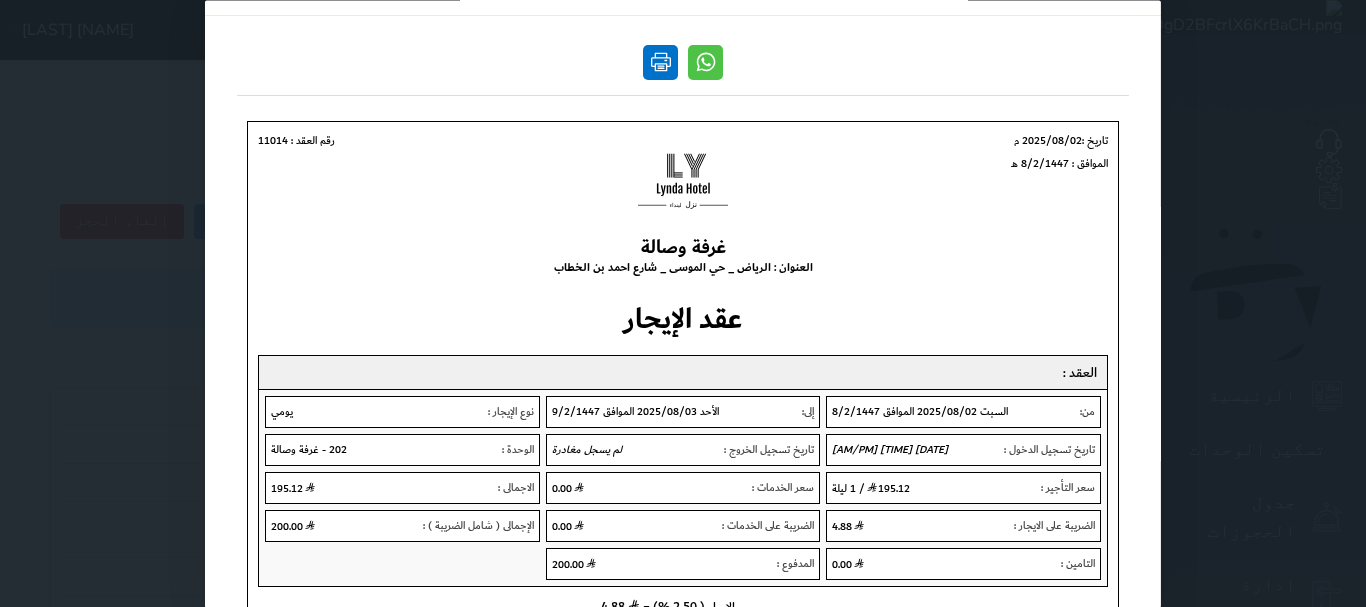 click at bounding box center (660, 62) 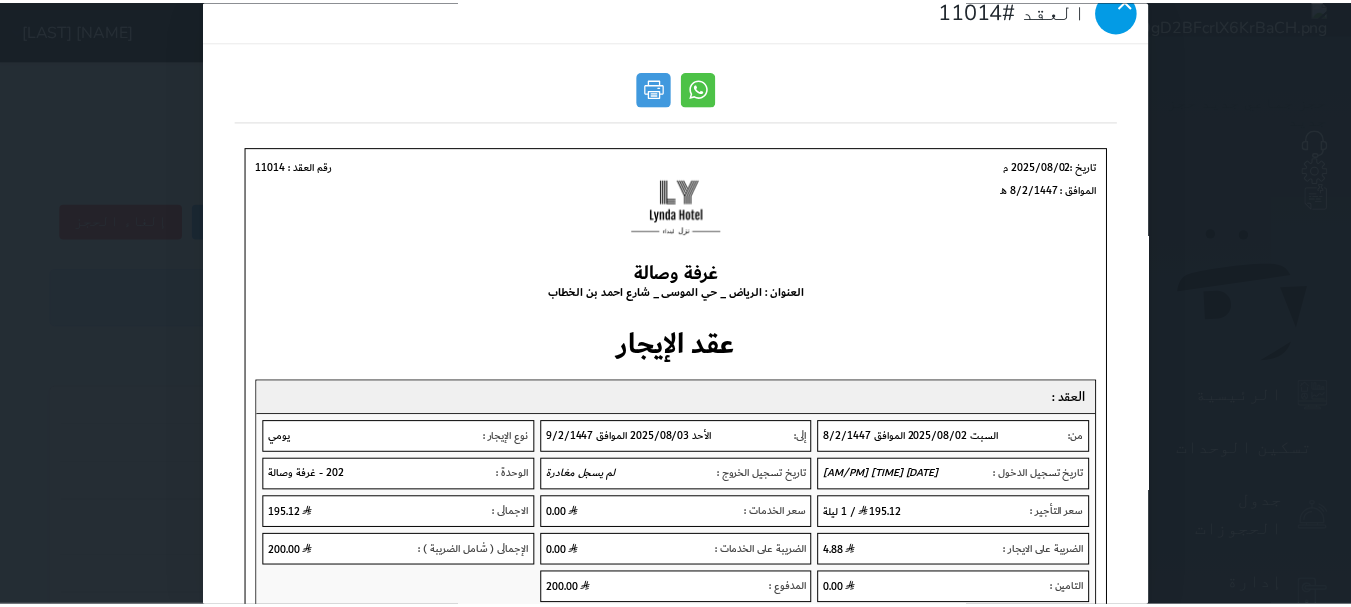 scroll, scrollTop: 0, scrollLeft: 0, axis: both 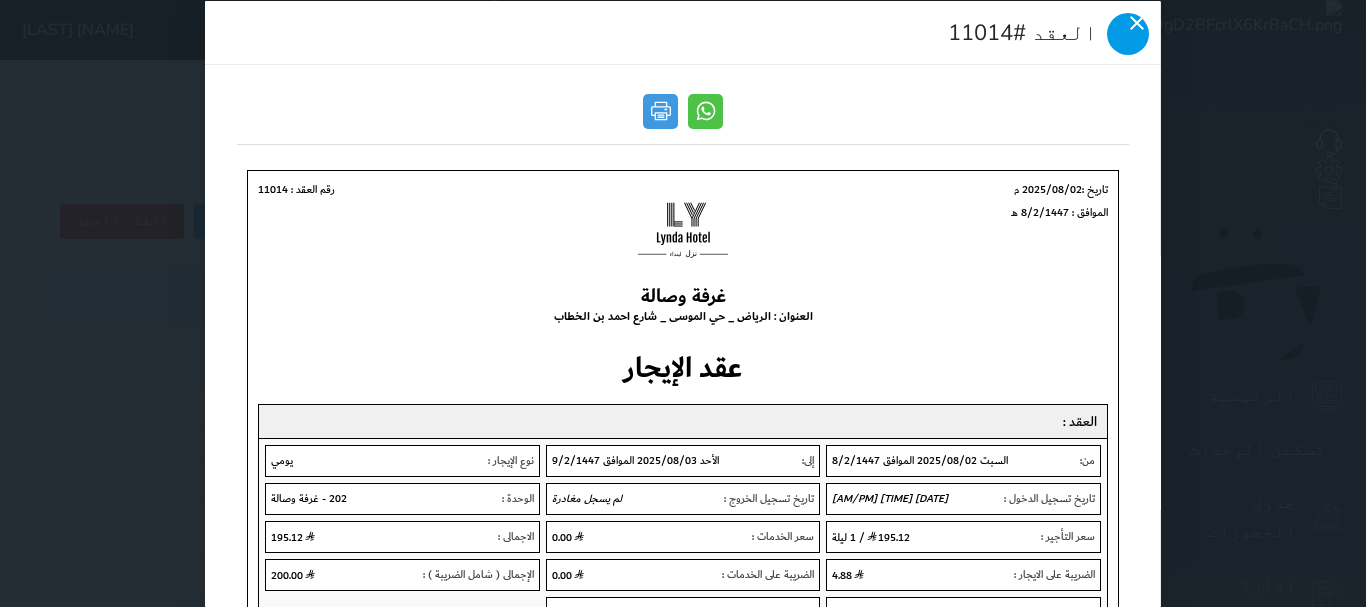 click 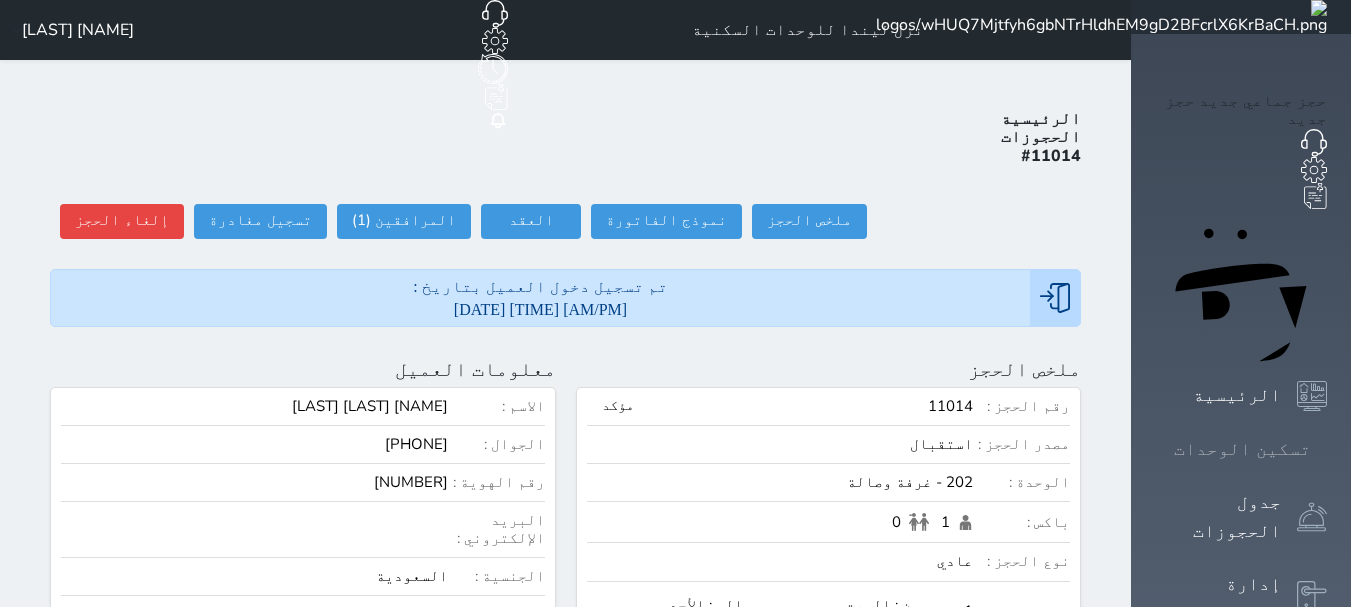 click 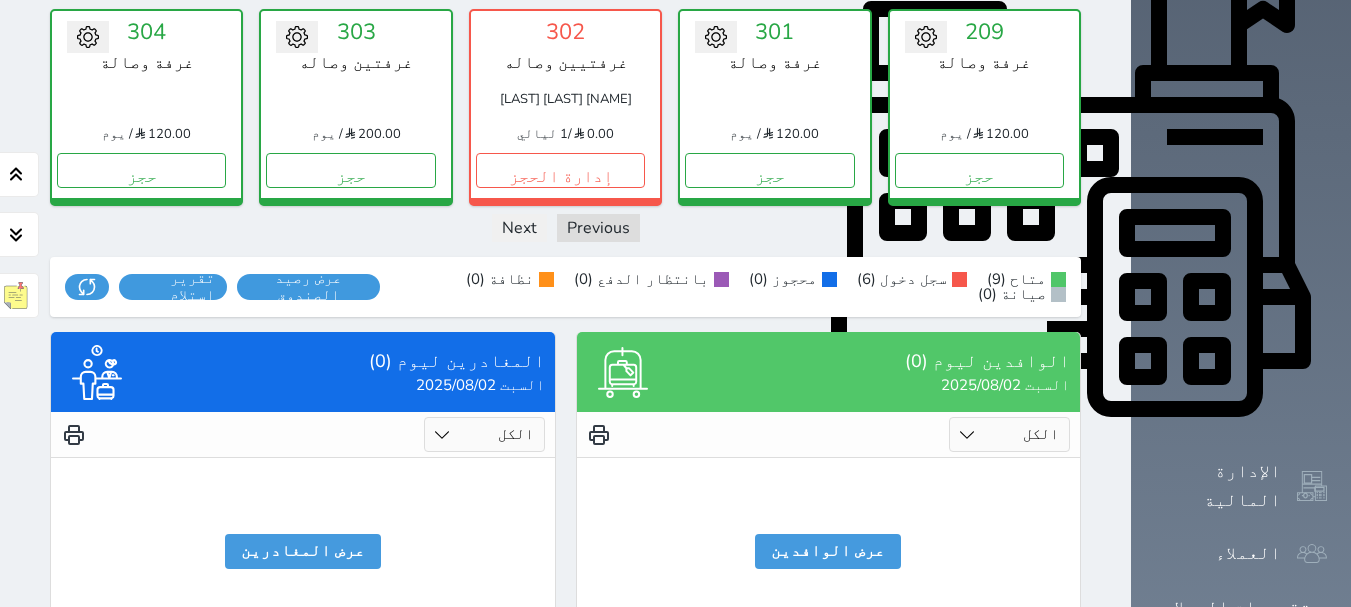 scroll, scrollTop: 733, scrollLeft: 0, axis: vertical 